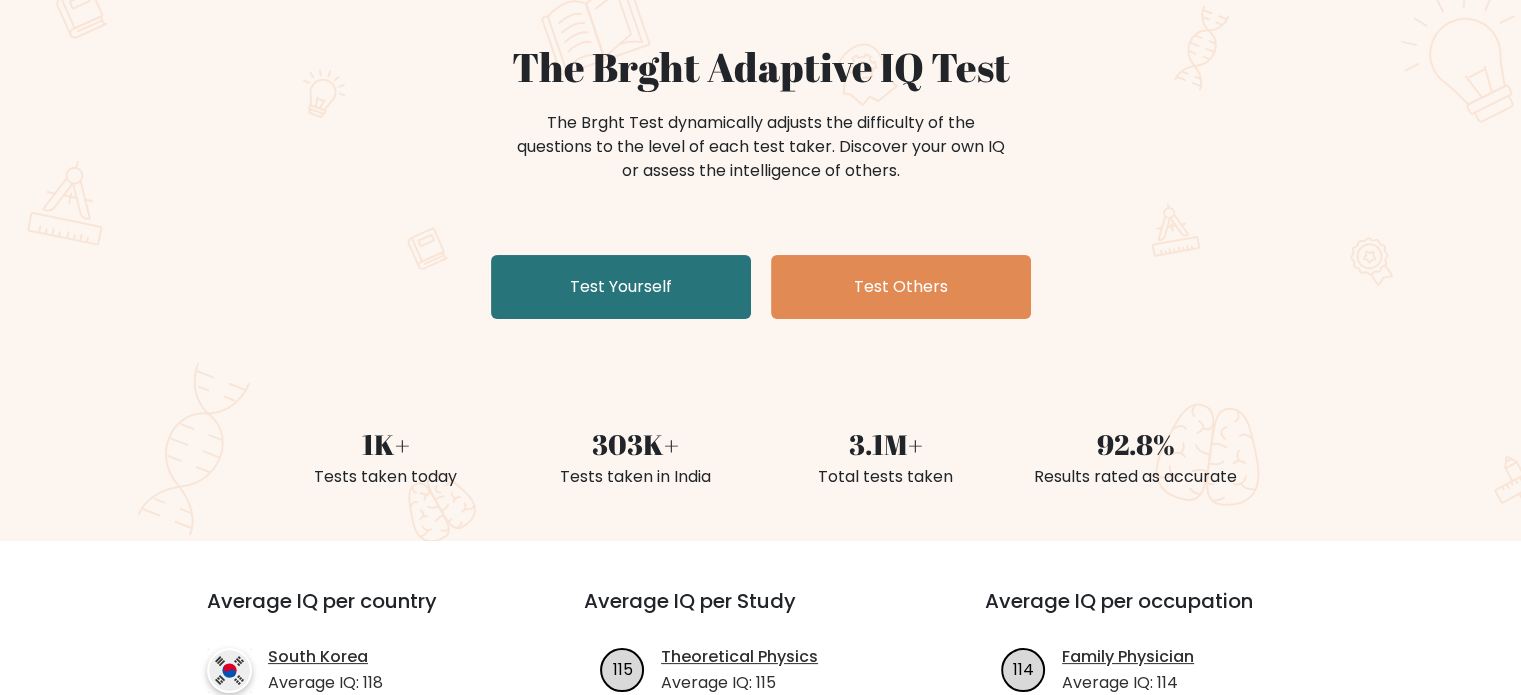 scroll, scrollTop: 100, scrollLeft: 0, axis: vertical 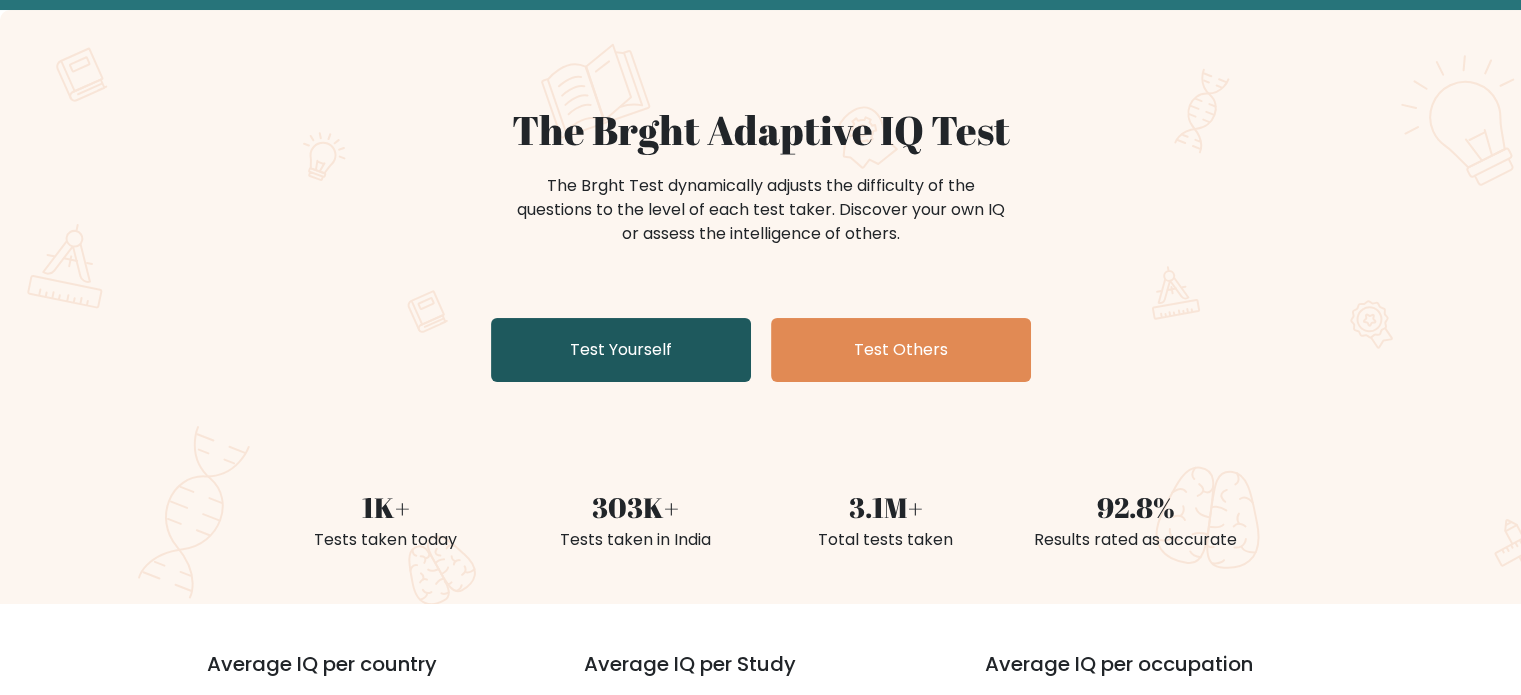 click on "Test Yourself" at bounding box center [621, 350] 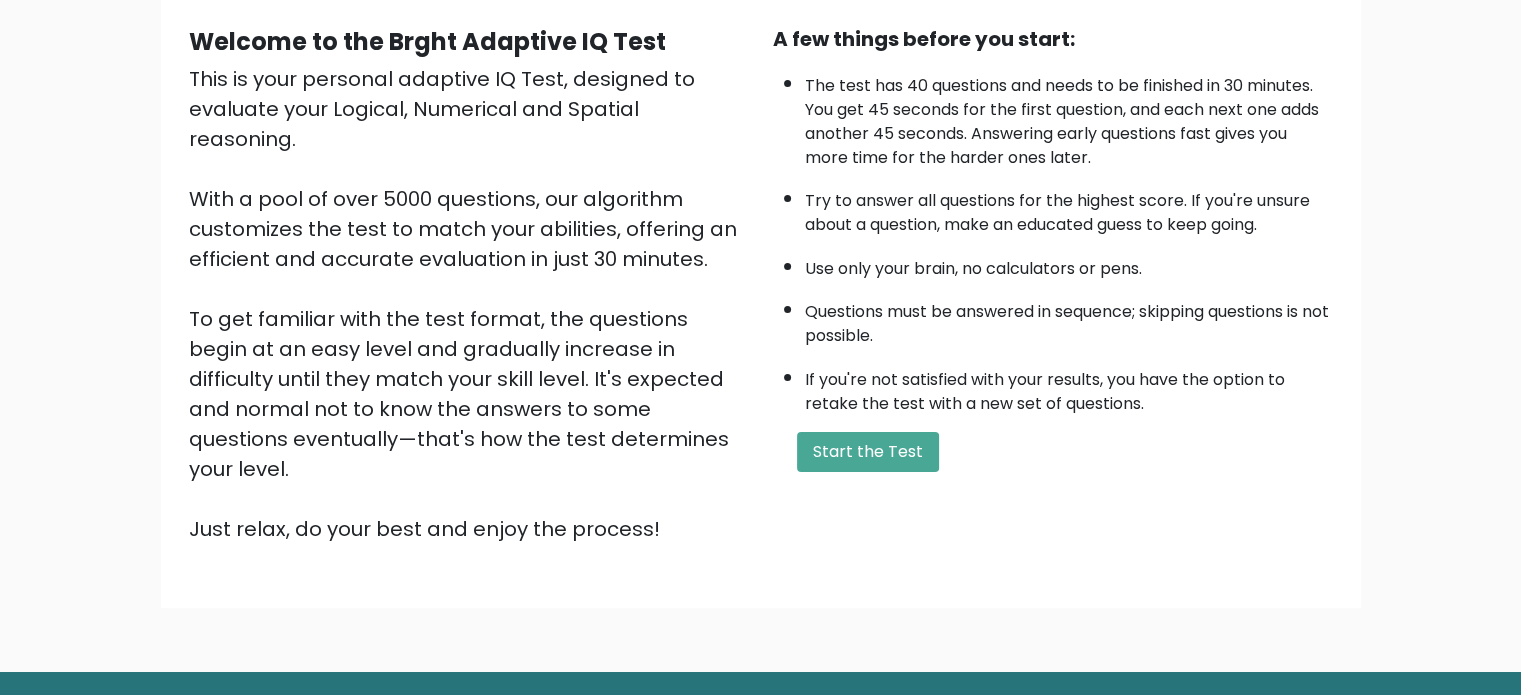 scroll, scrollTop: 200, scrollLeft: 0, axis: vertical 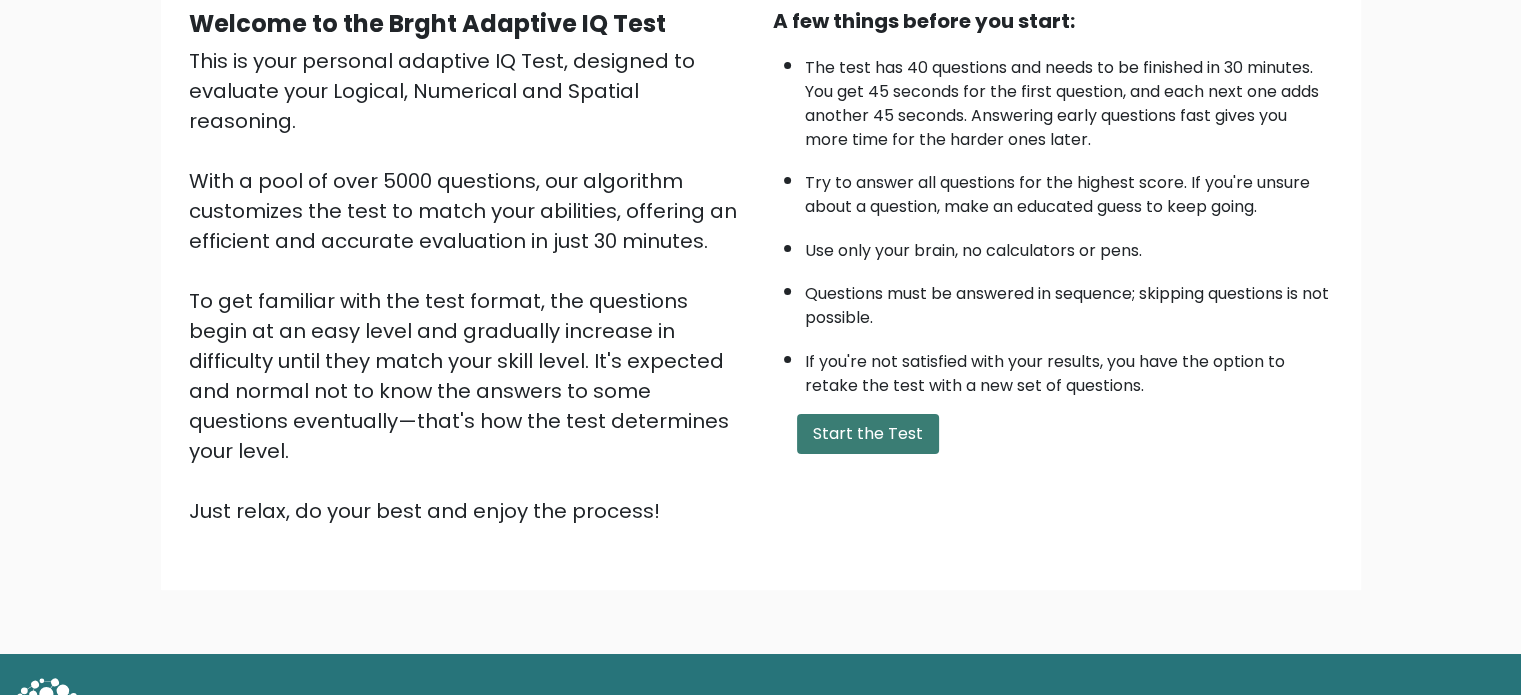 click on "Start the Test" at bounding box center [868, 434] 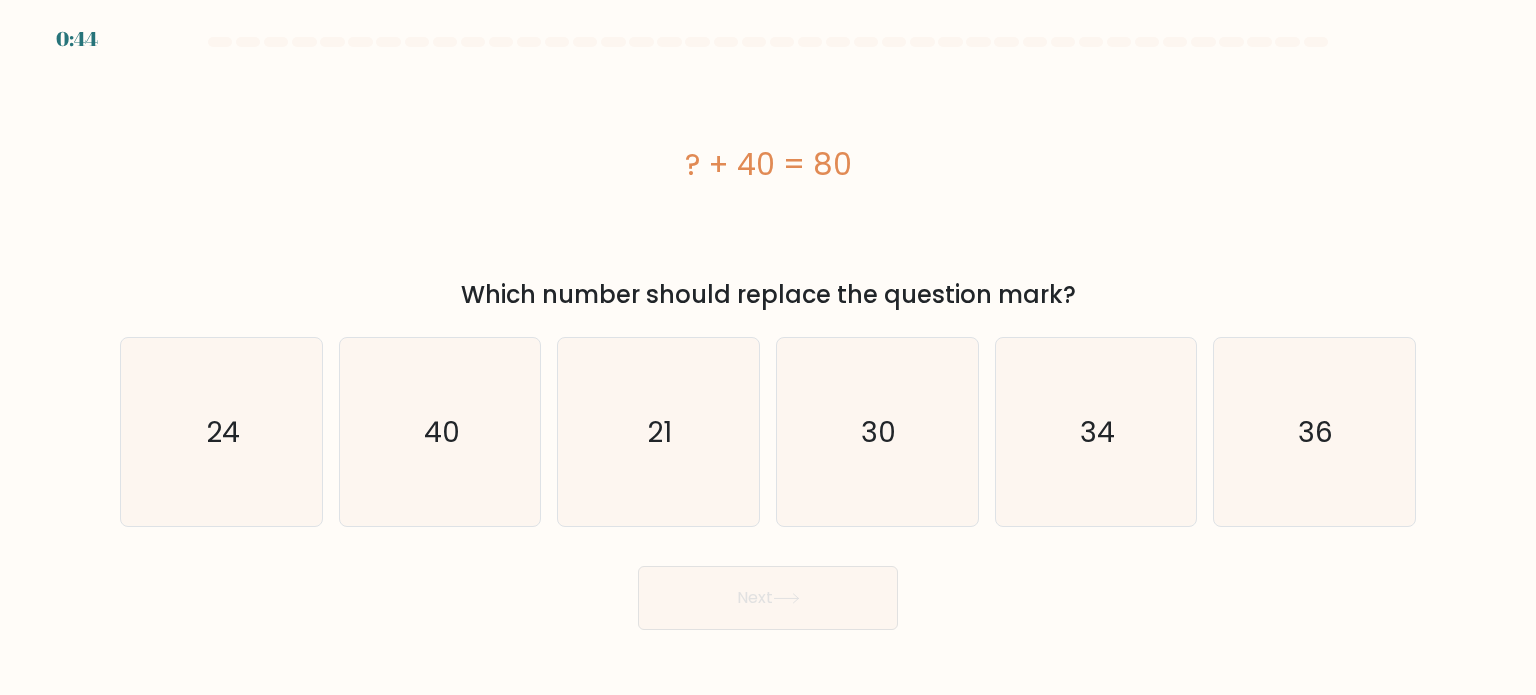 scroll, scrollTop: 0, scrollLeft: 0, axis: both 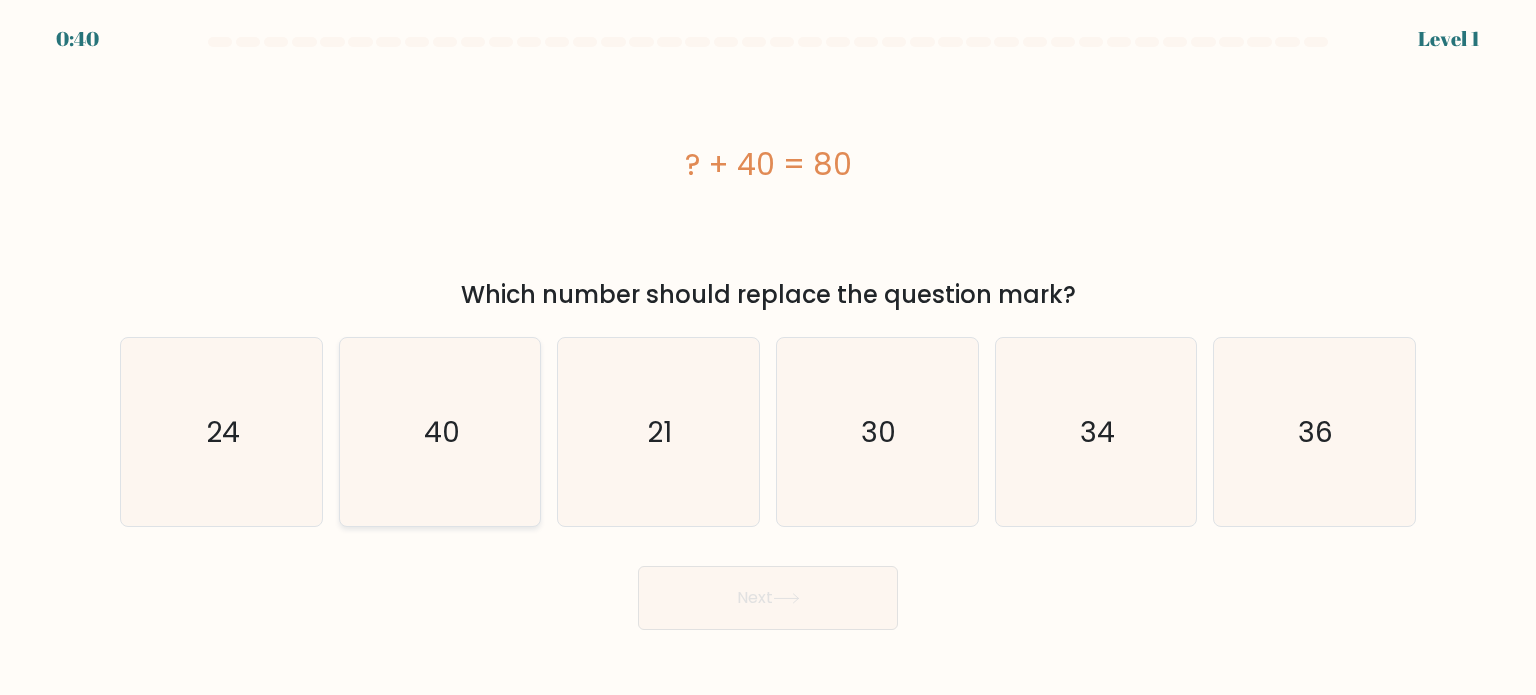 click on "40" 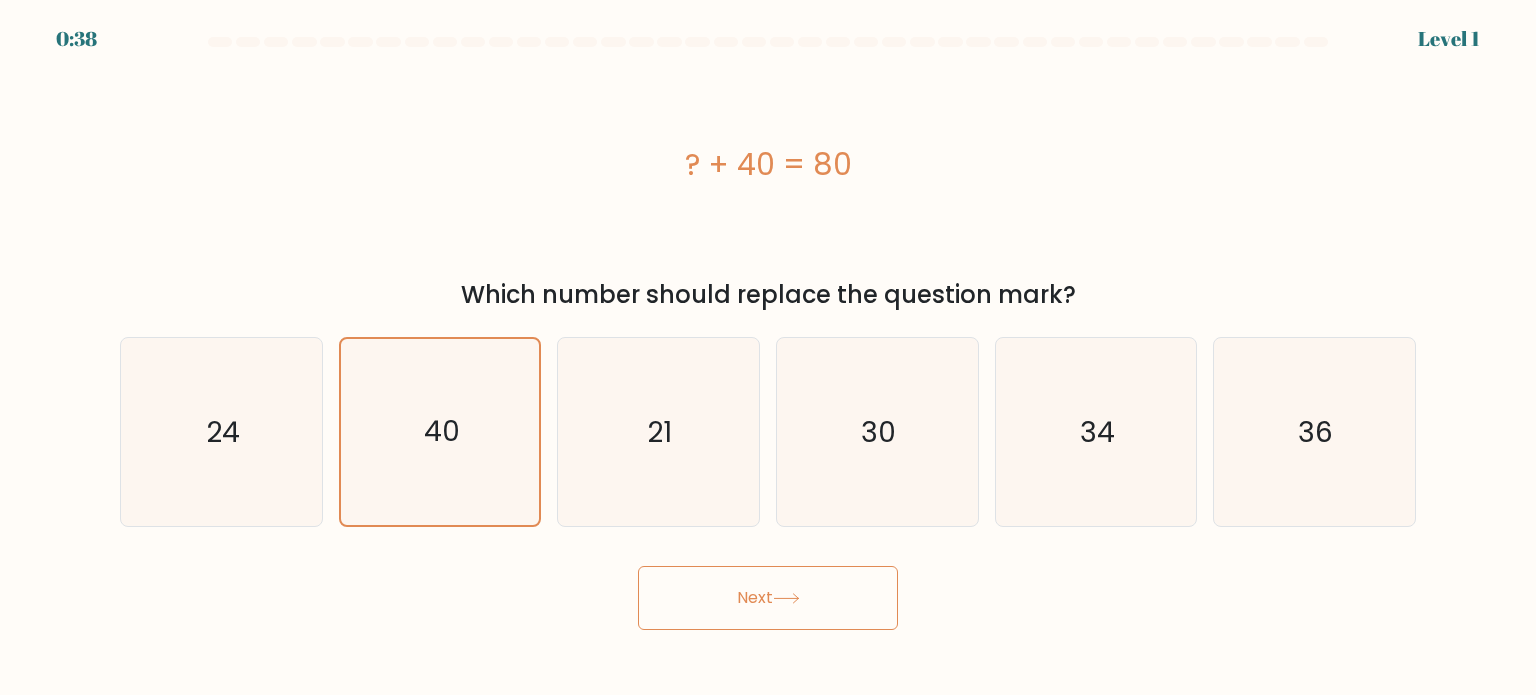 click on "Next" at bounding box center [768, 598] 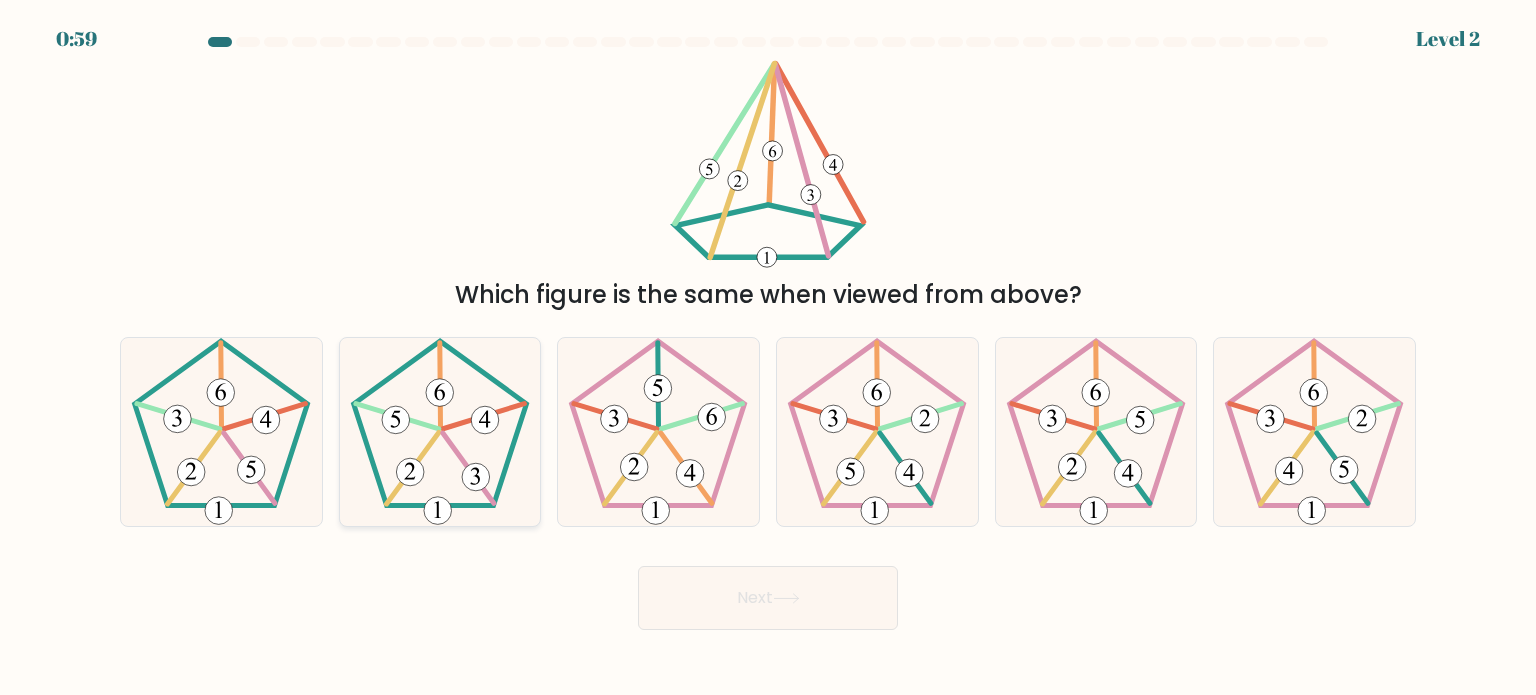 click 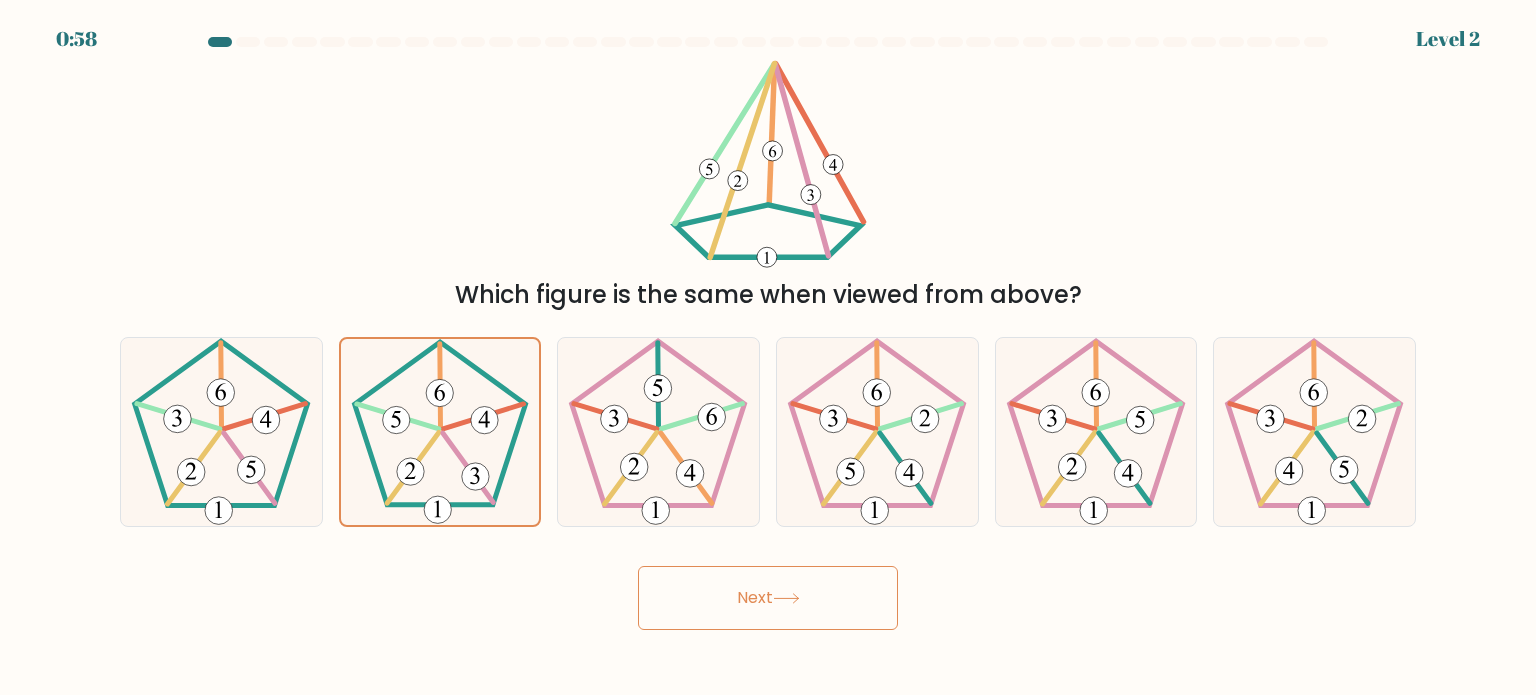 click on "Next" at bounding box center (768, 598) 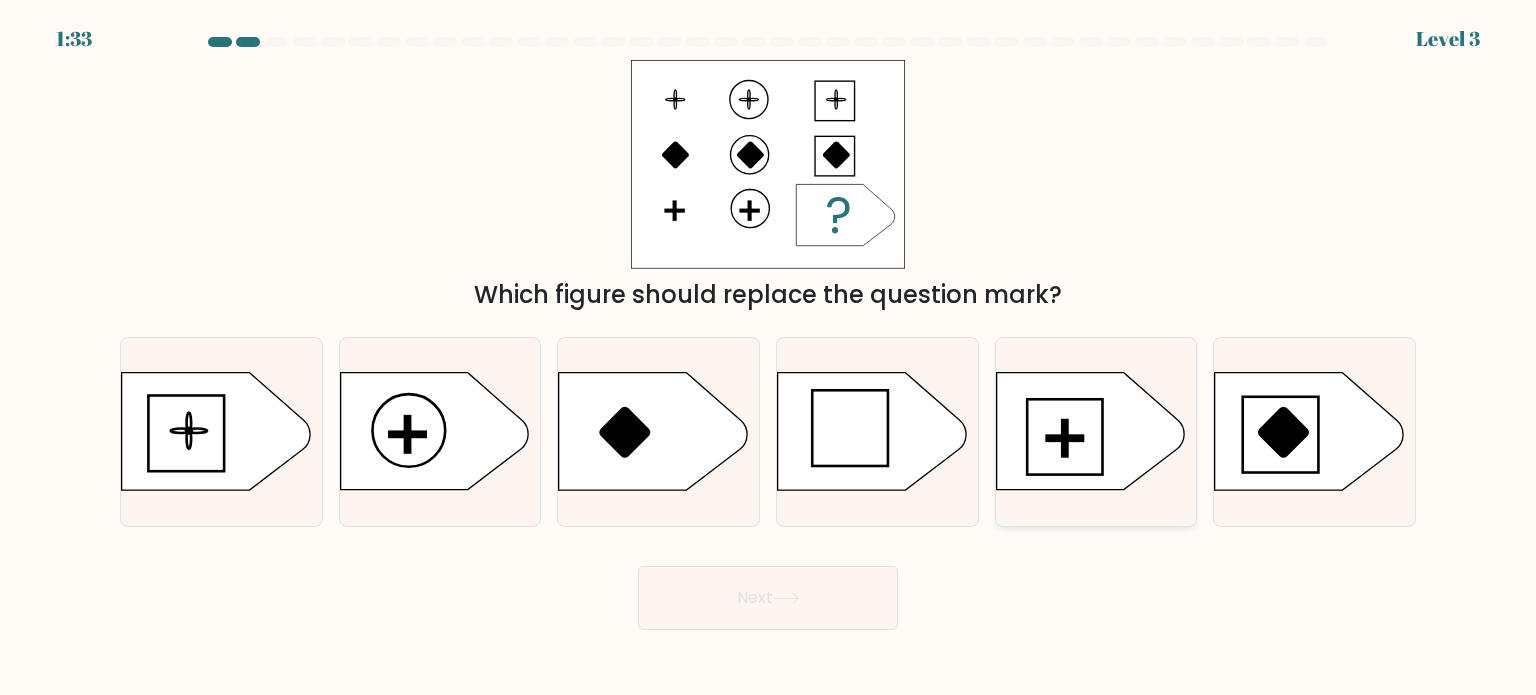 click 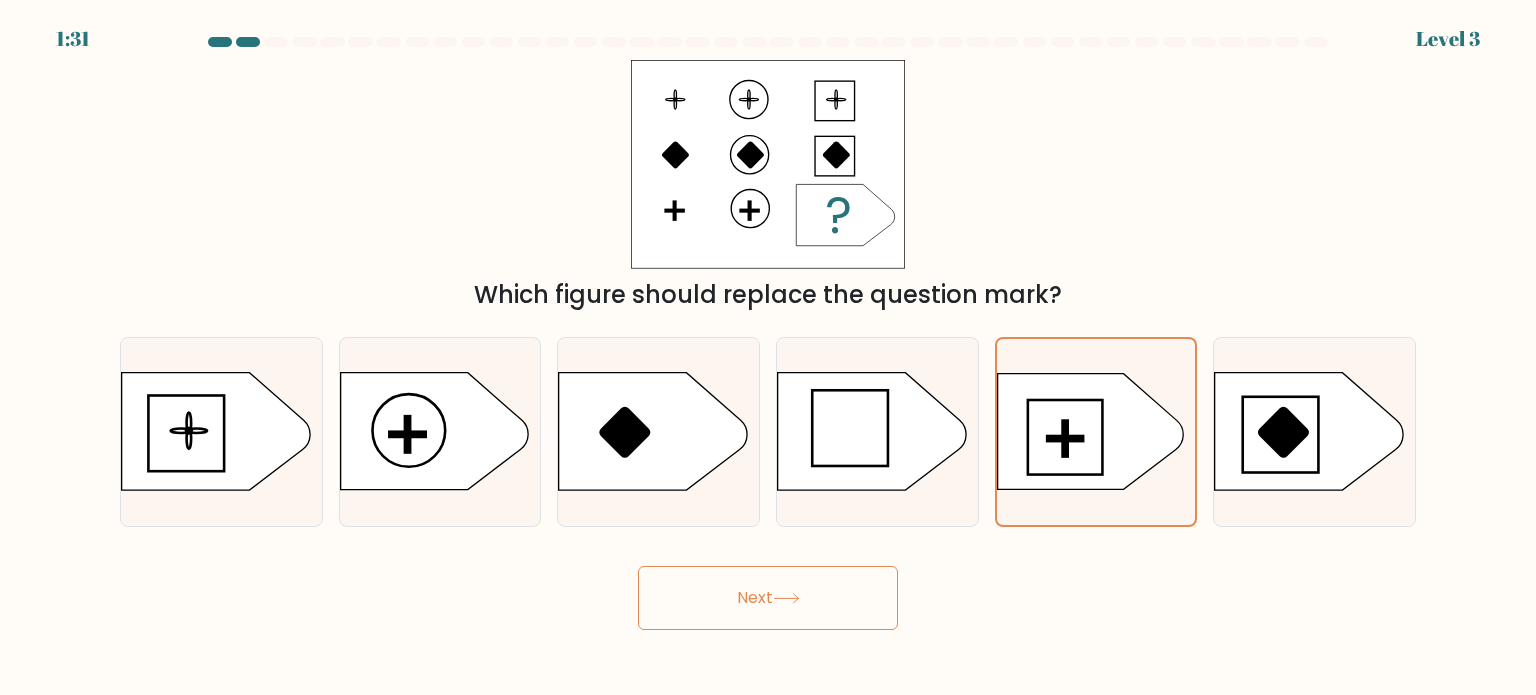 click 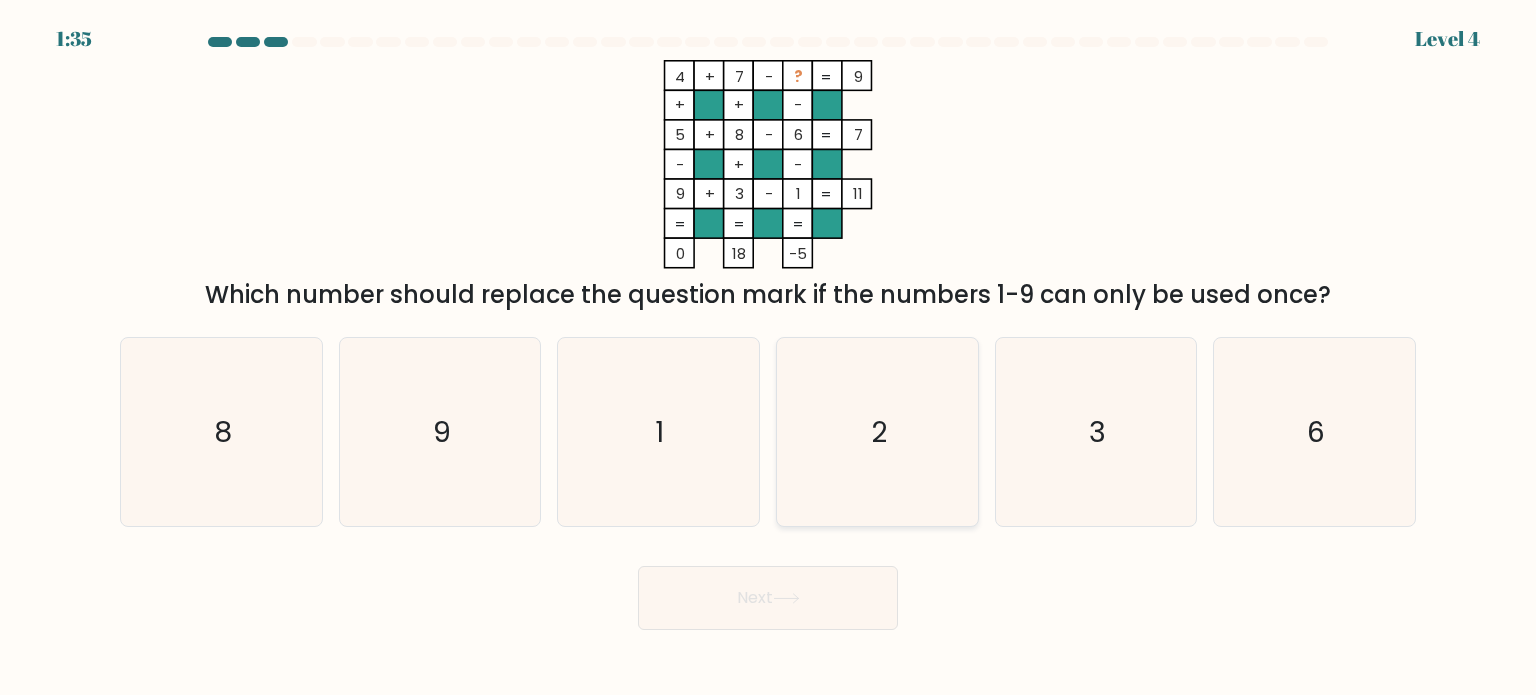 click on "2" 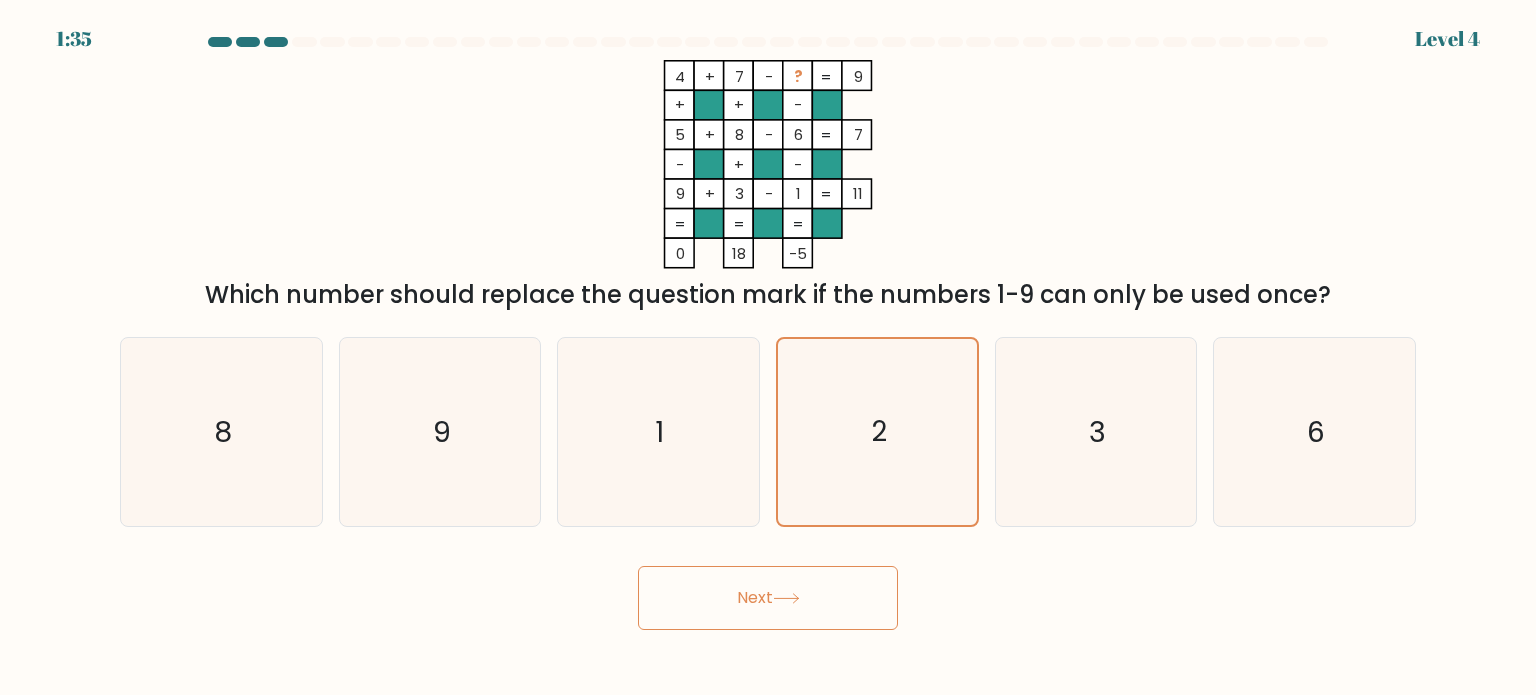 click on "Next" at bounding box center (768, 598) 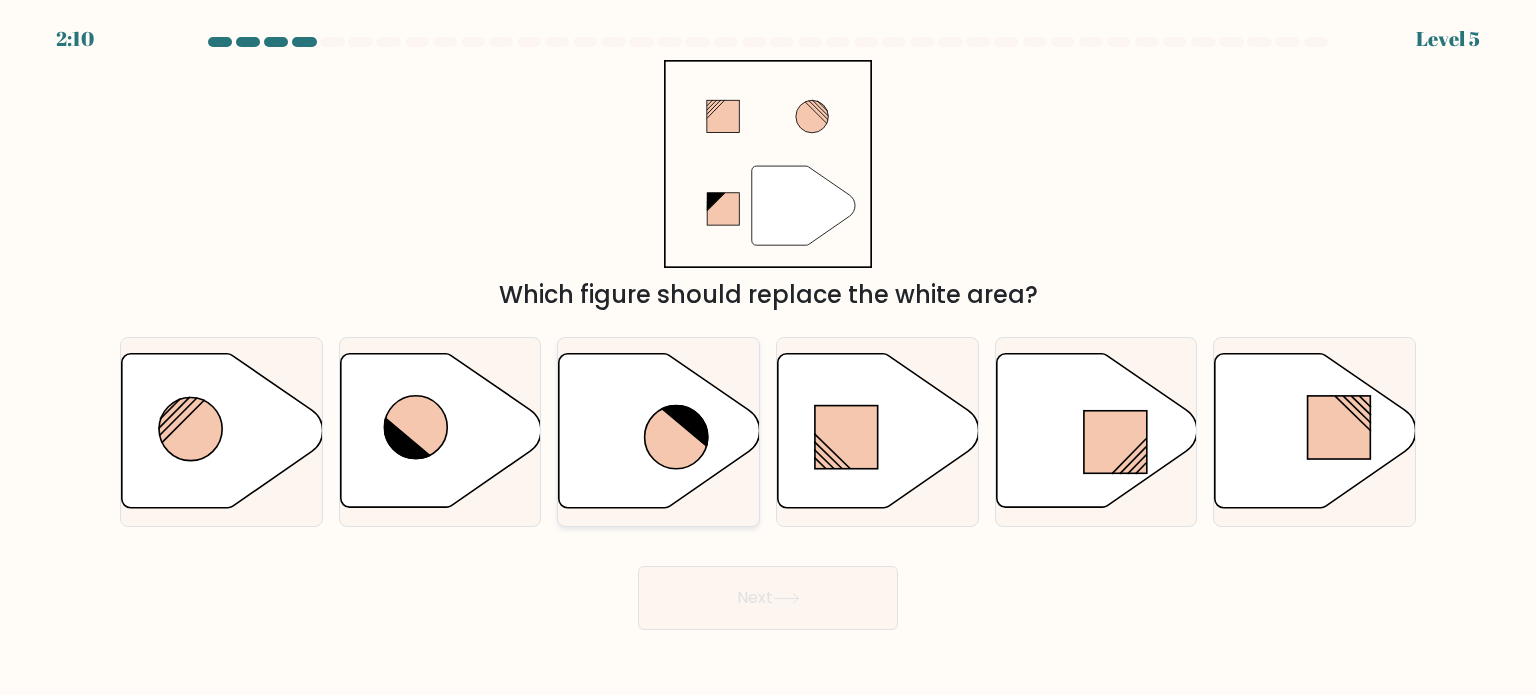 click 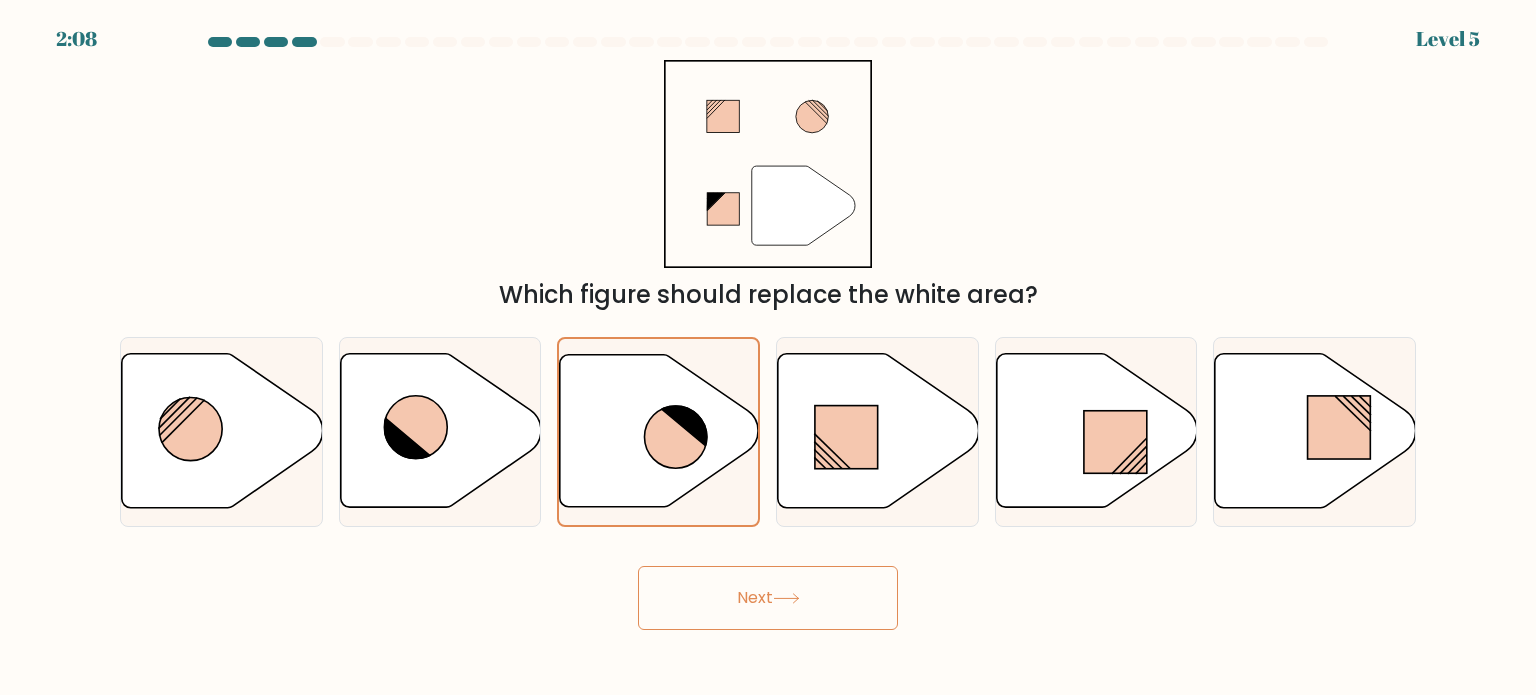 click on "Next" at bounding box center [768, 598] 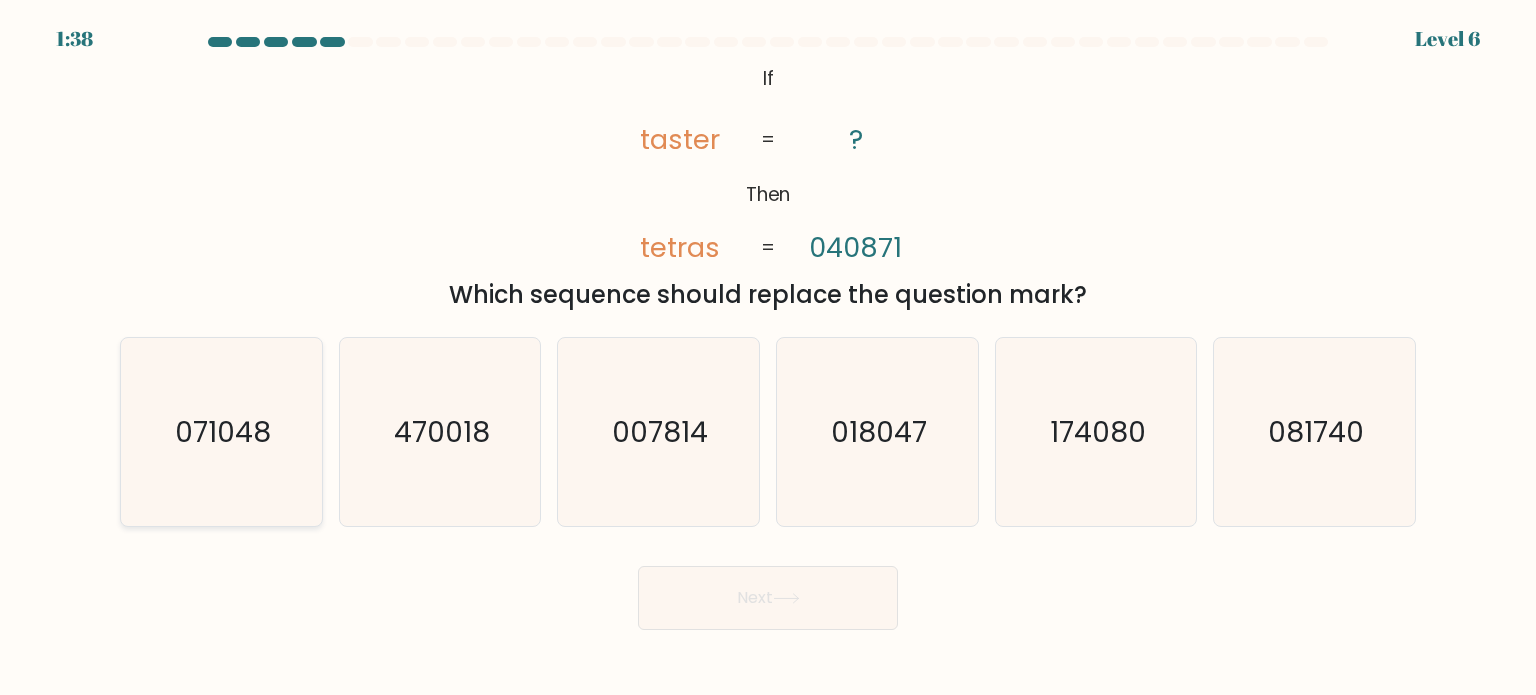 click on "071048" 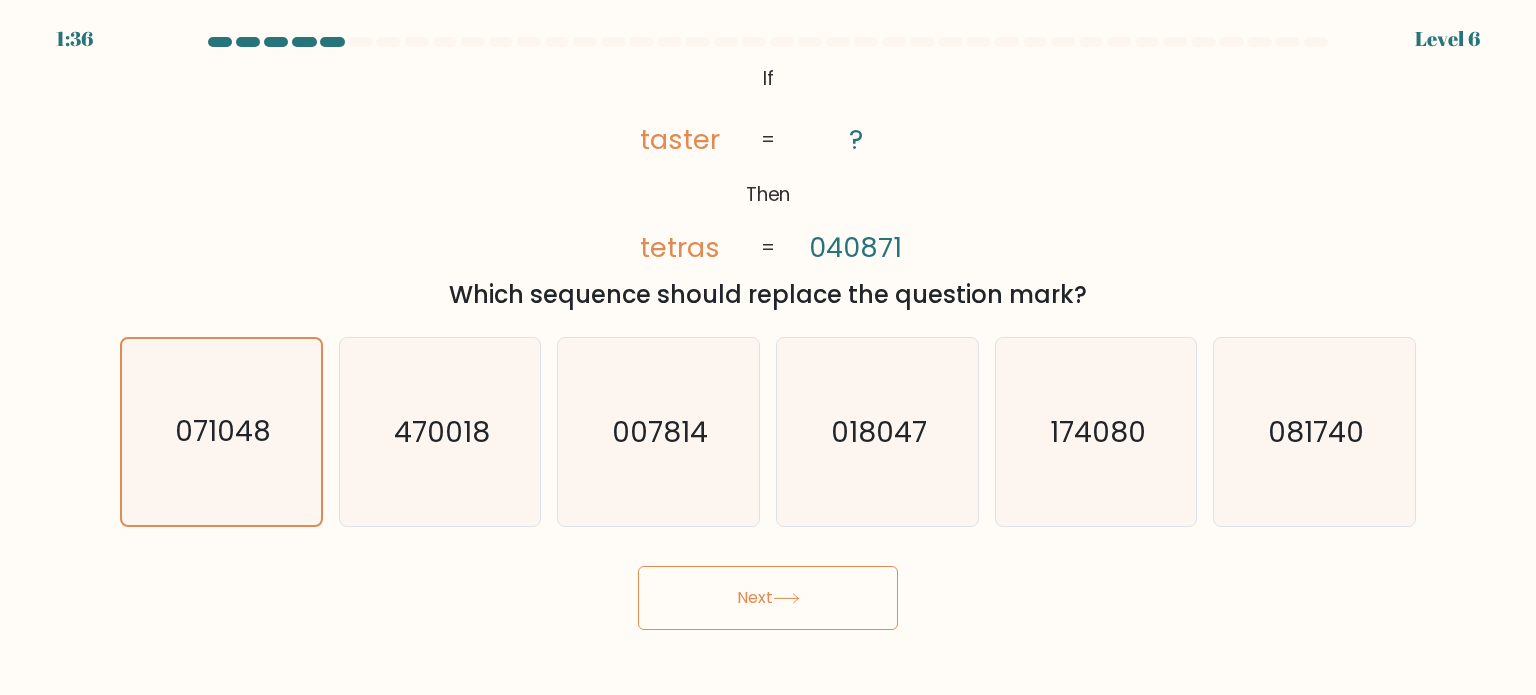 click on "Next" at bounding box center (768, 598) 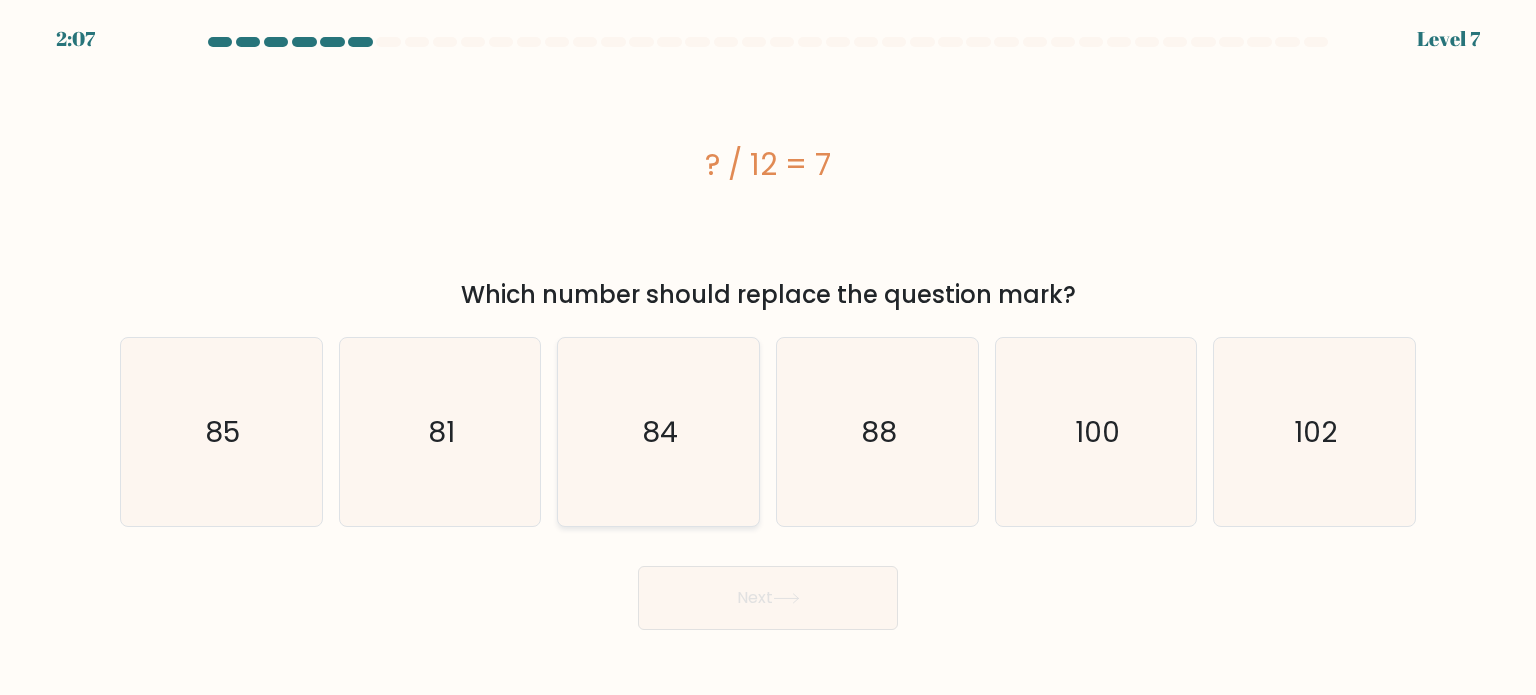 click on "84" 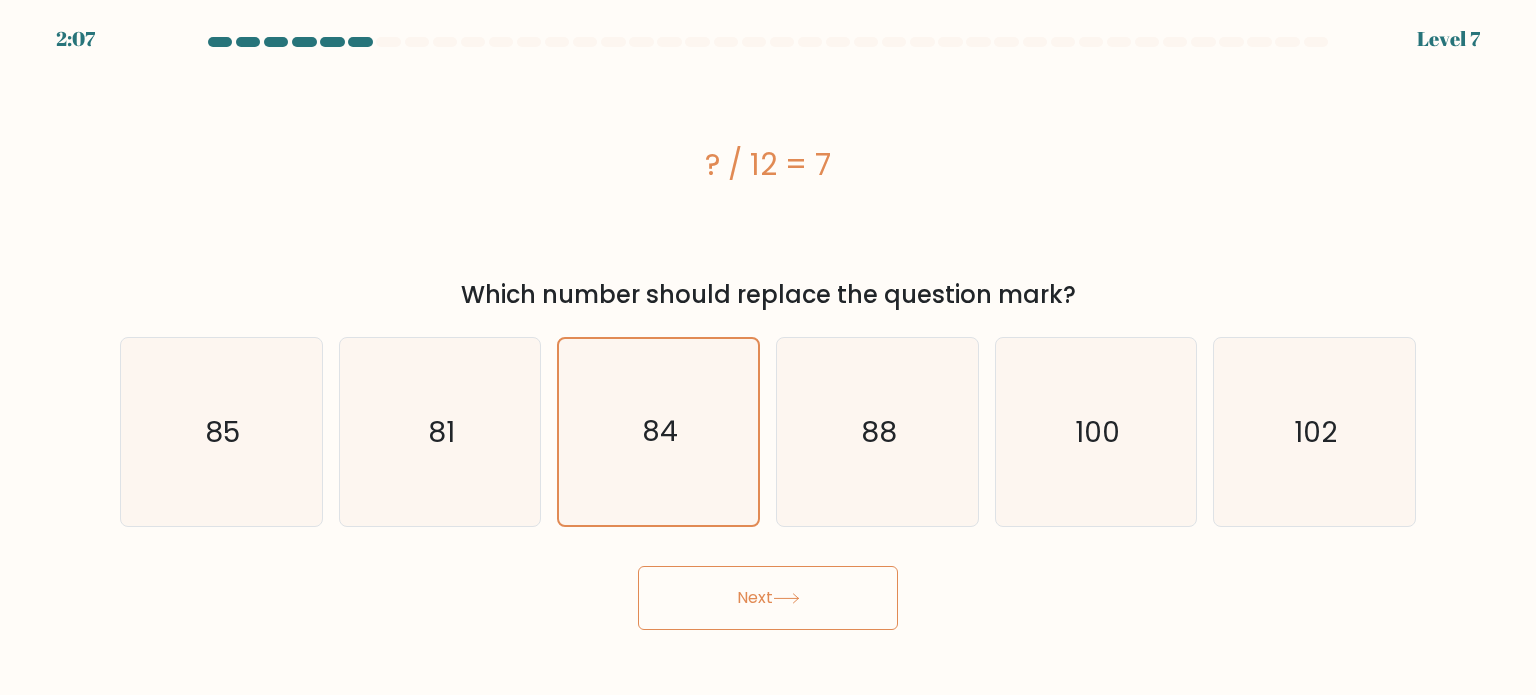click 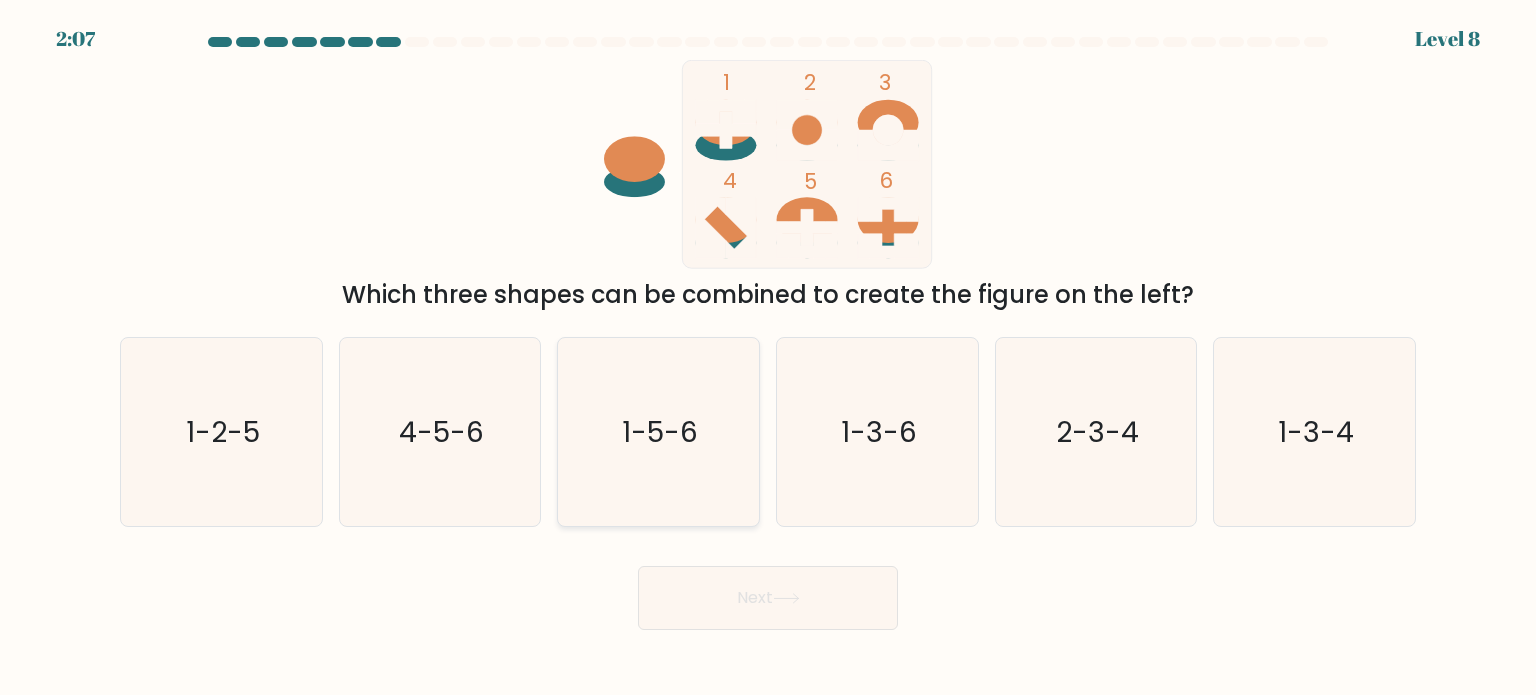 click on "1-5-6" 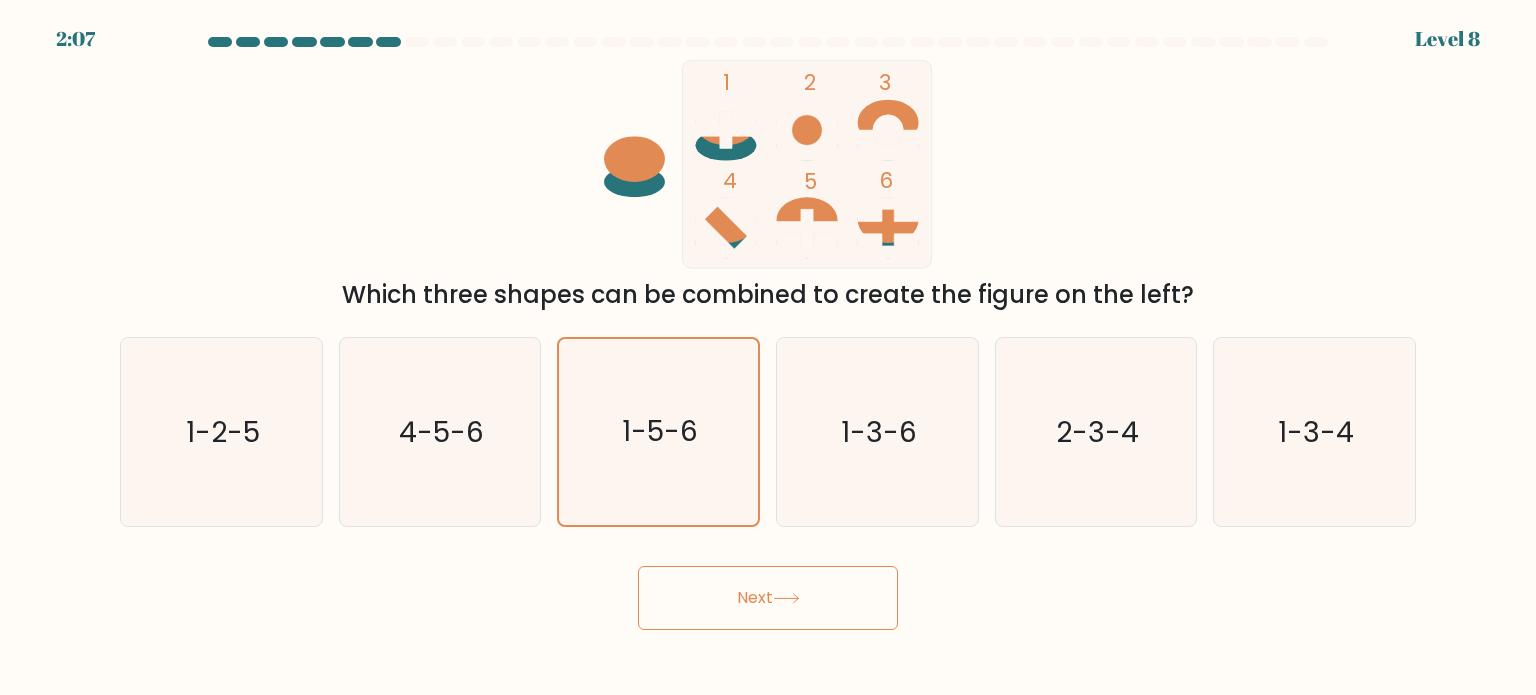 click on "Next" at bounding box center (768, 598) 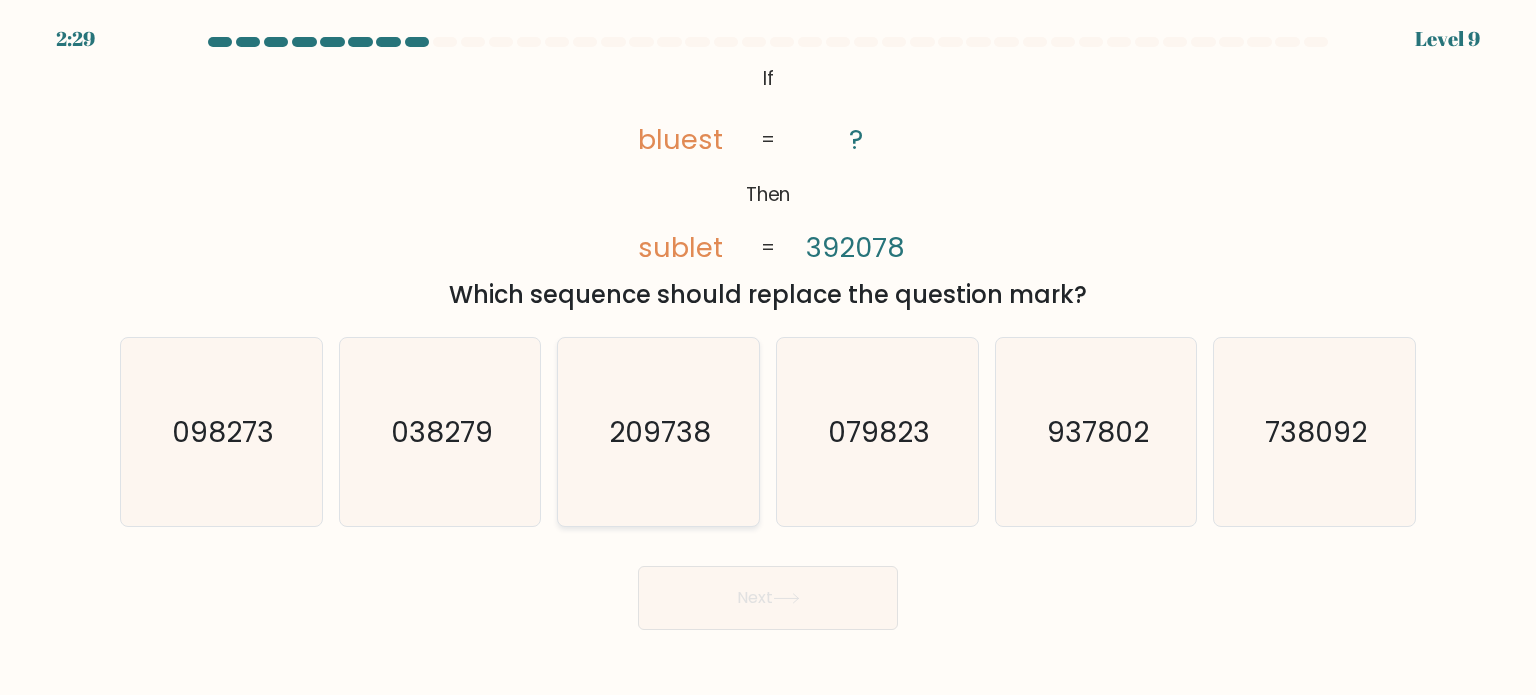 click on "209738" 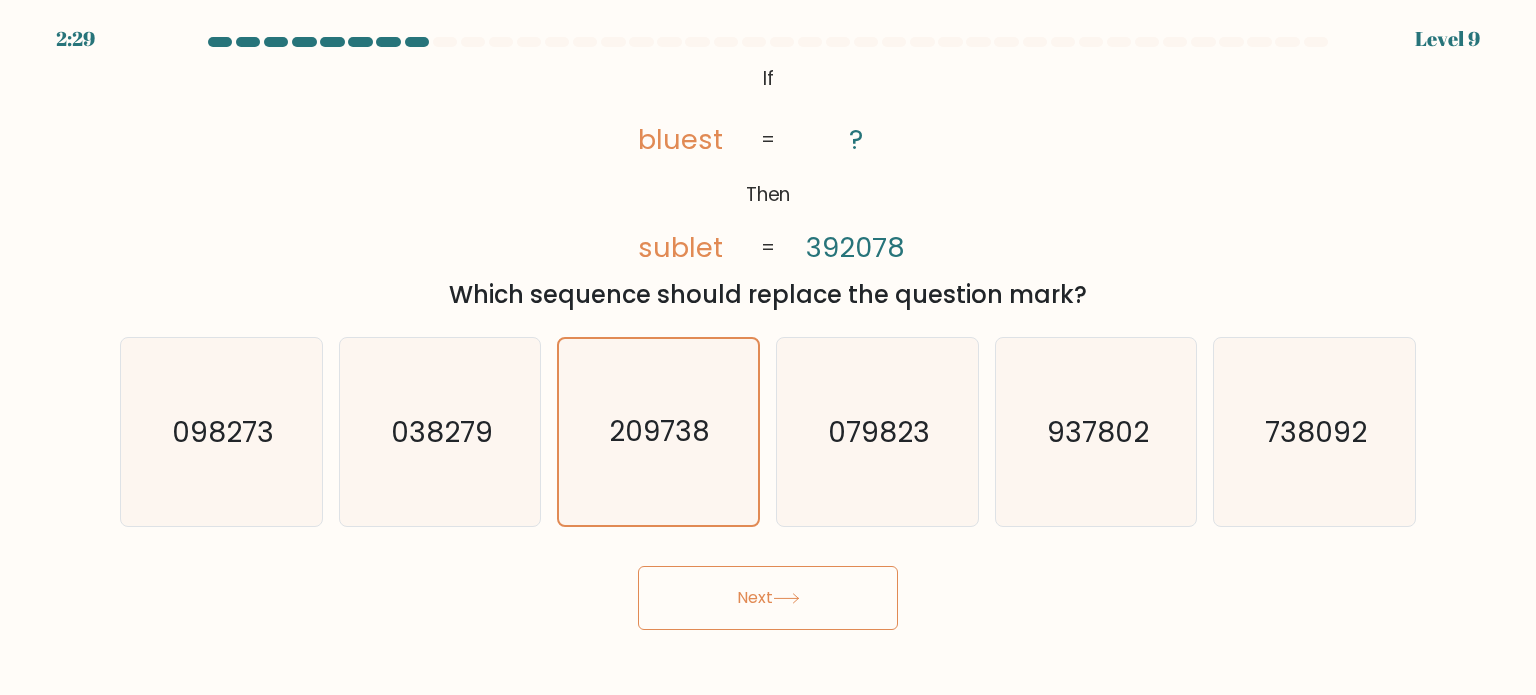 click on "Next" at bounding box center [768, 598] 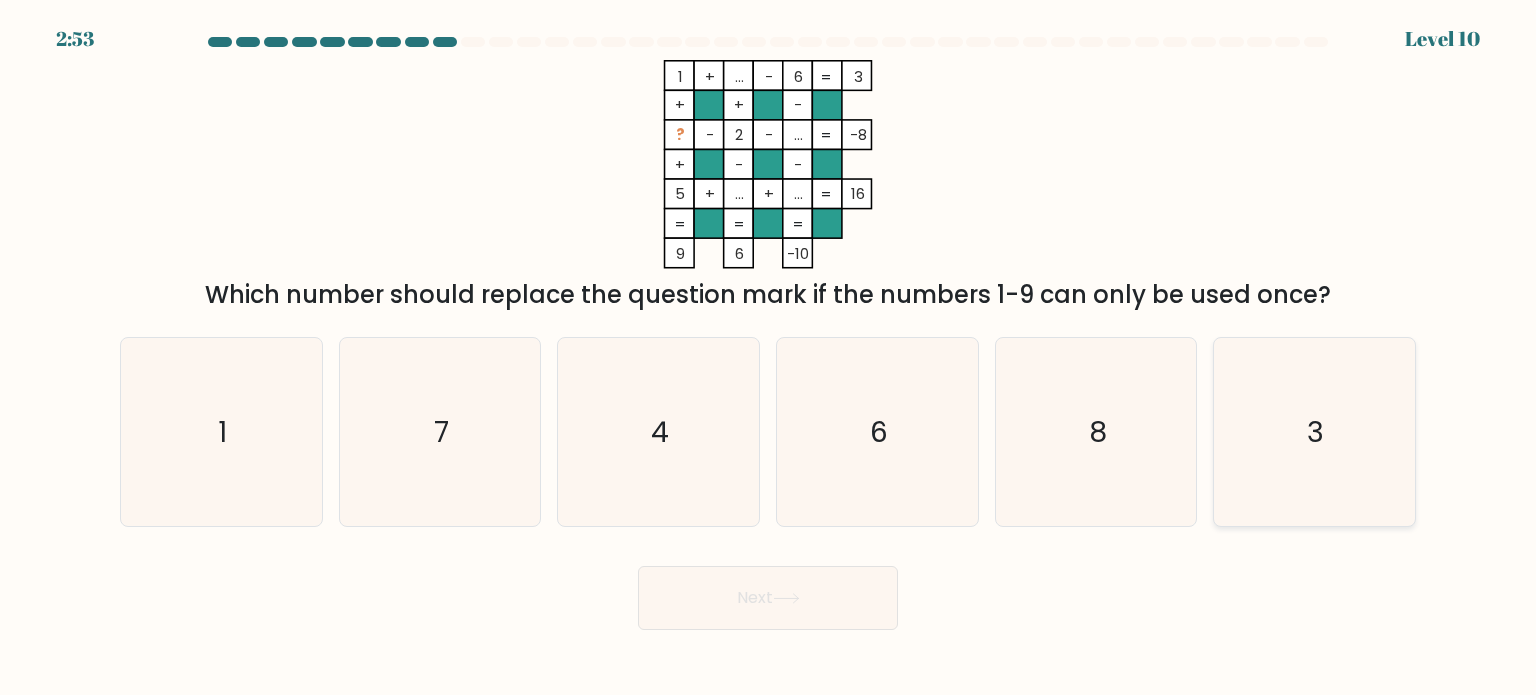 click on "3" 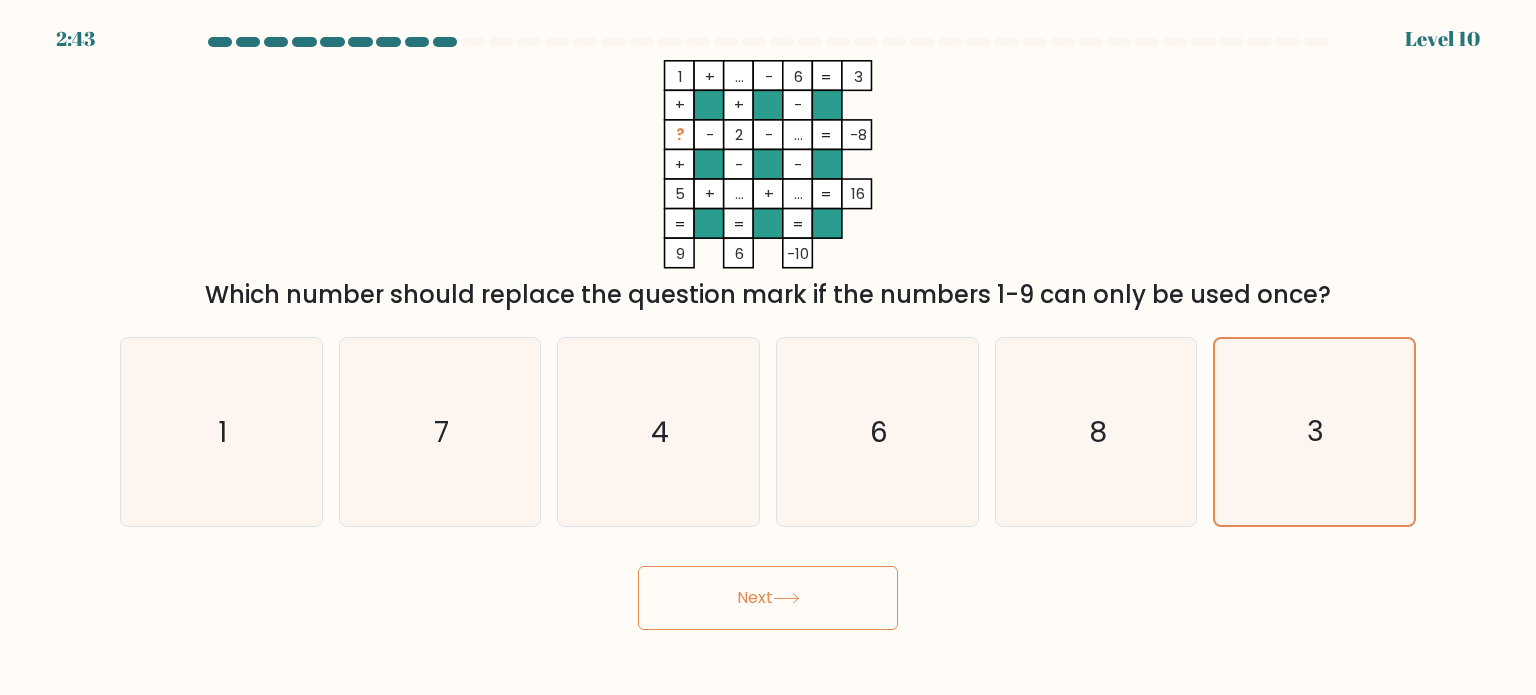click on "Next" at bounding box center (768, 598) 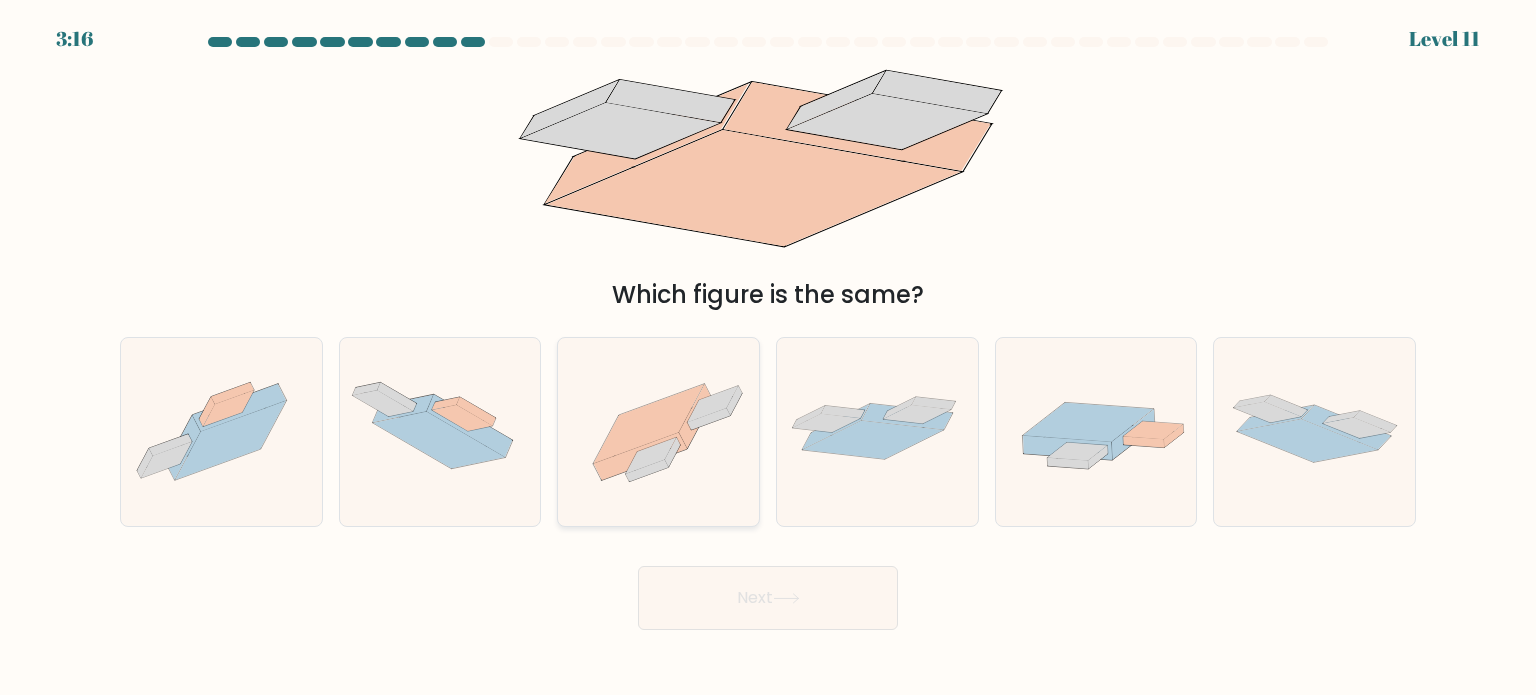 click 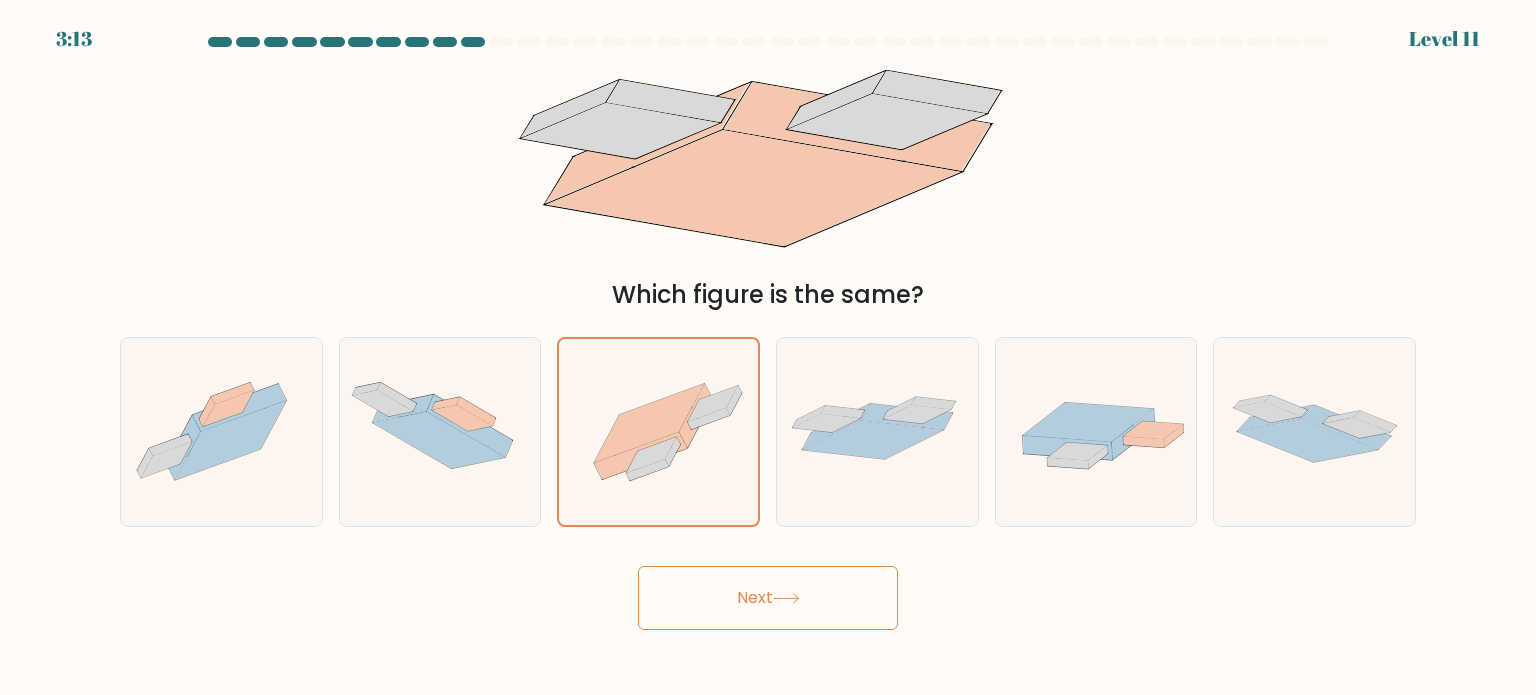 click on "Next" at bounding box center (768, 598) 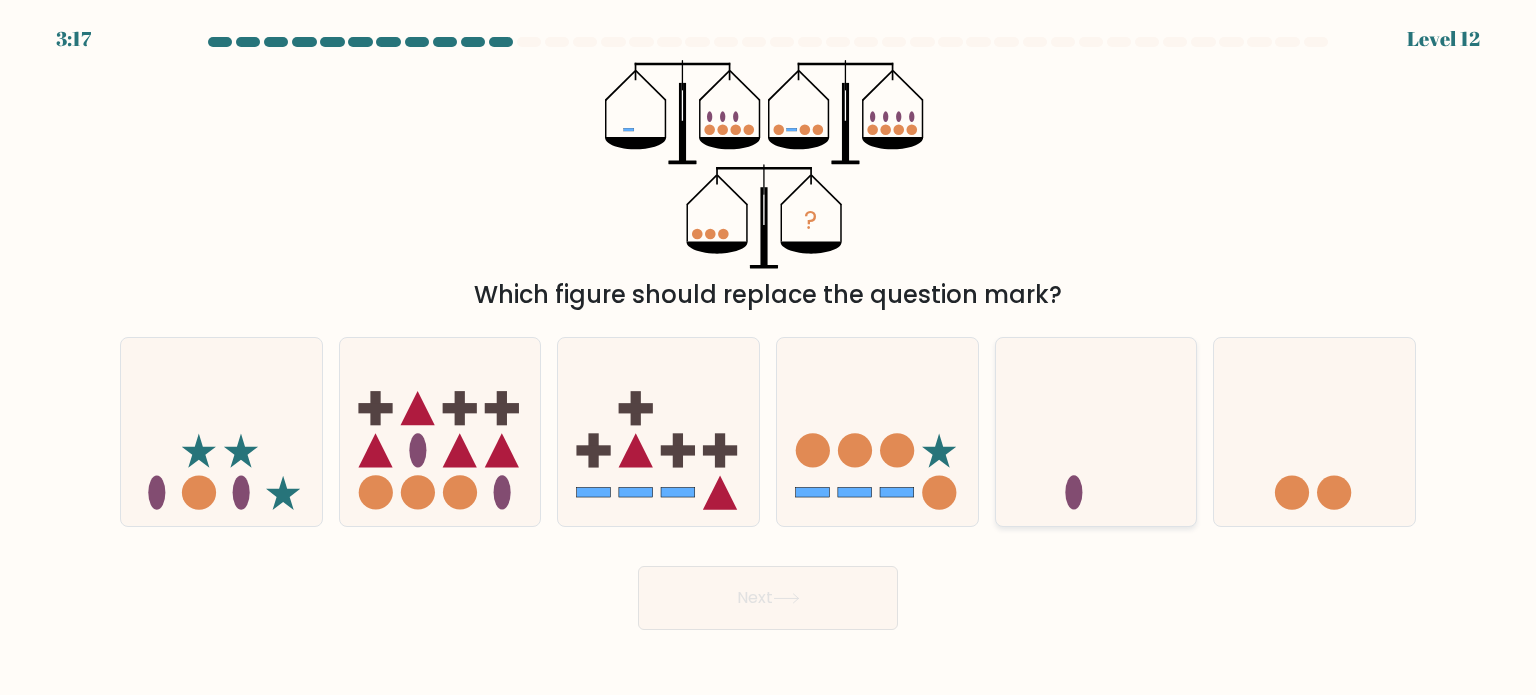 click 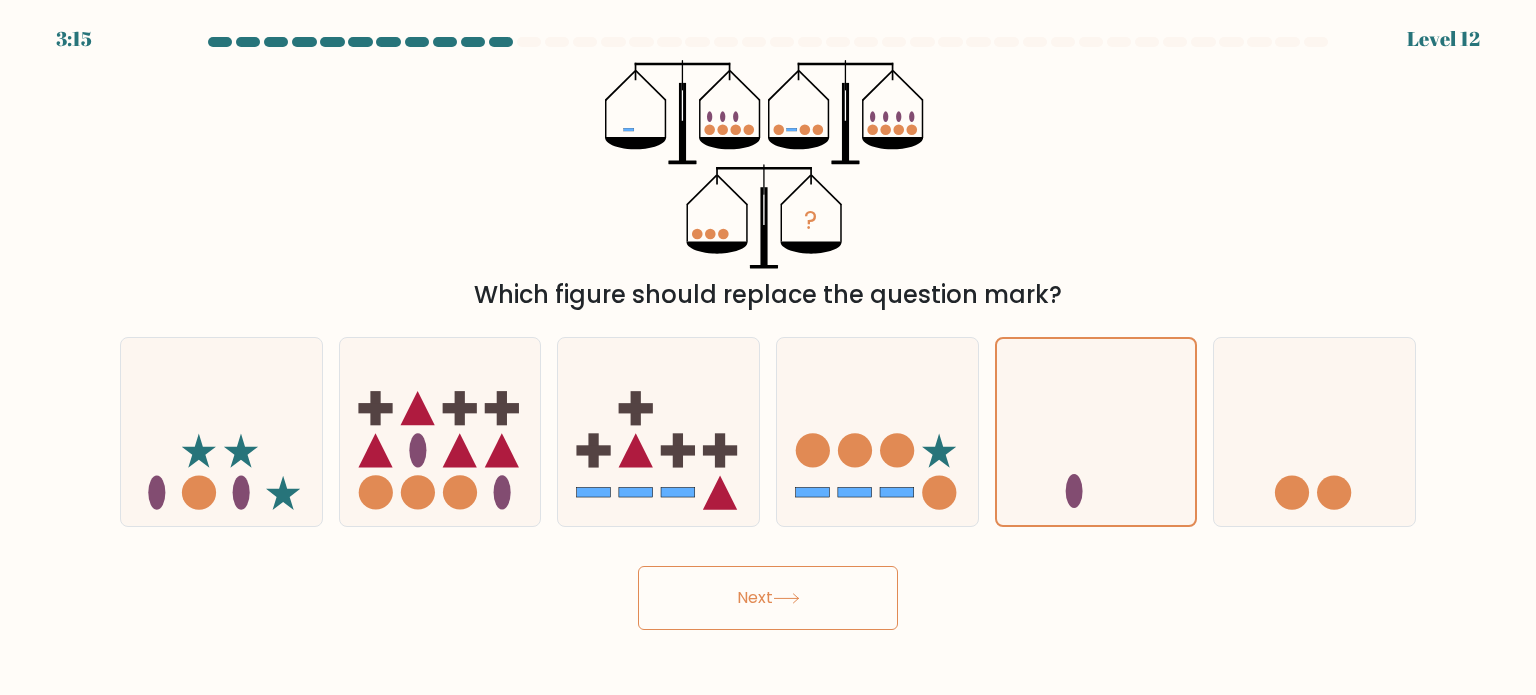 click 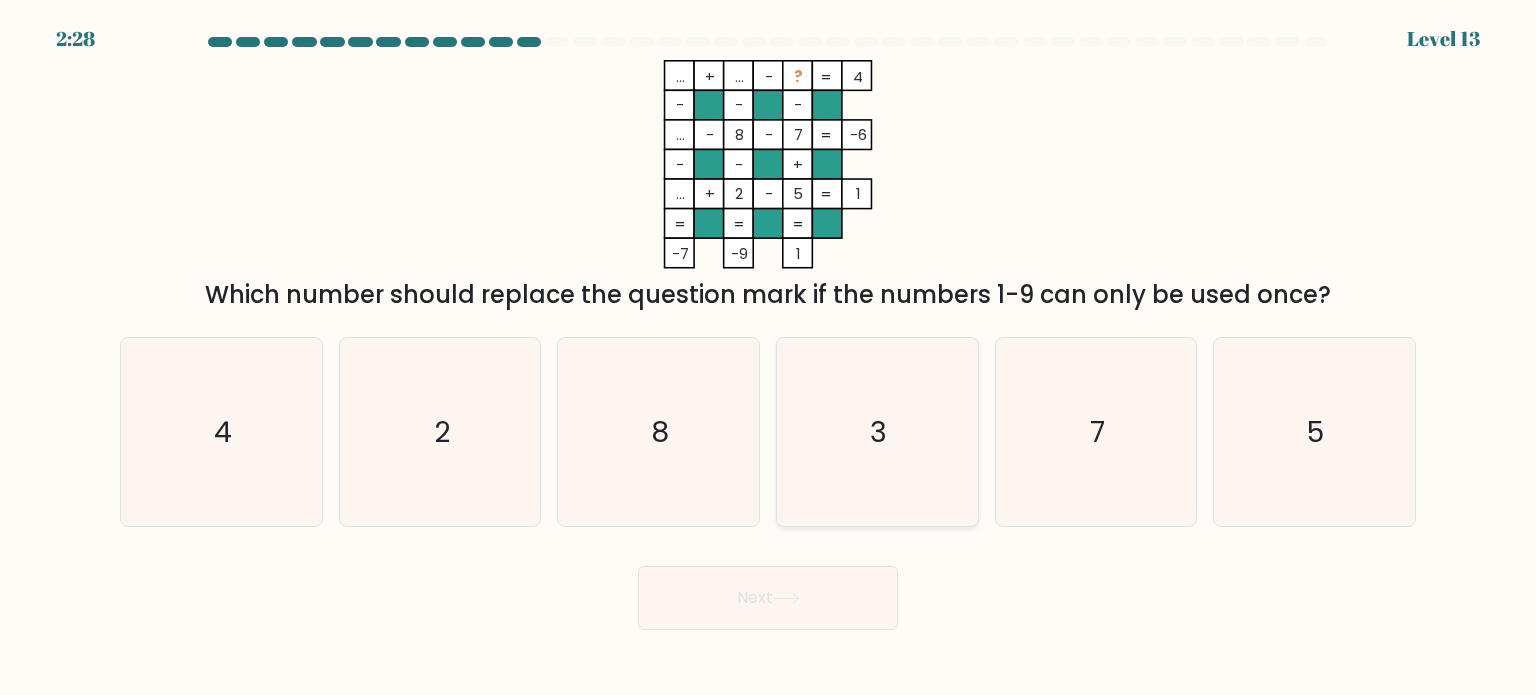 click on "3" 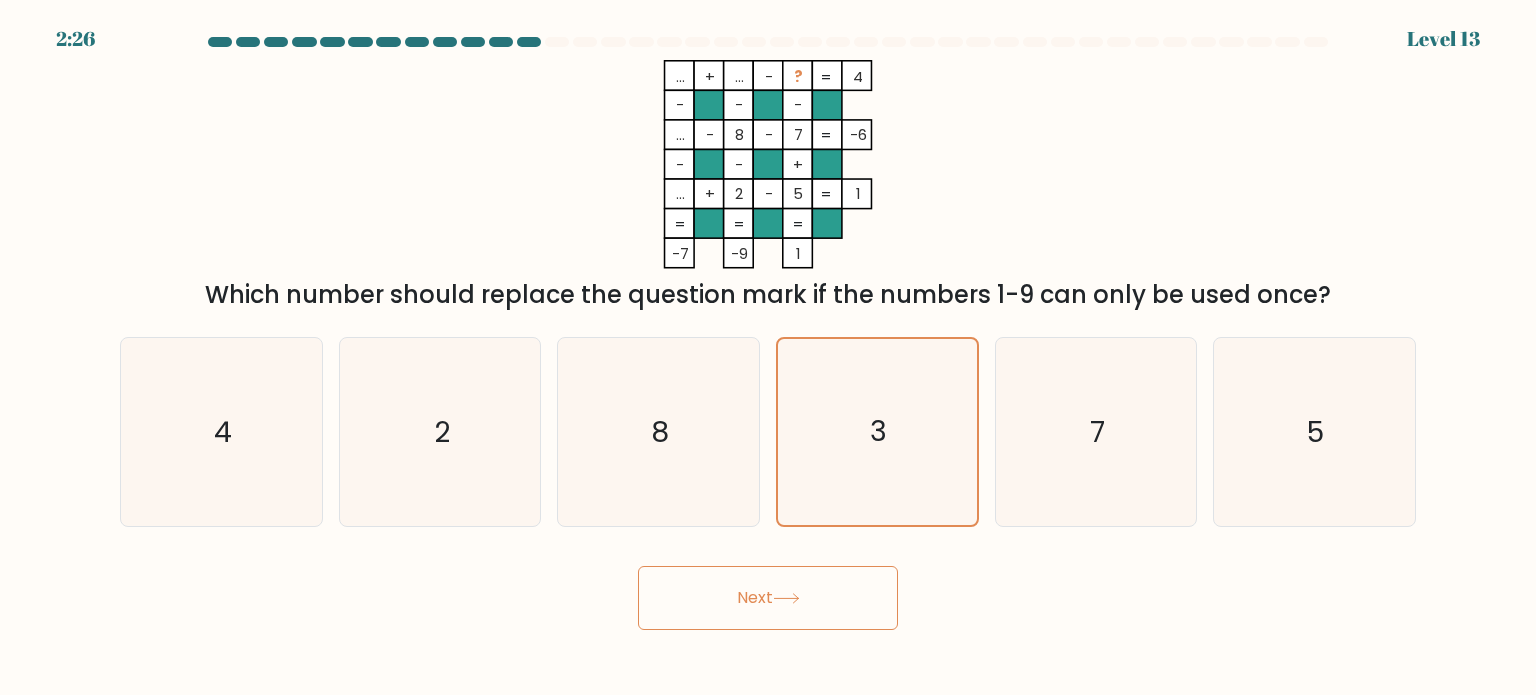 click on "Next" at bounding box center (768, 598) 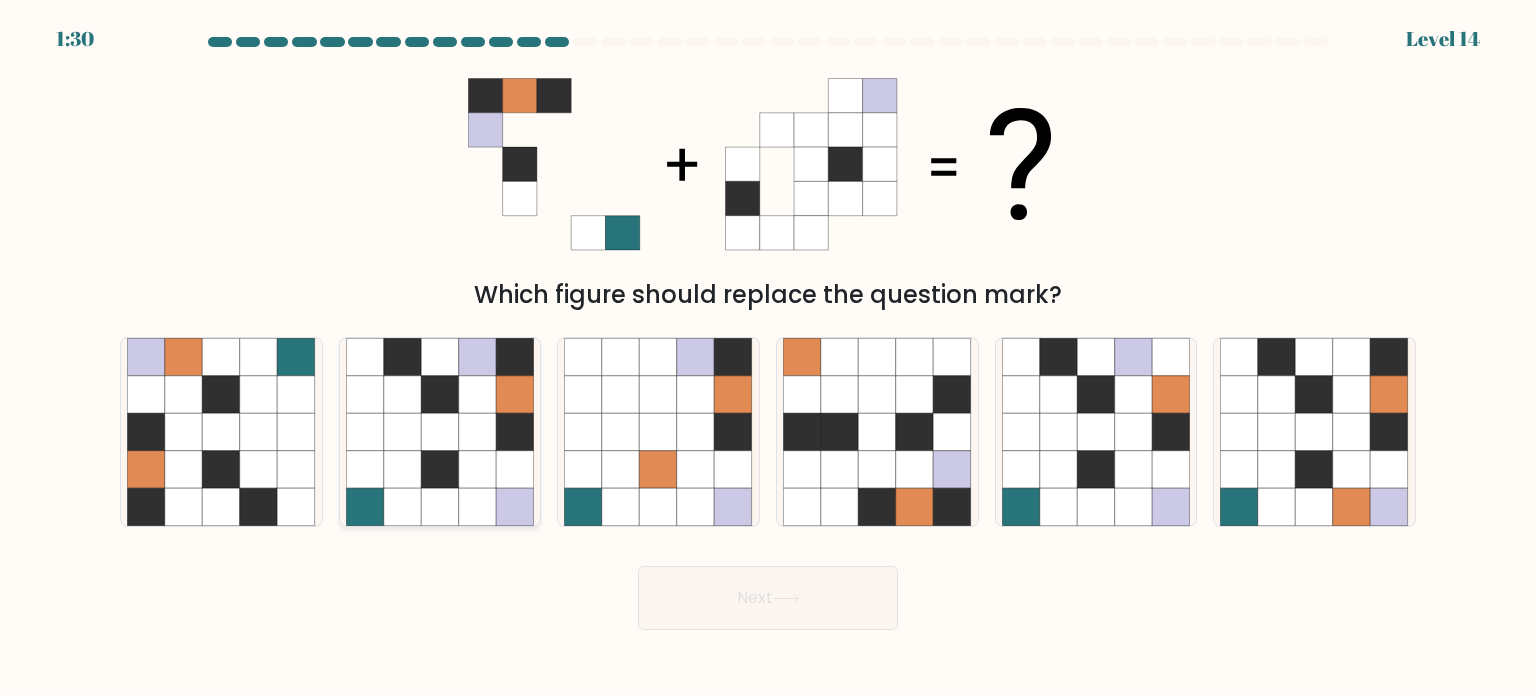 click 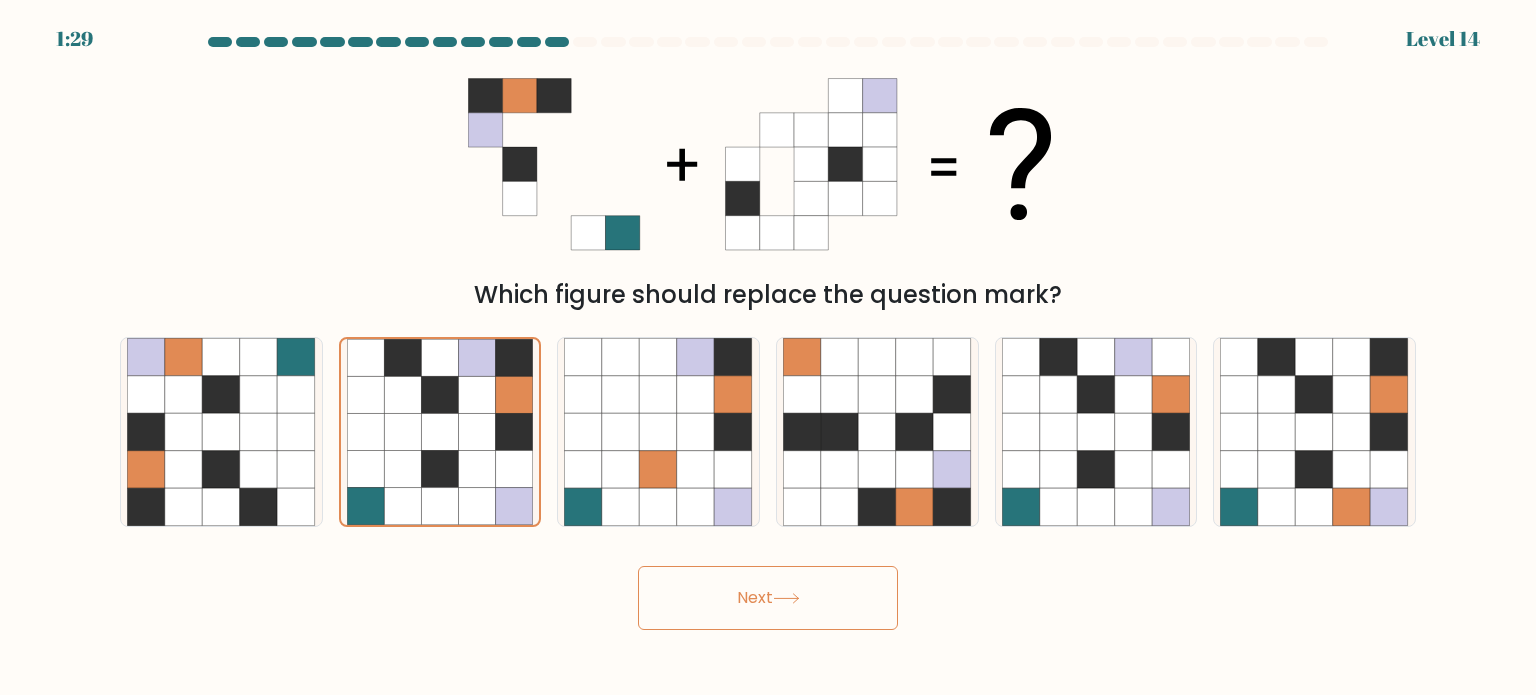 click on "Next" at bounding box center (768, 598) 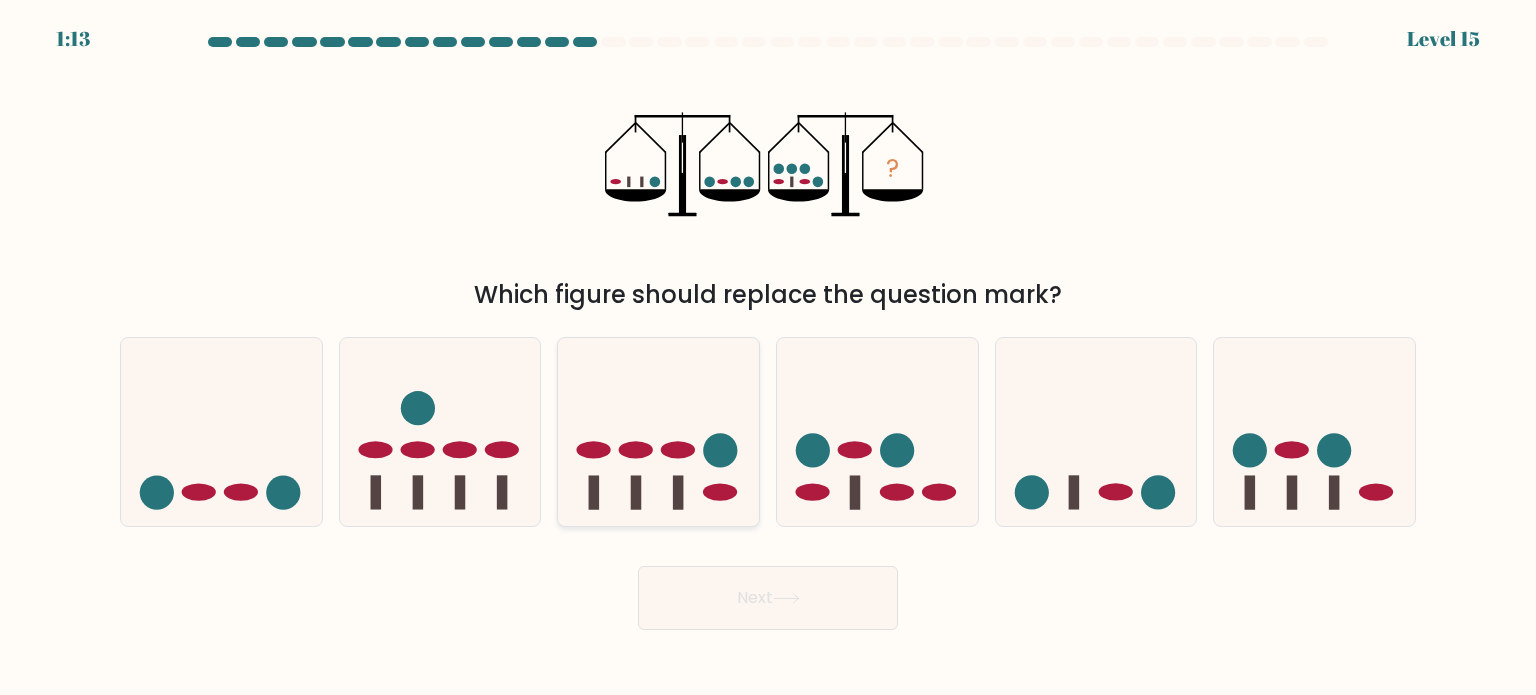click 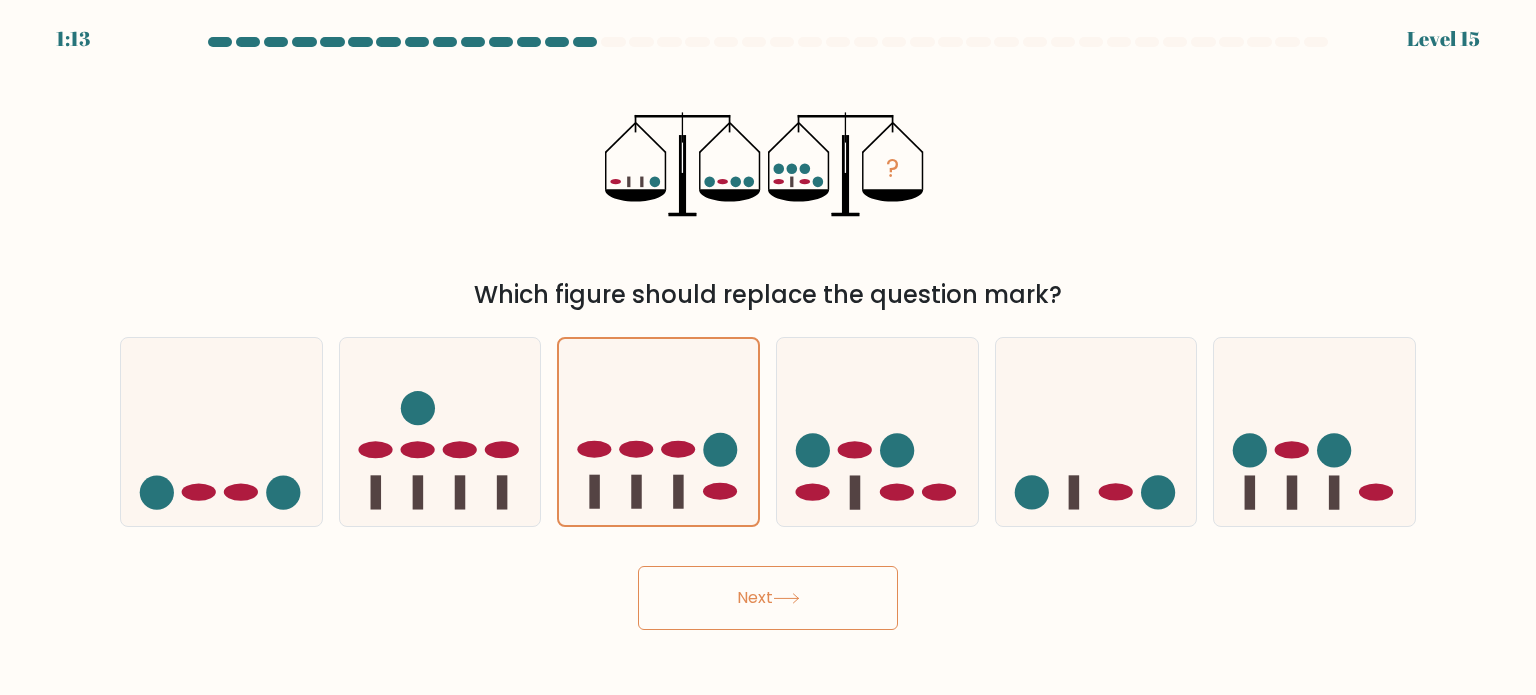 click on "Next" at bounding box center [768, 598] 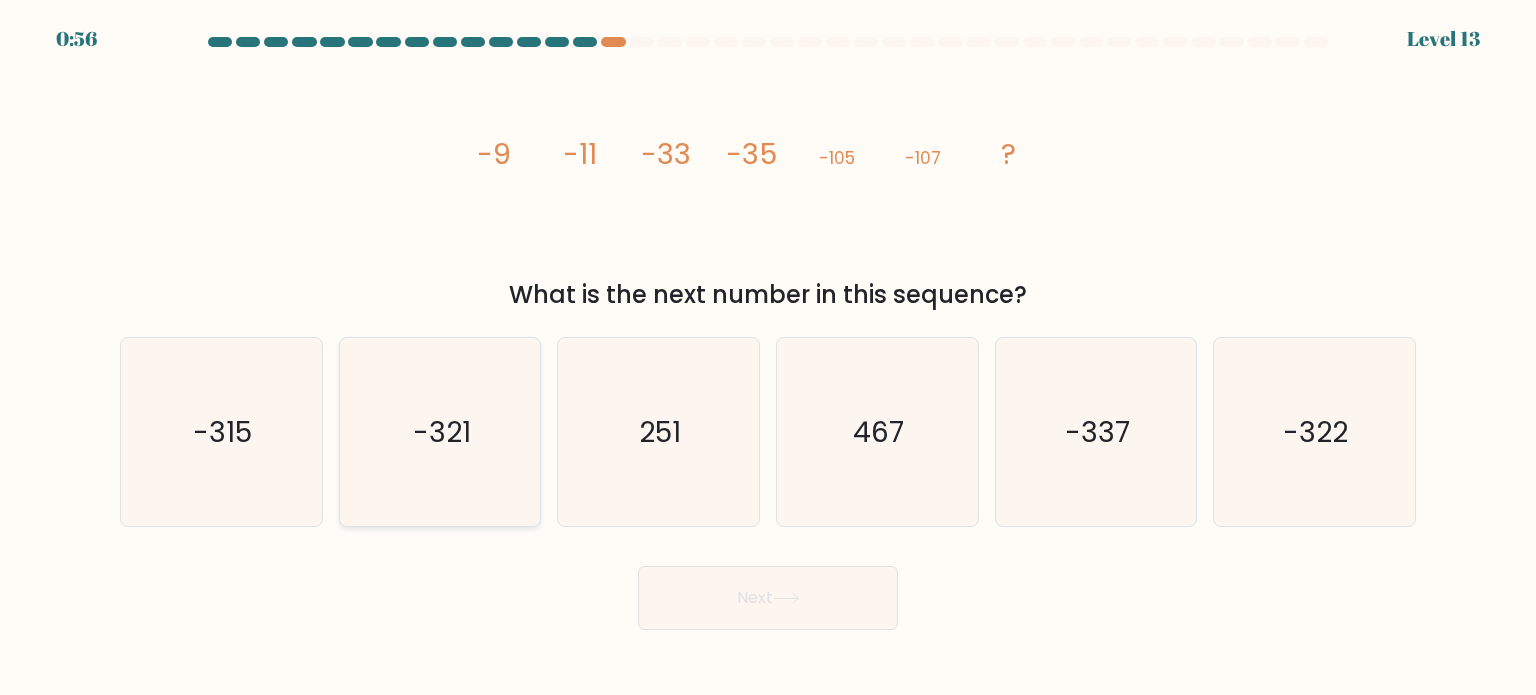 click on "-321" 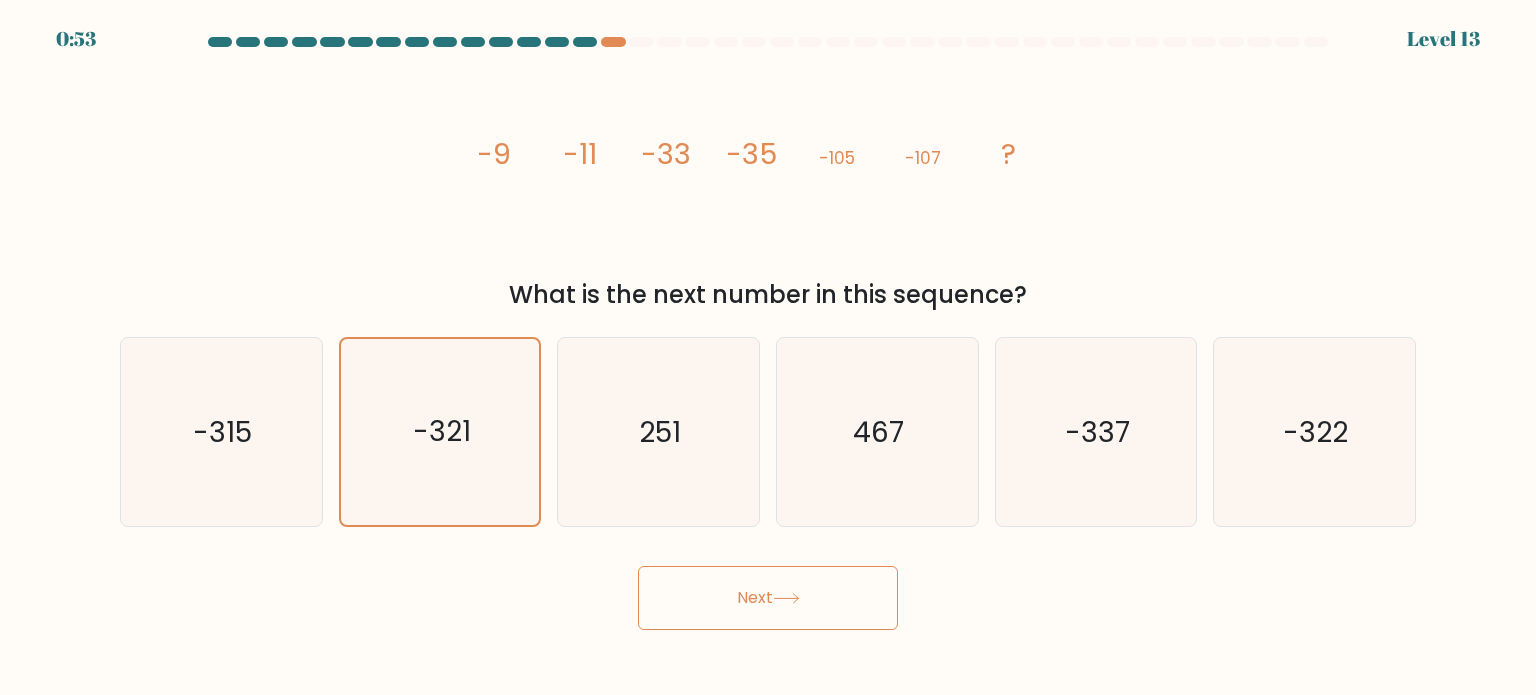 click on "Next" at bounding box center [768, 598] 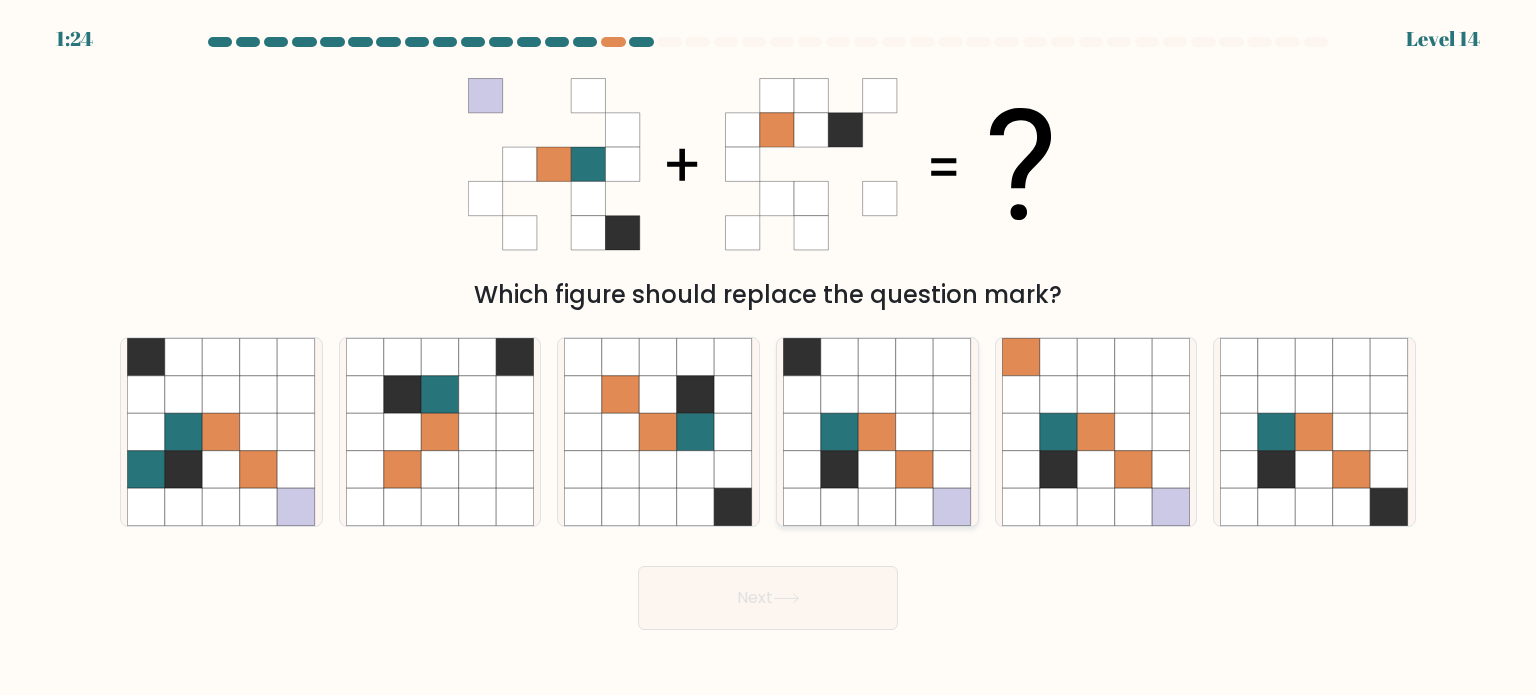 click 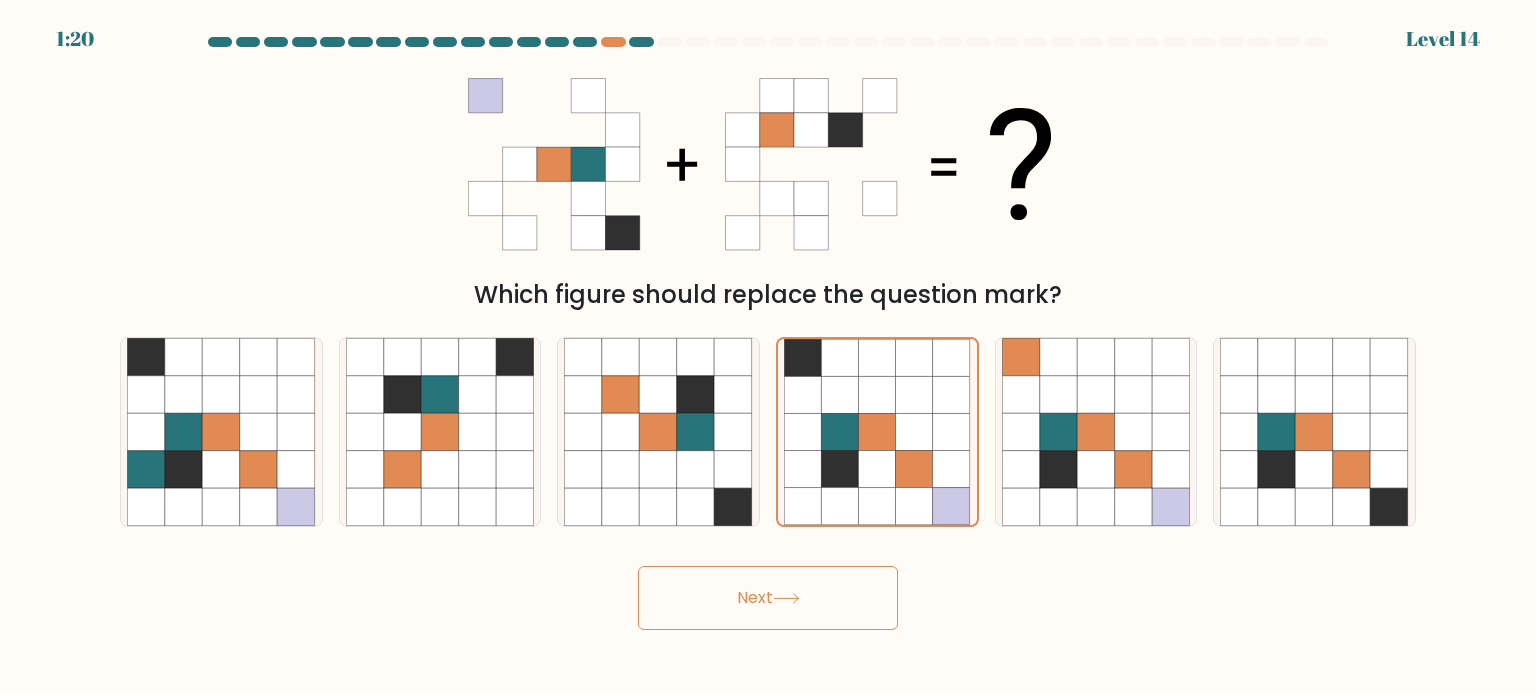 click on "Next" at bounding box center [768, 598] 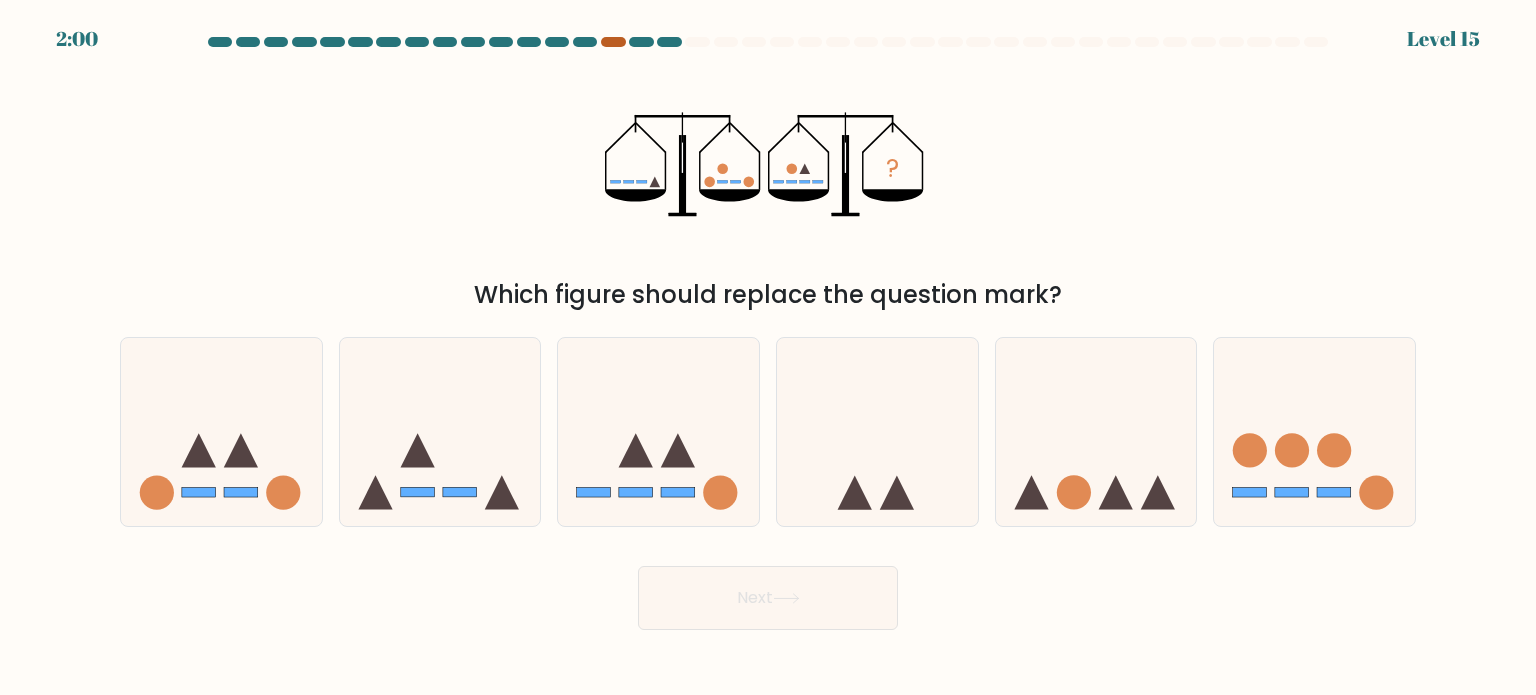 click at bounding box center [613, 42] 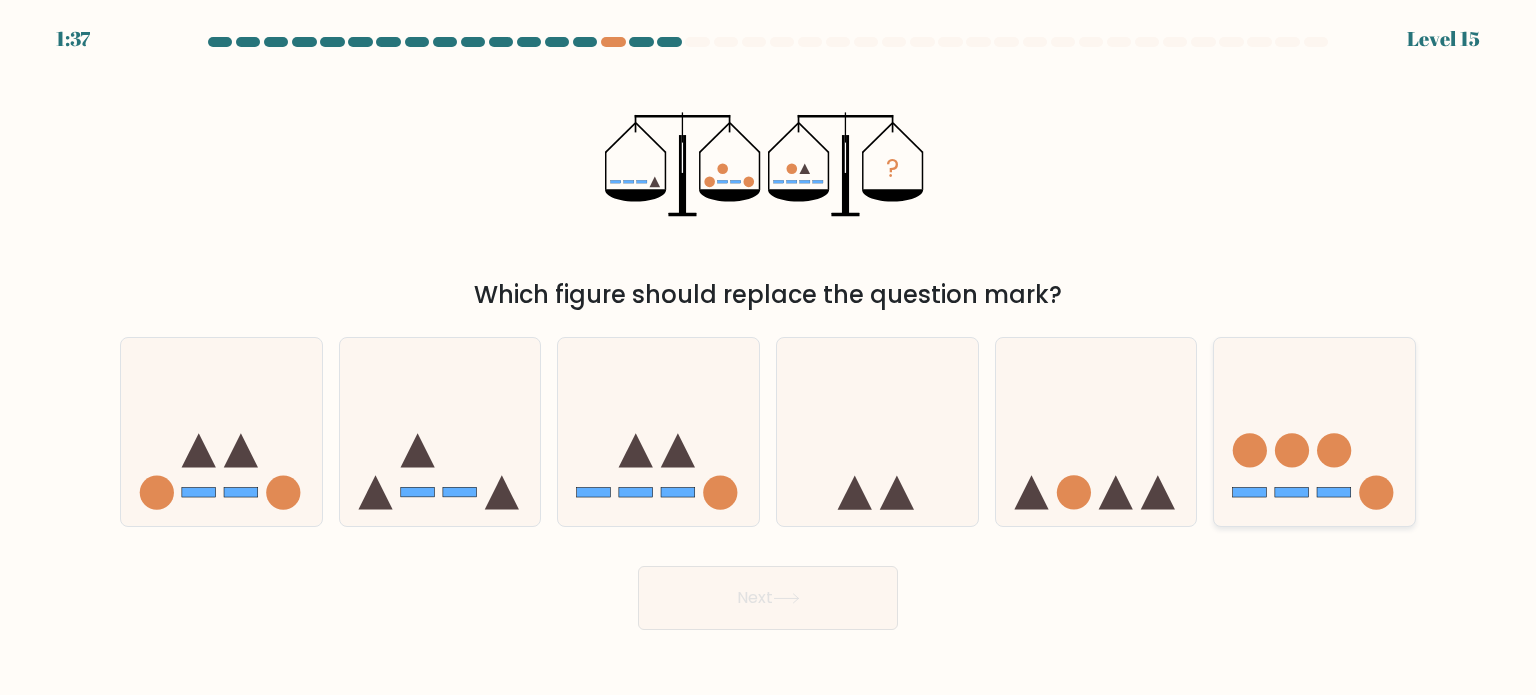 click 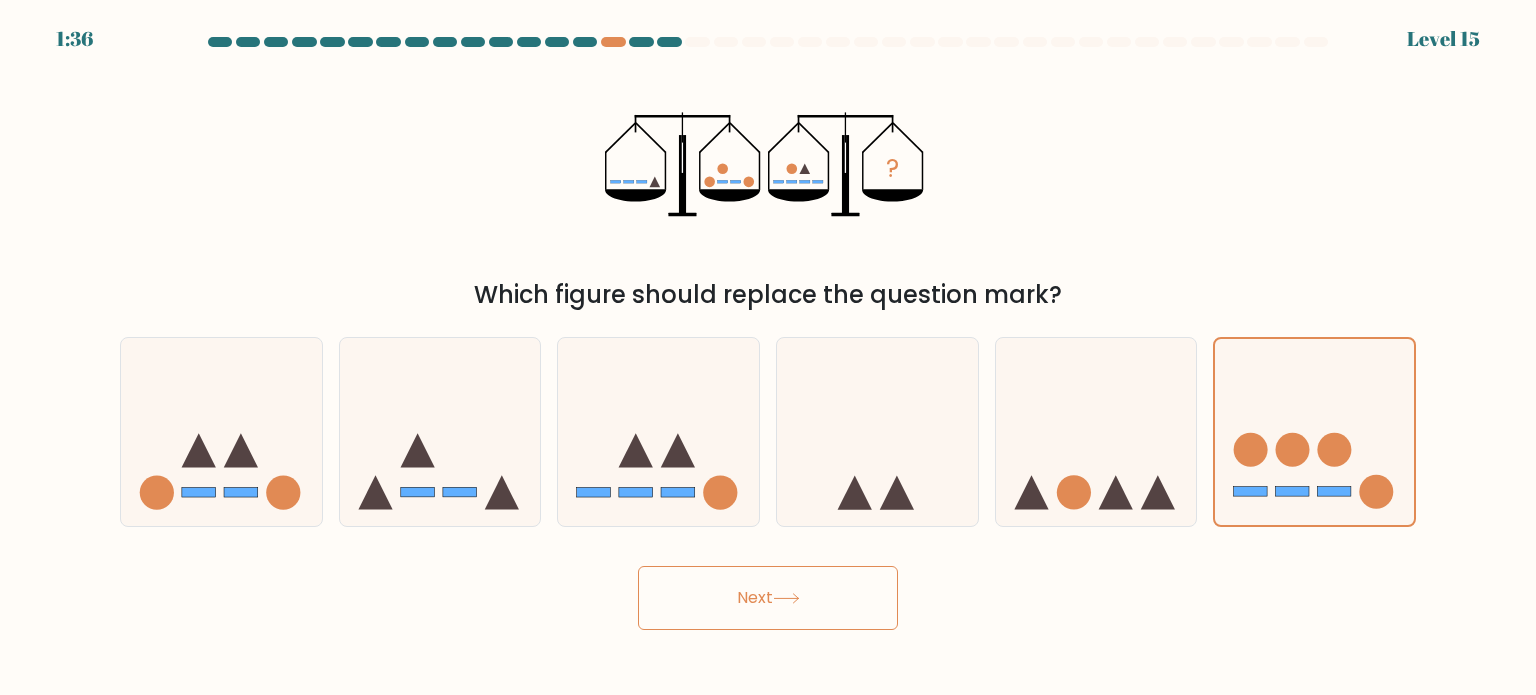 click on "Next" at bounding box center [768, 598] 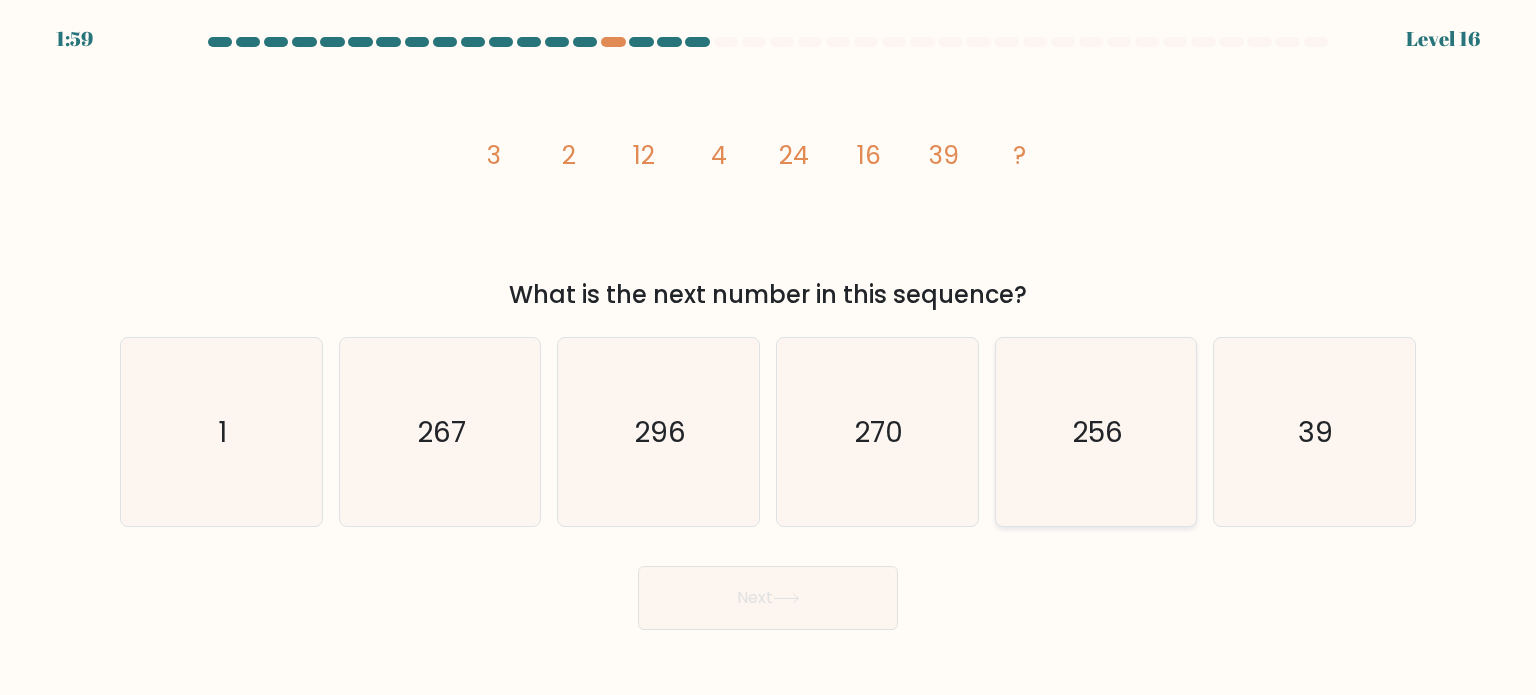 click on "256" 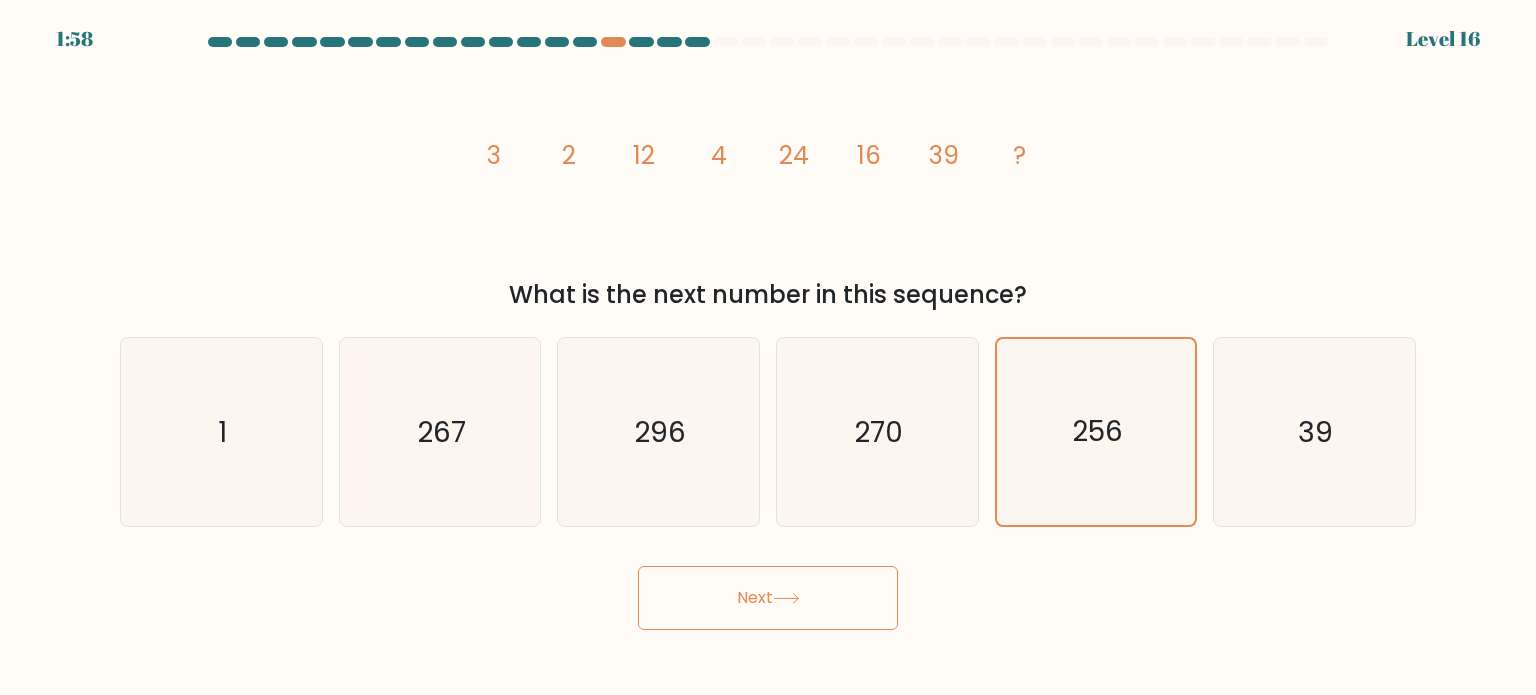 click on "Next" at bounding box center [768, 598] 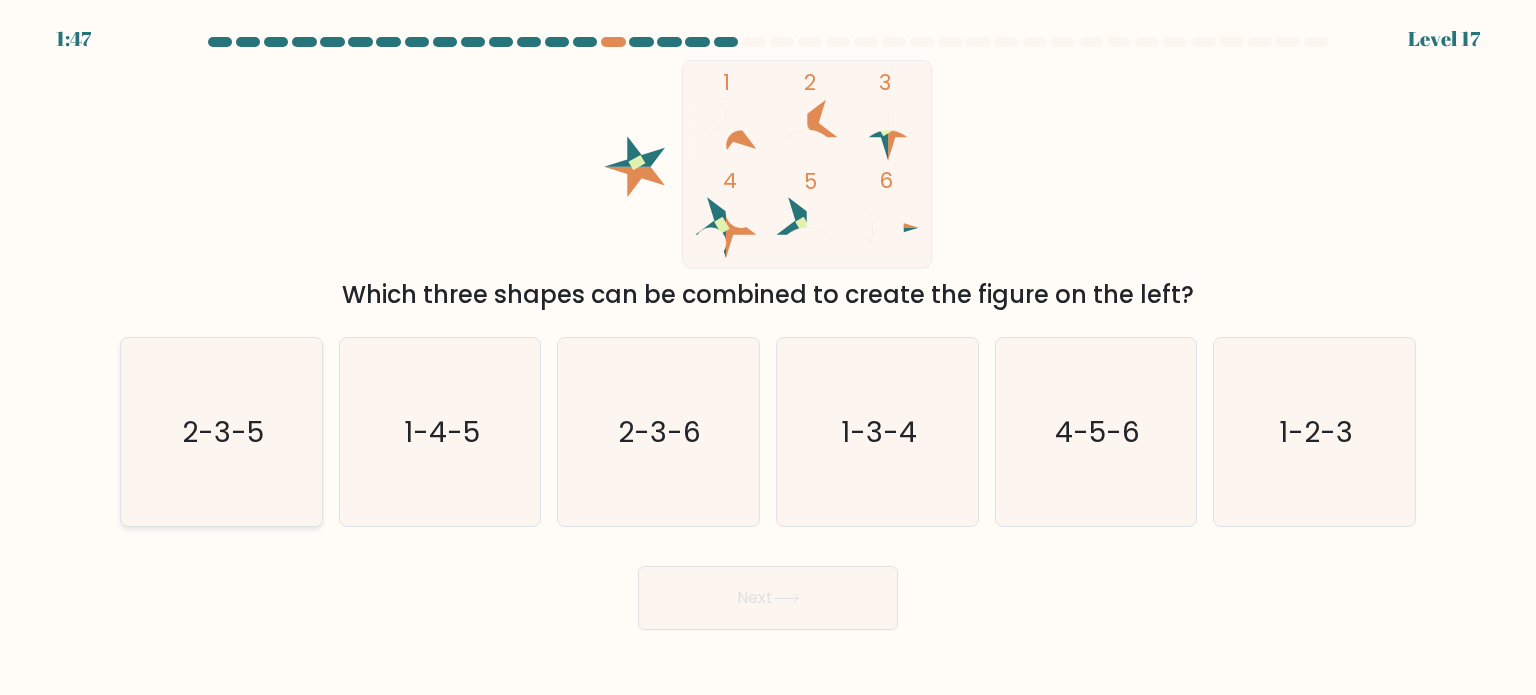 click on "2-3-5" 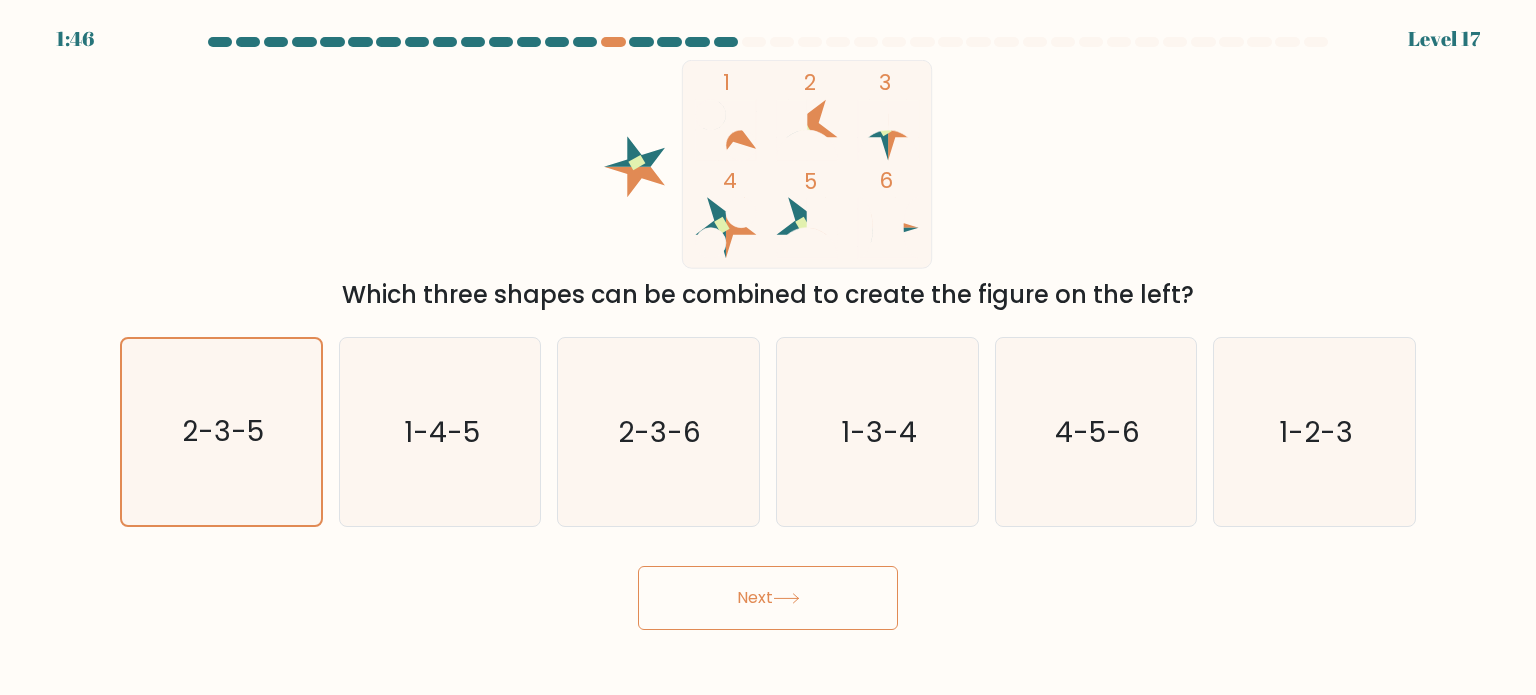 click 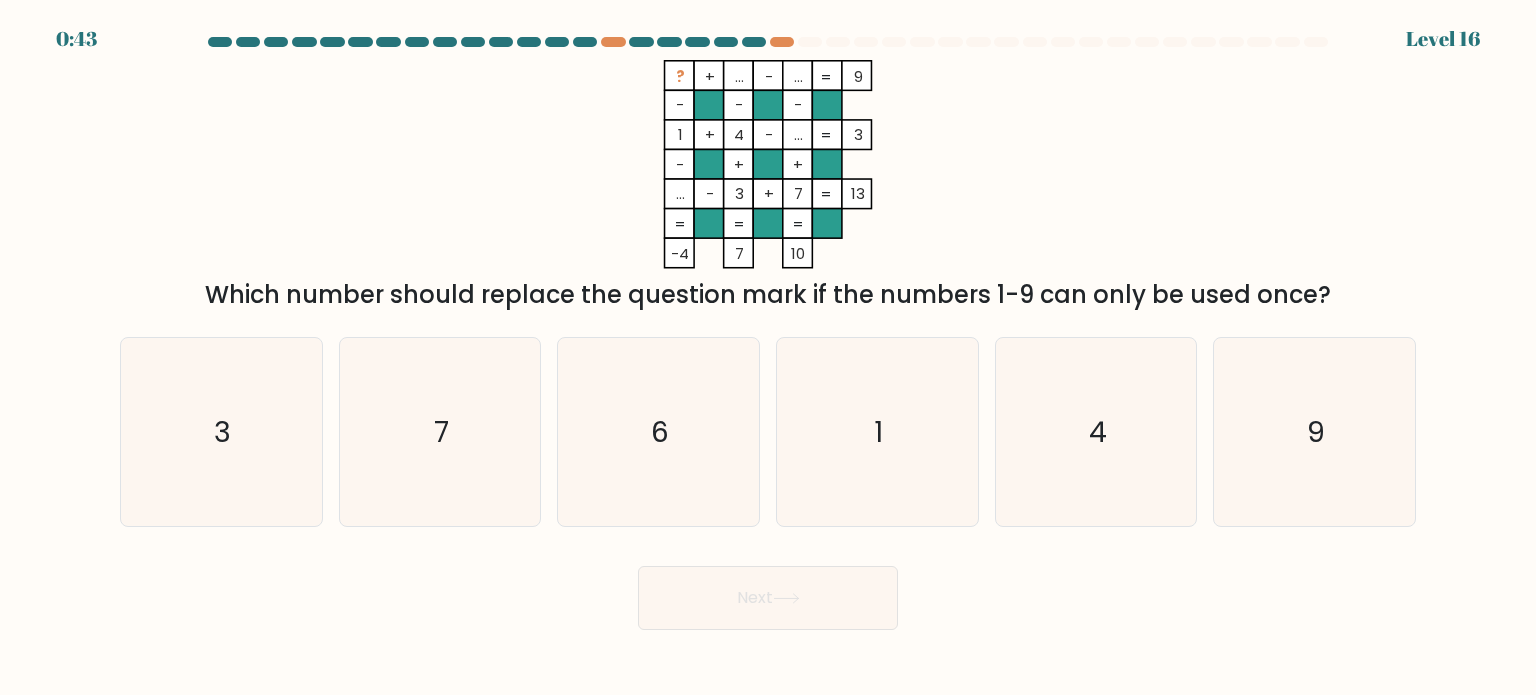 scroll, scrollTop: 0, scrollLeft: 0, axis: both 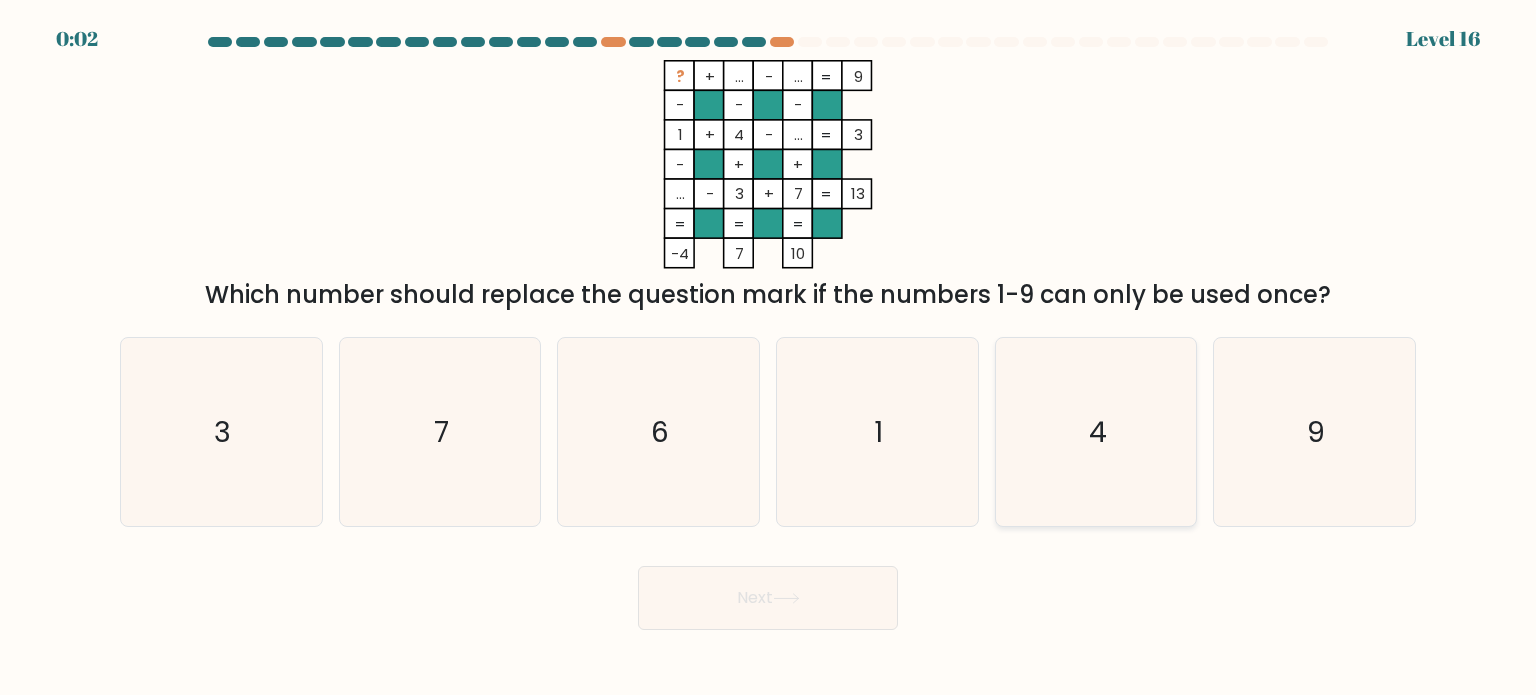 click on "4" 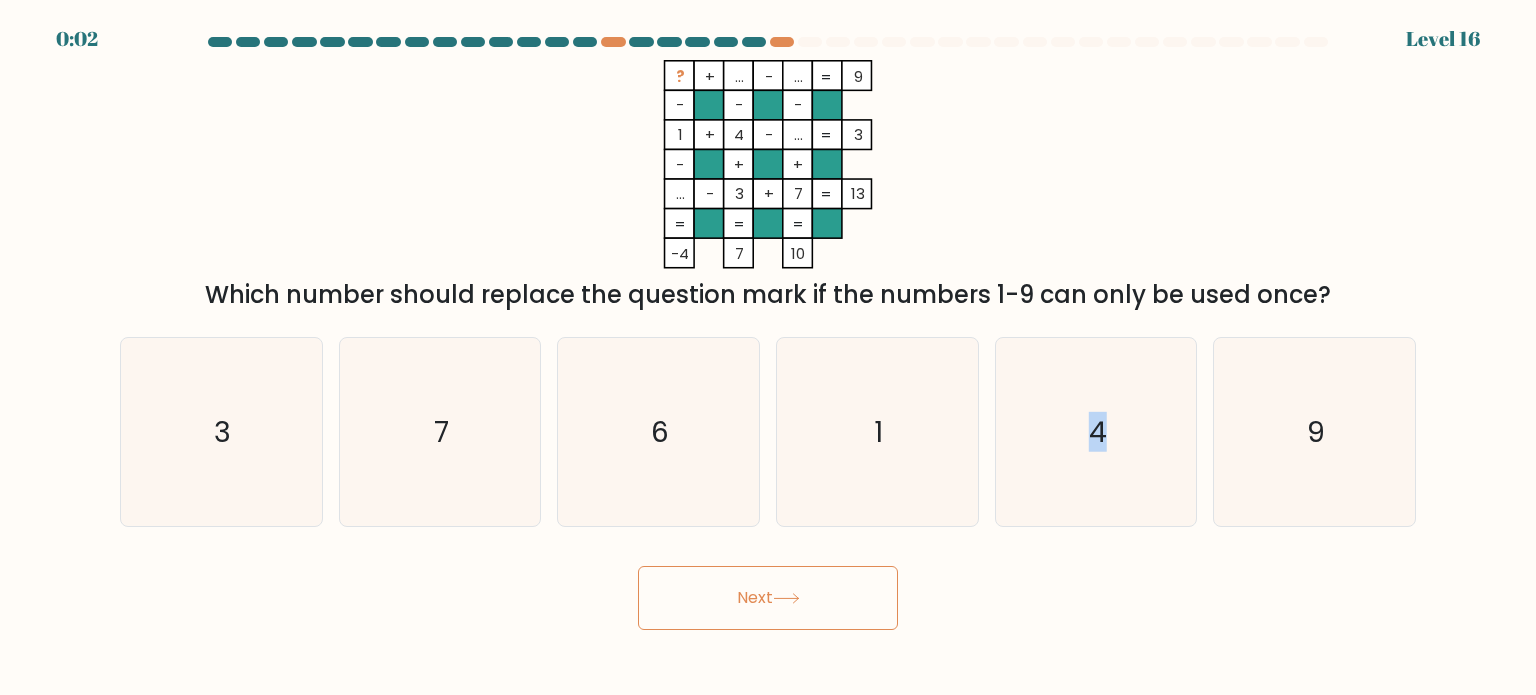click on "Next" at bounding box center [768, 598] 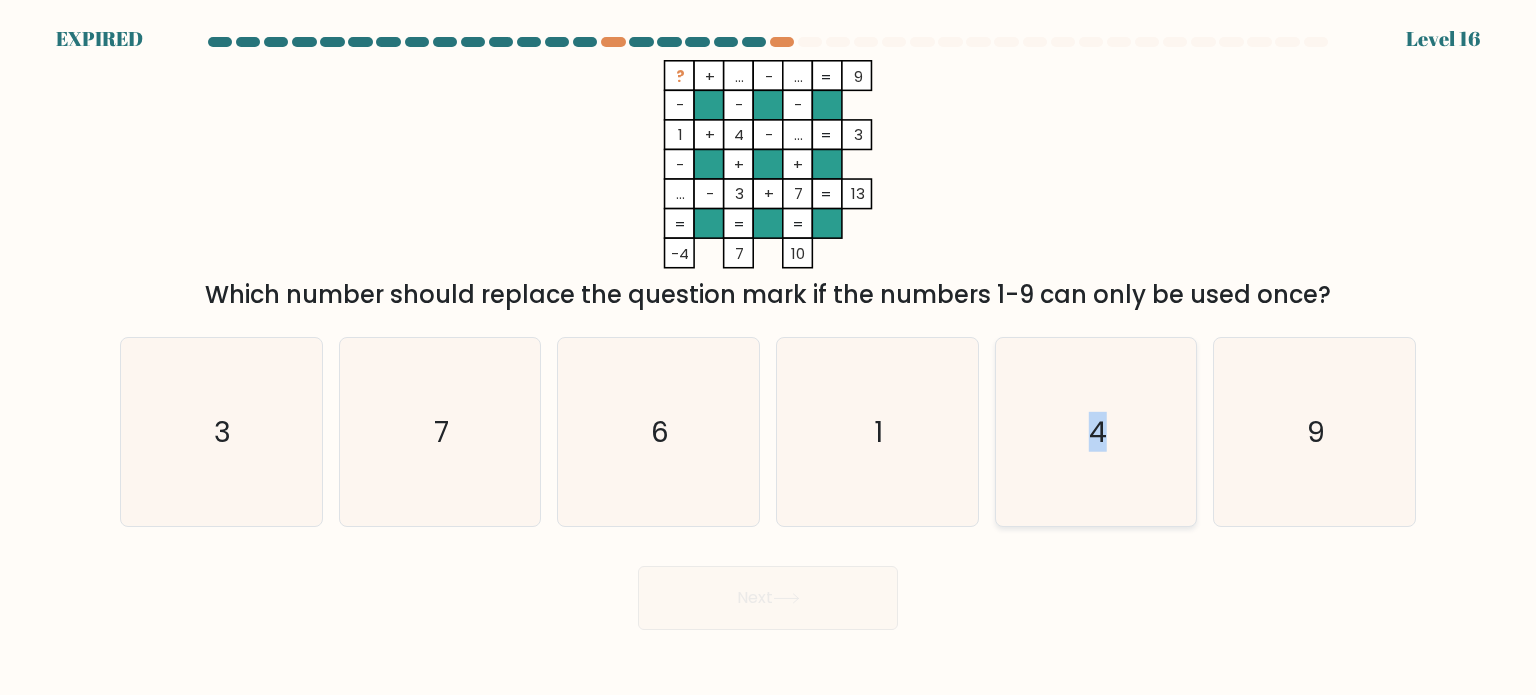 click on "4" 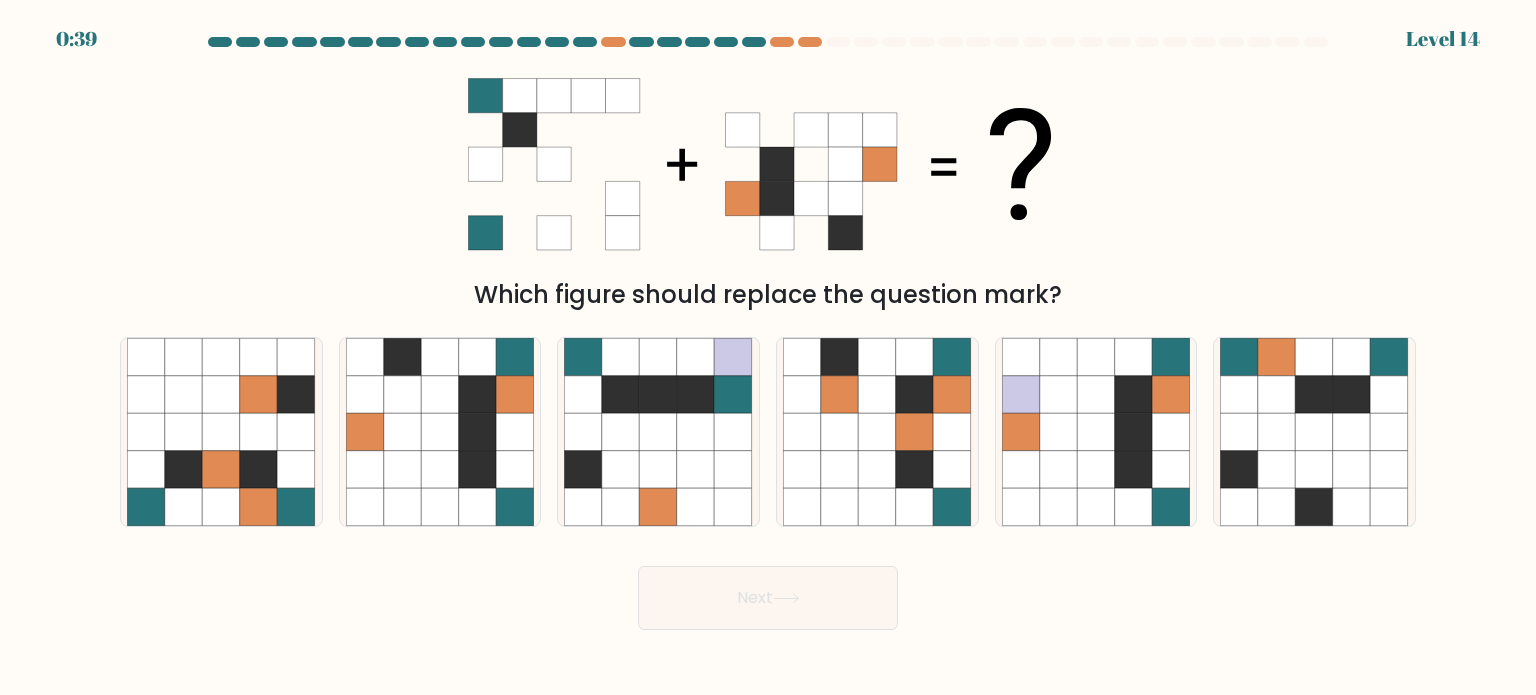 scroll, scrollTop: 0, scrollLeft: 0, axis: both 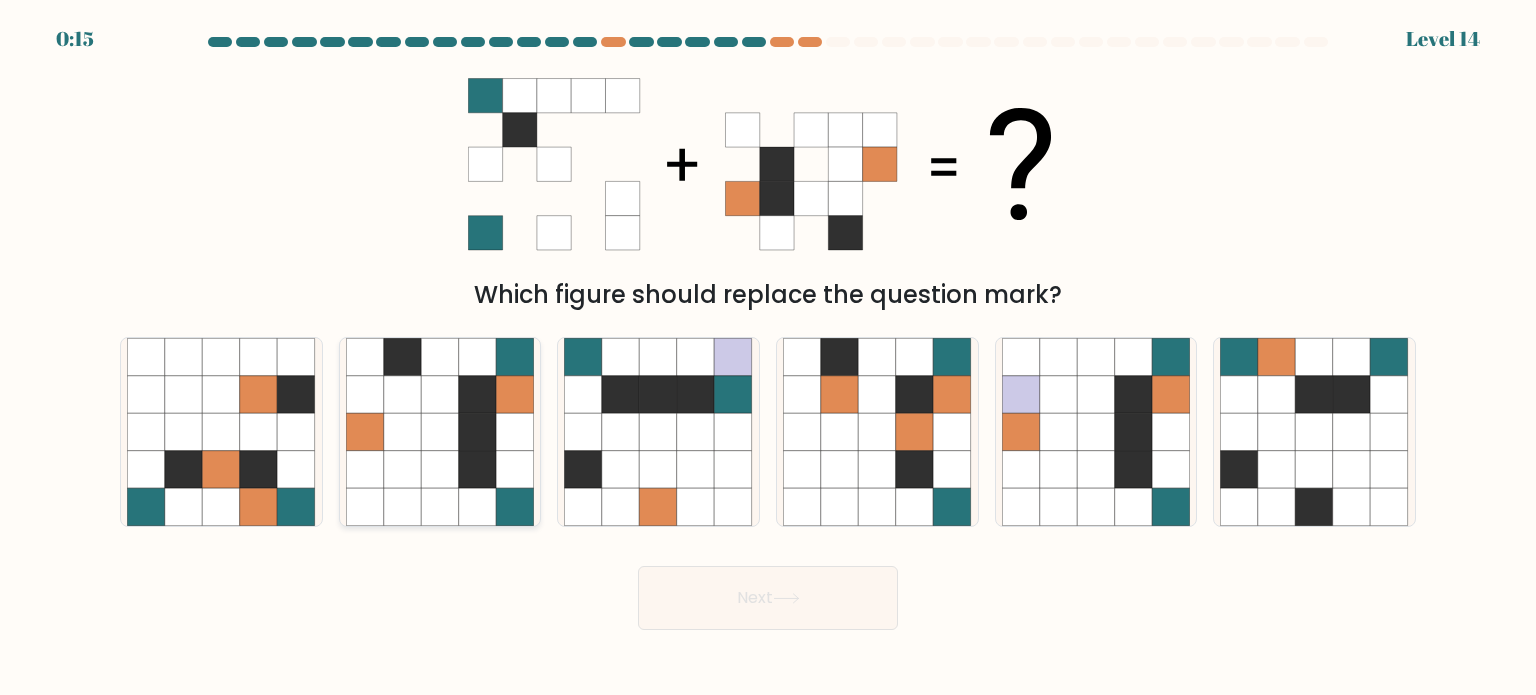click 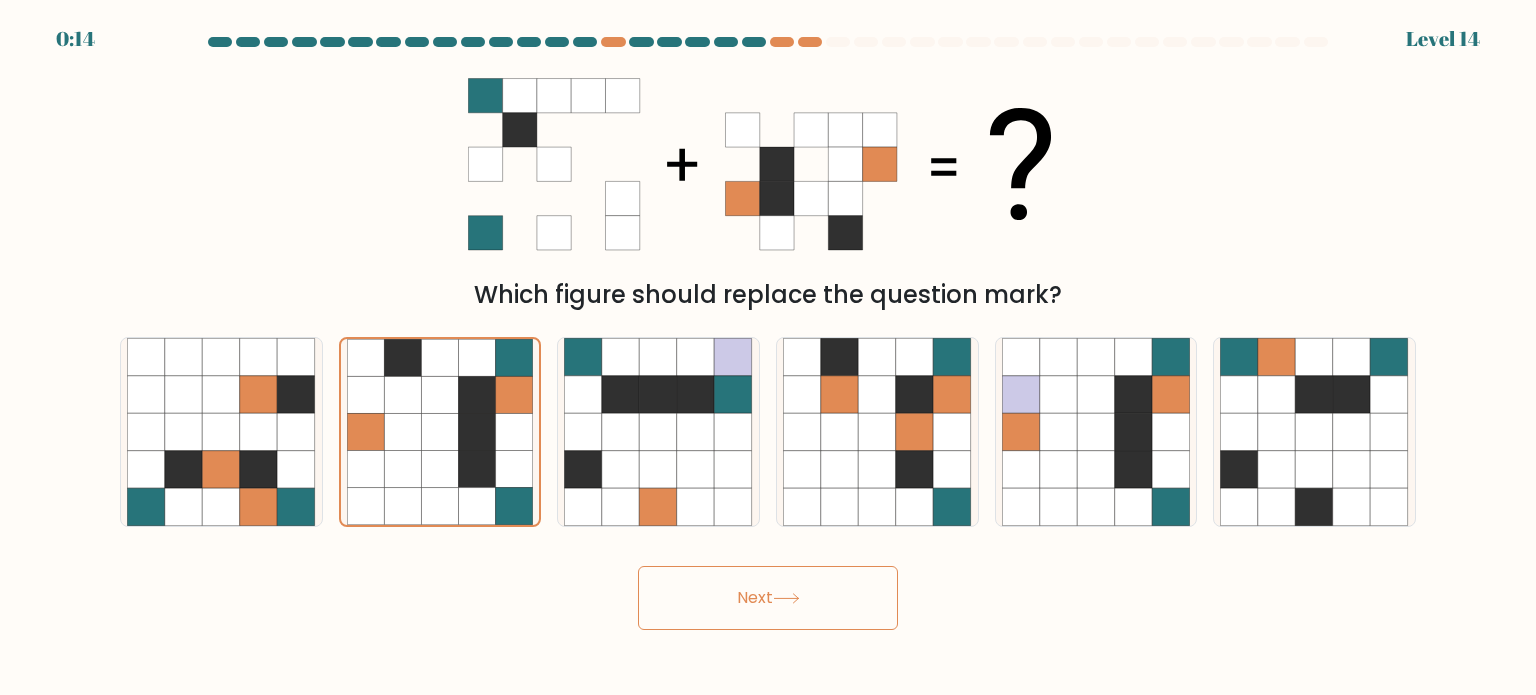 click on "Next" at bounding box center (768, 598) 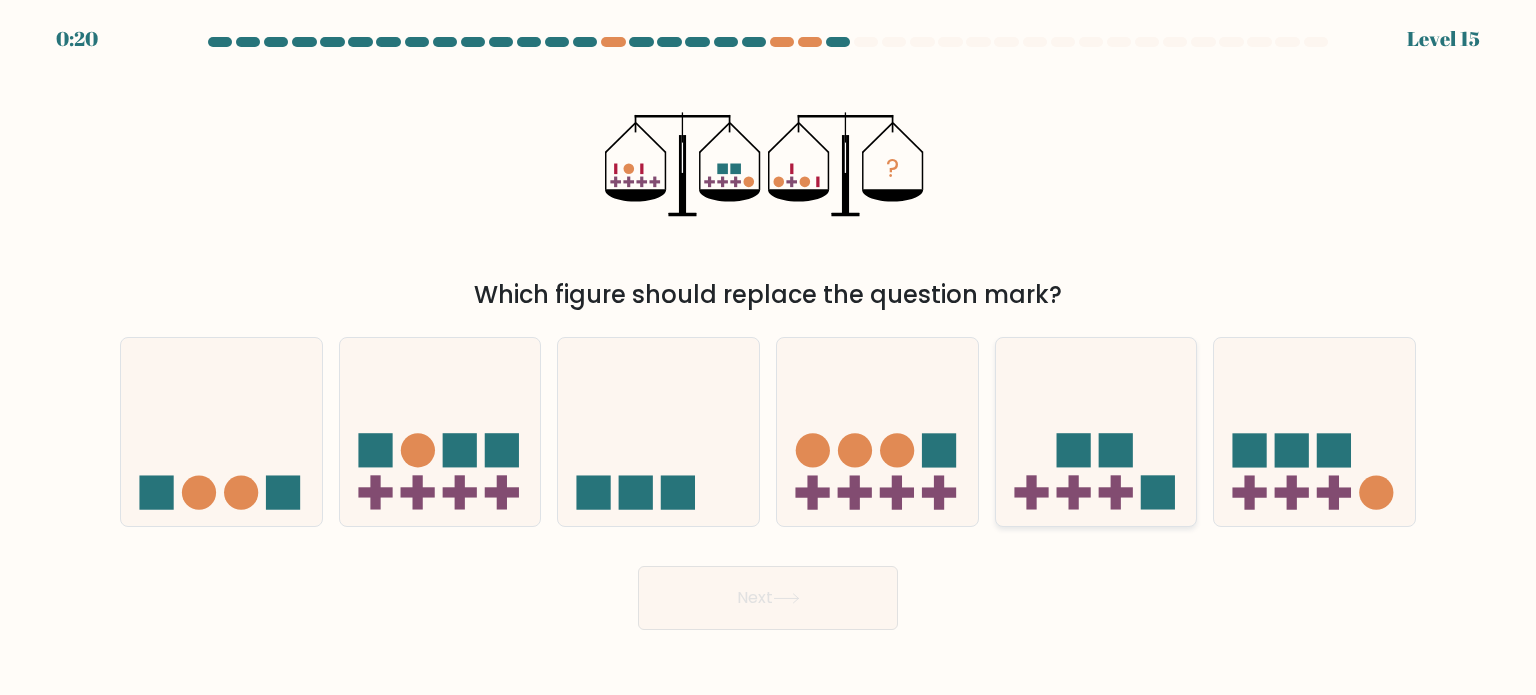 click 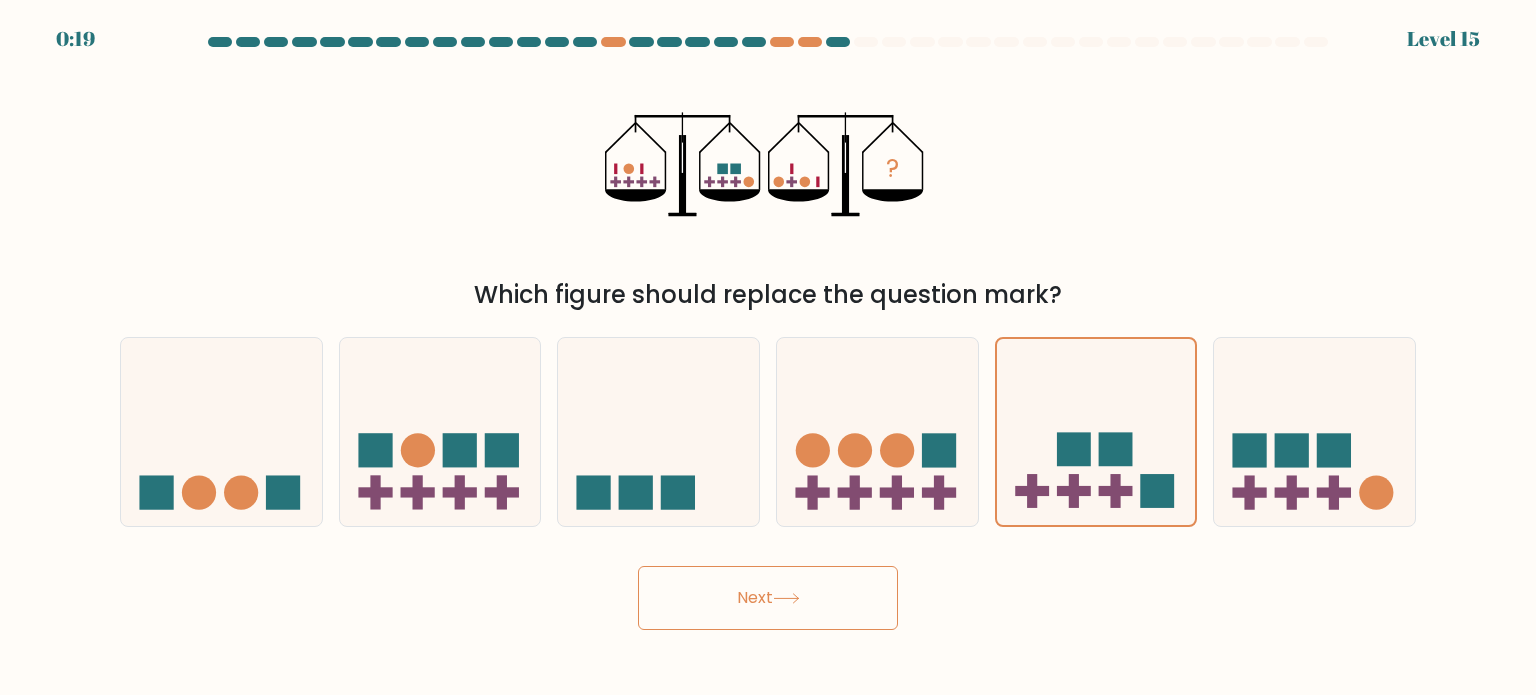 click on "Next" at bounding box center [768, 598] 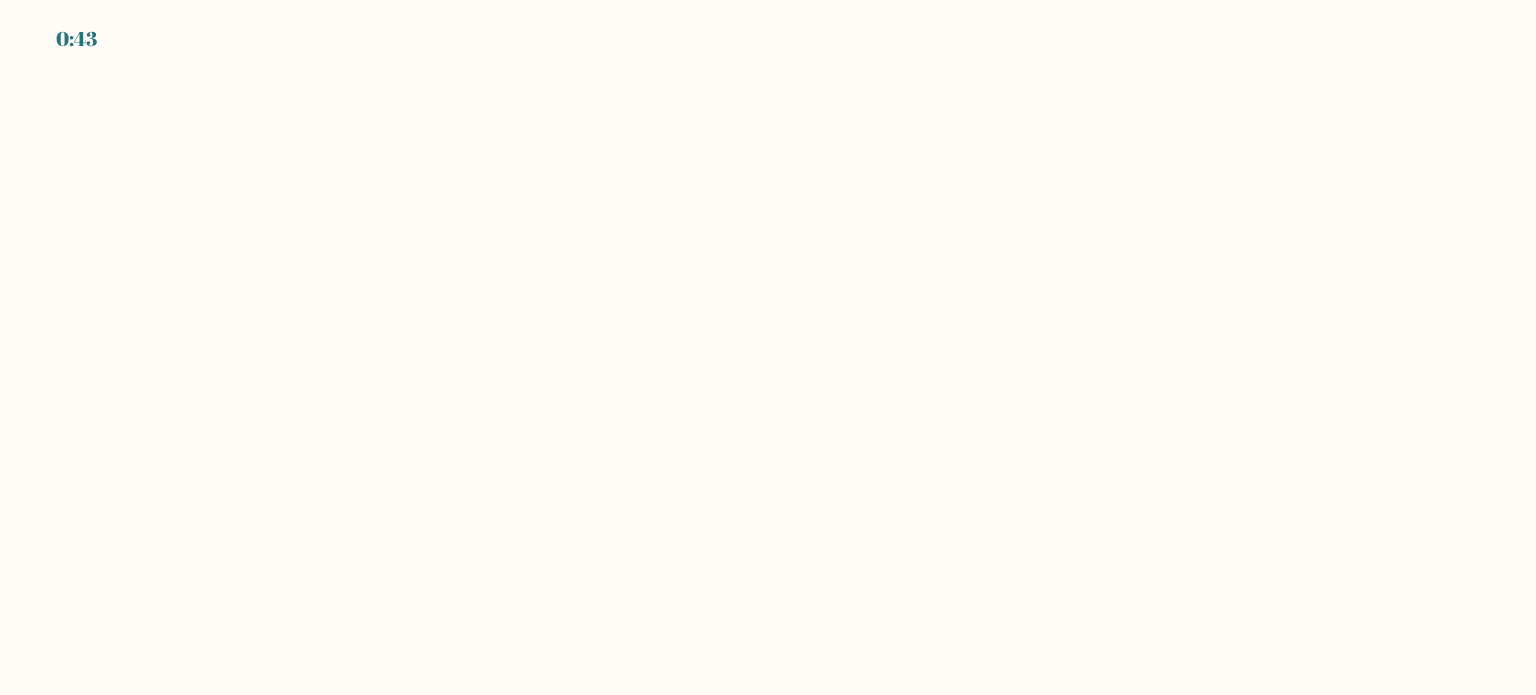 scroll, scrollTop: 0, scrollLeft: 0, axis: both 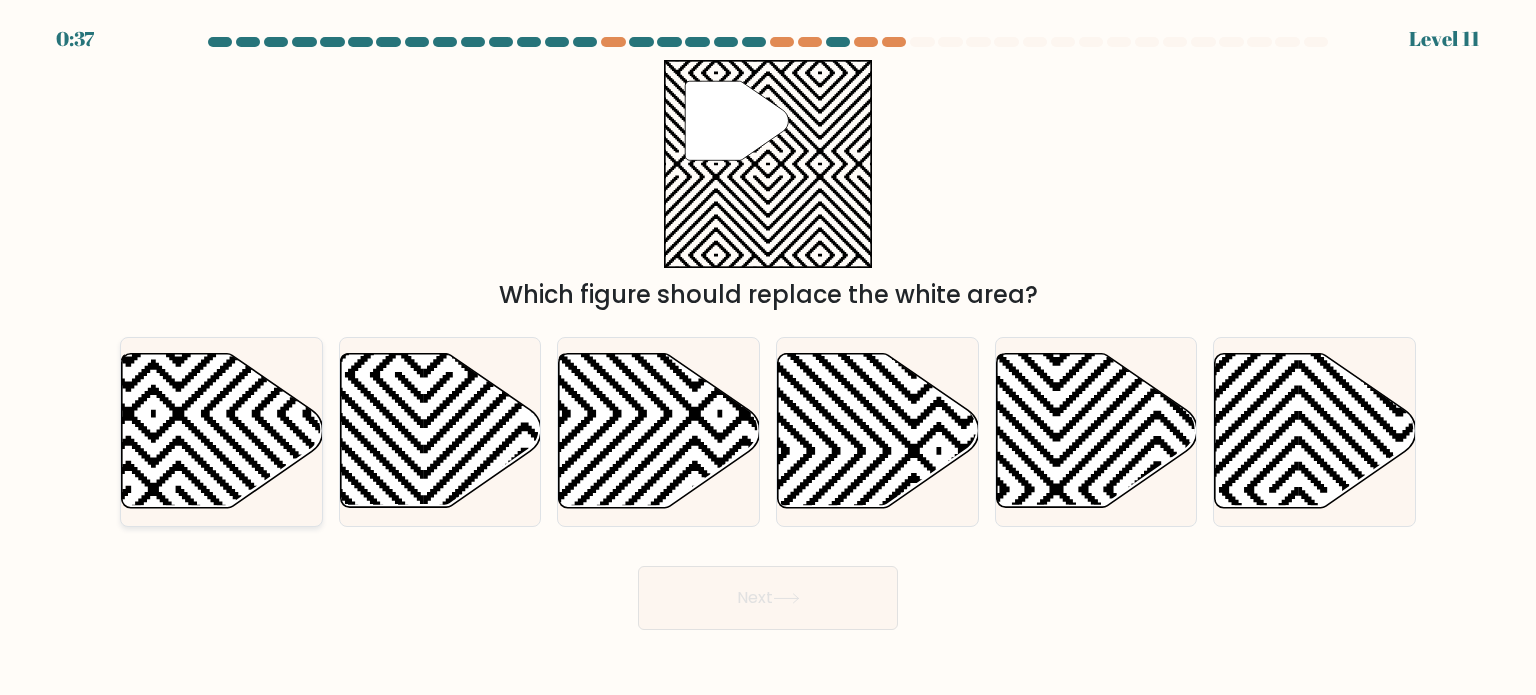 click 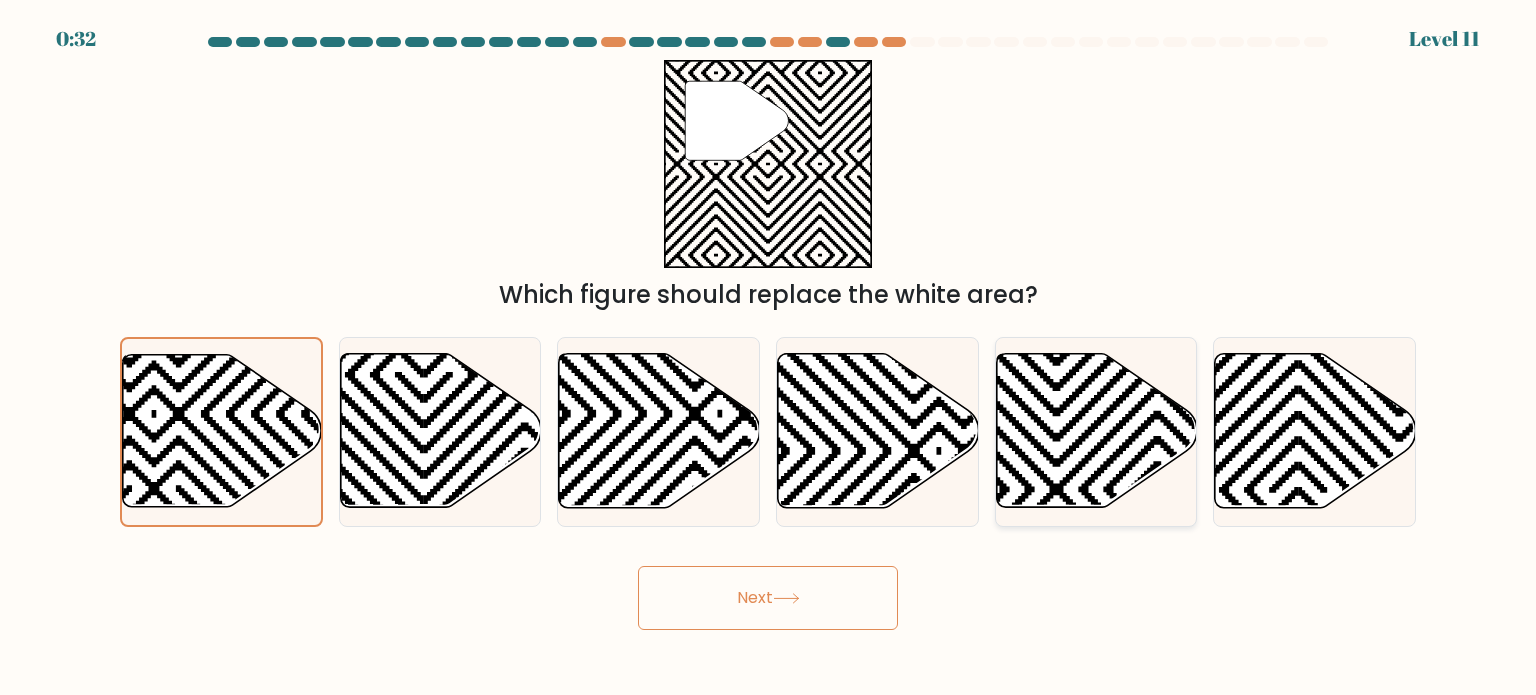 click 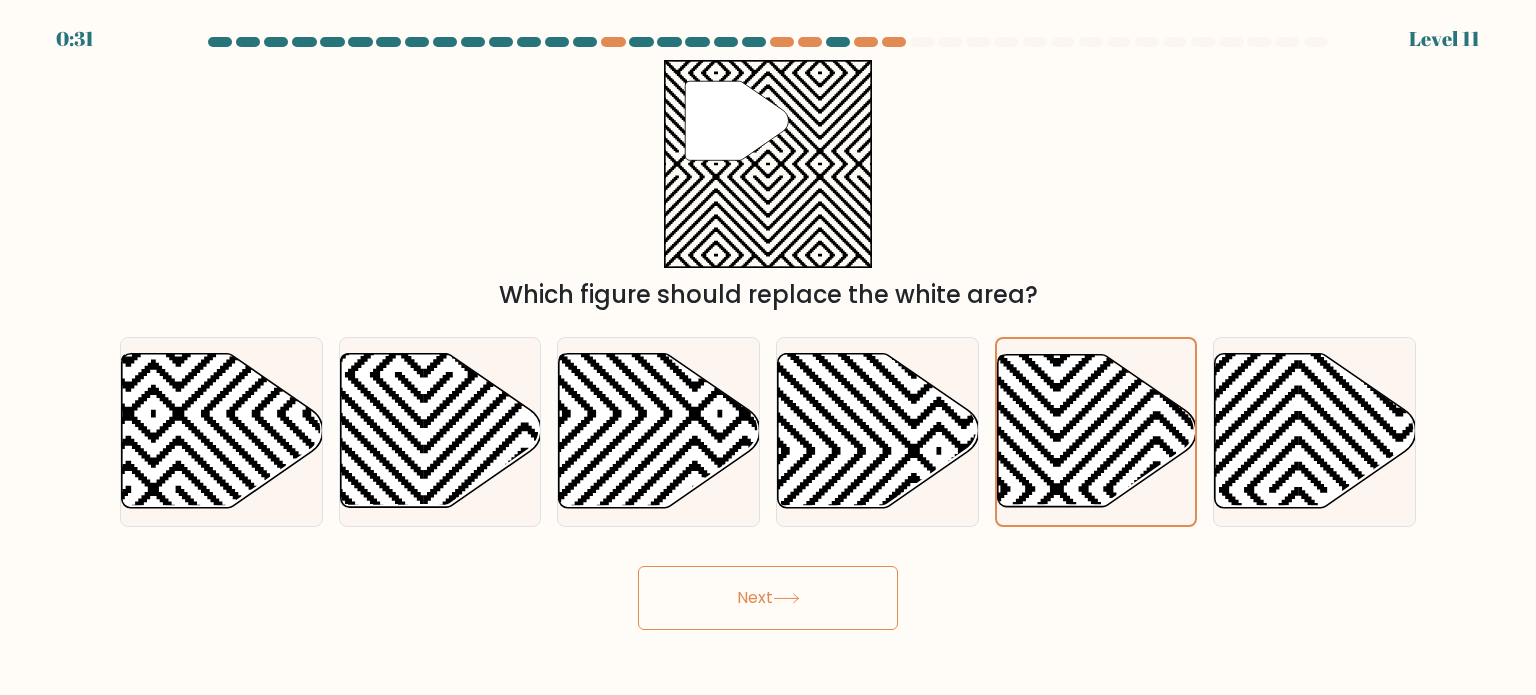 click on "Next" at bounding box center (768, 598) 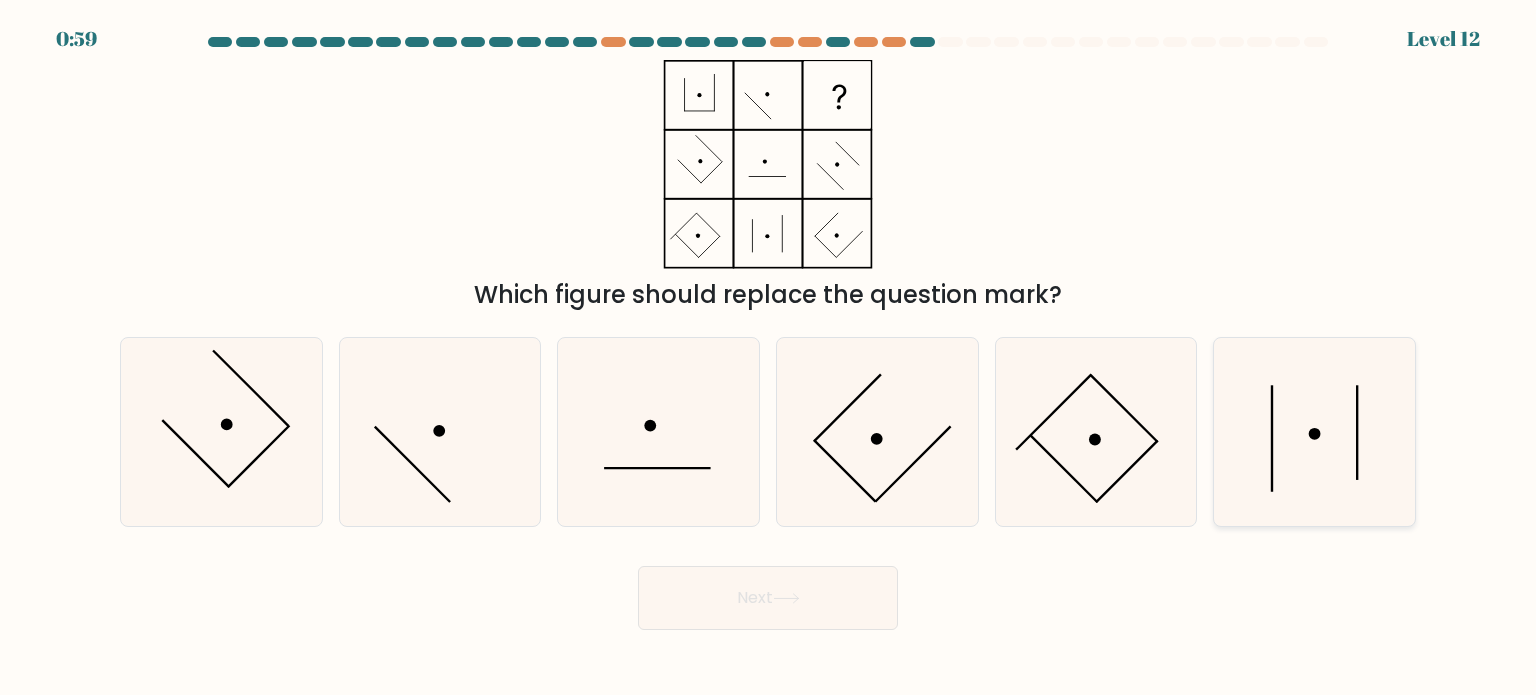 click 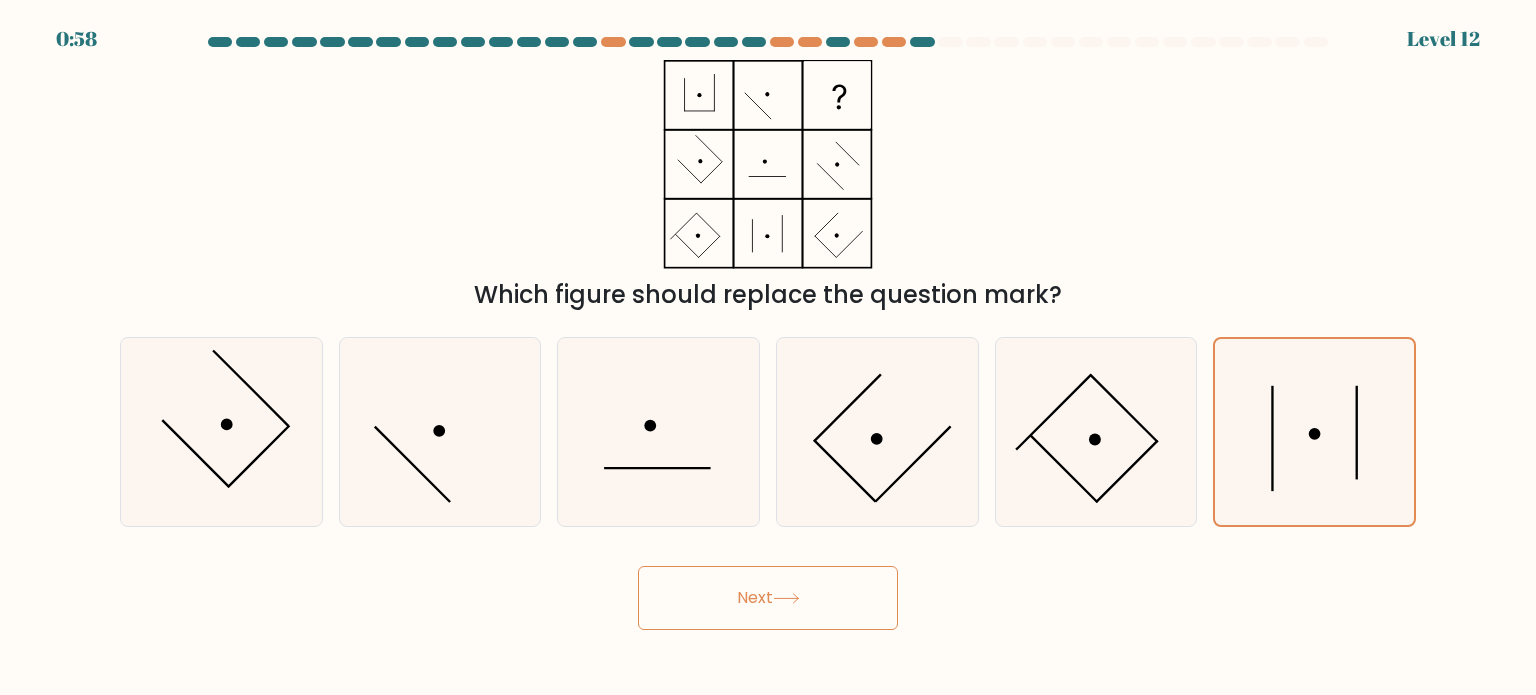 click on "Next" at bounding box center (768, 598) 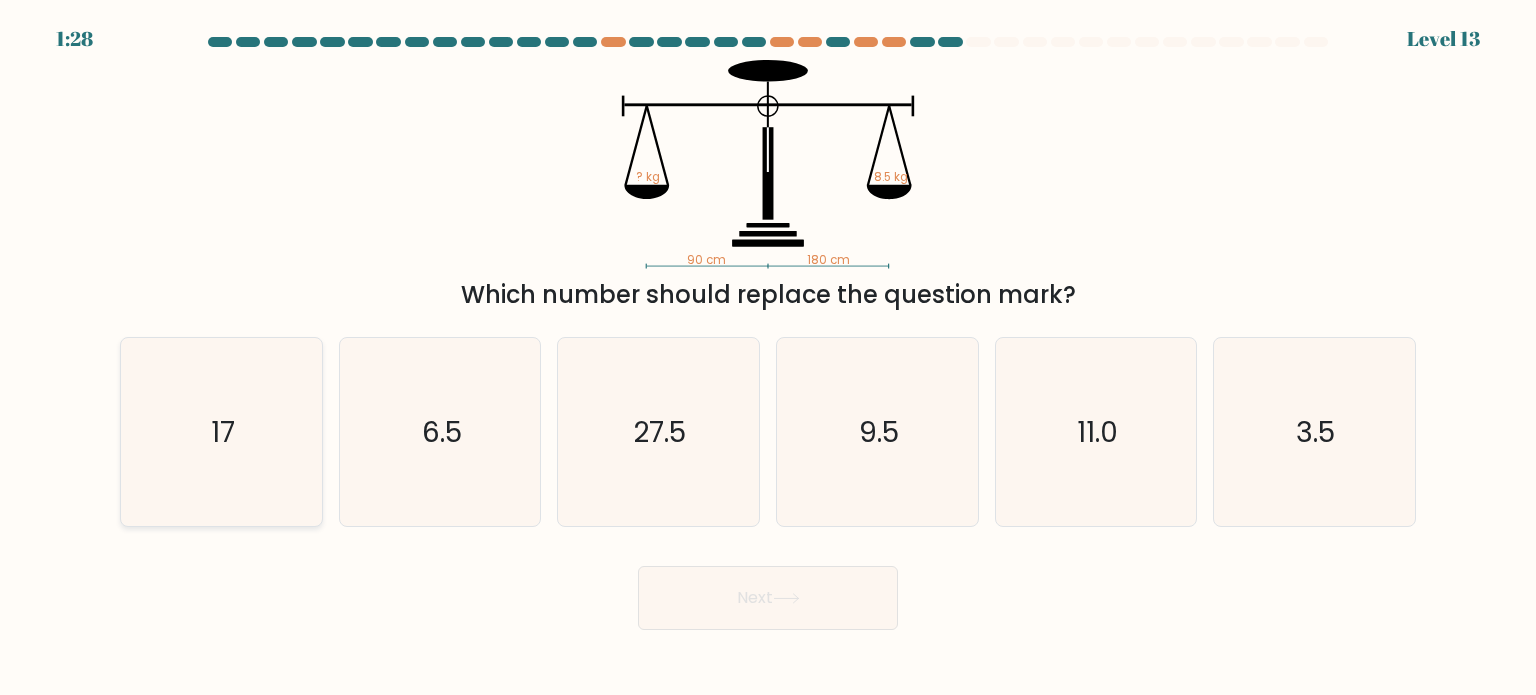 click on "17" 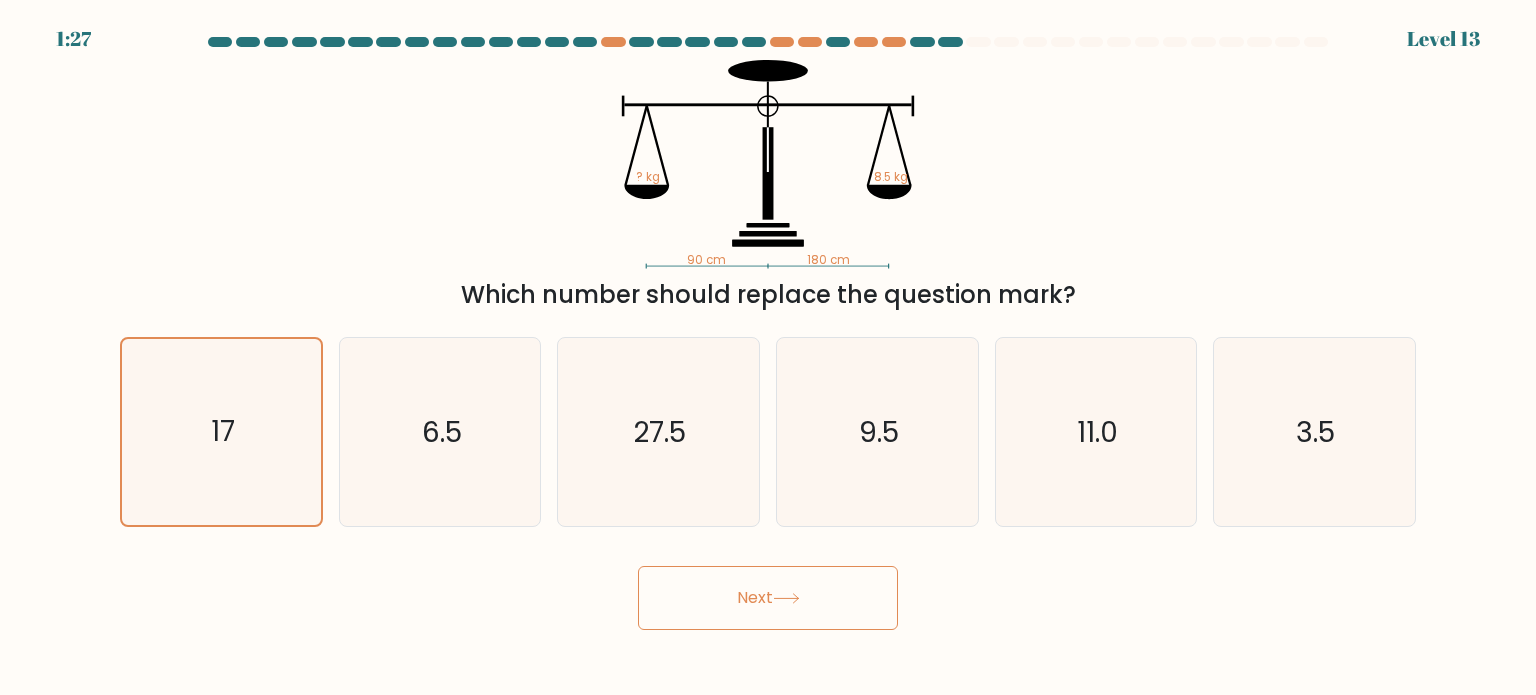 click on "Next" at bounding box center (768, 598) 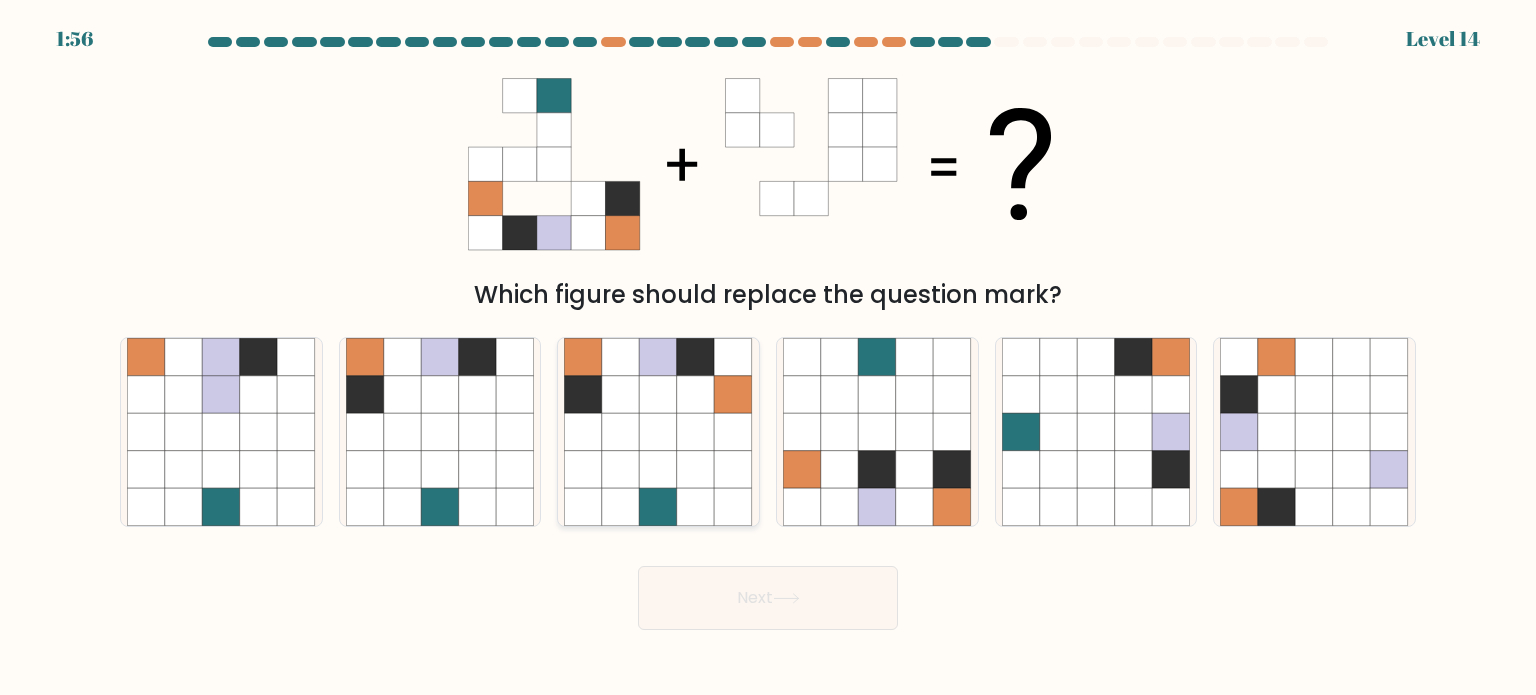 click 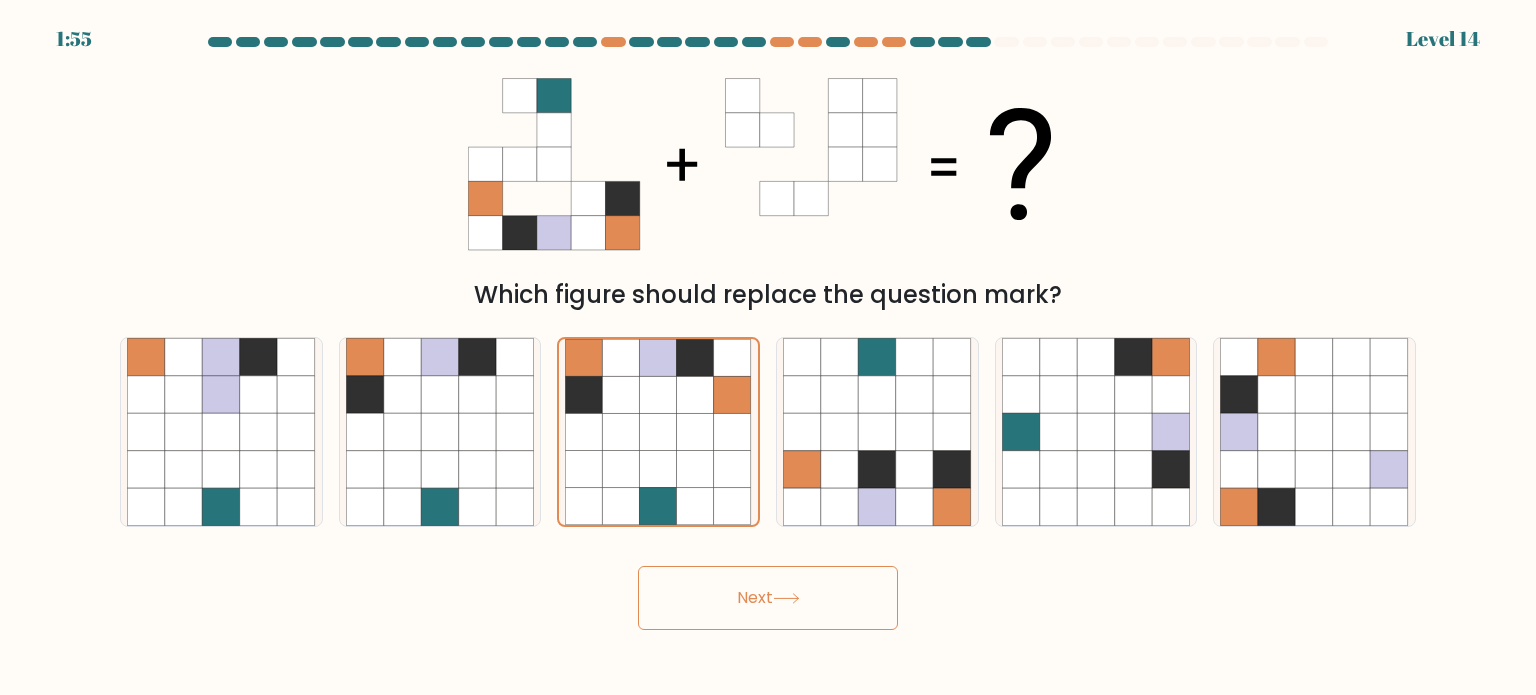 drag, startPoint x: 739, startPoint y: 615, endPoint x: 729, endPoint y: 617, distance: 10.198039 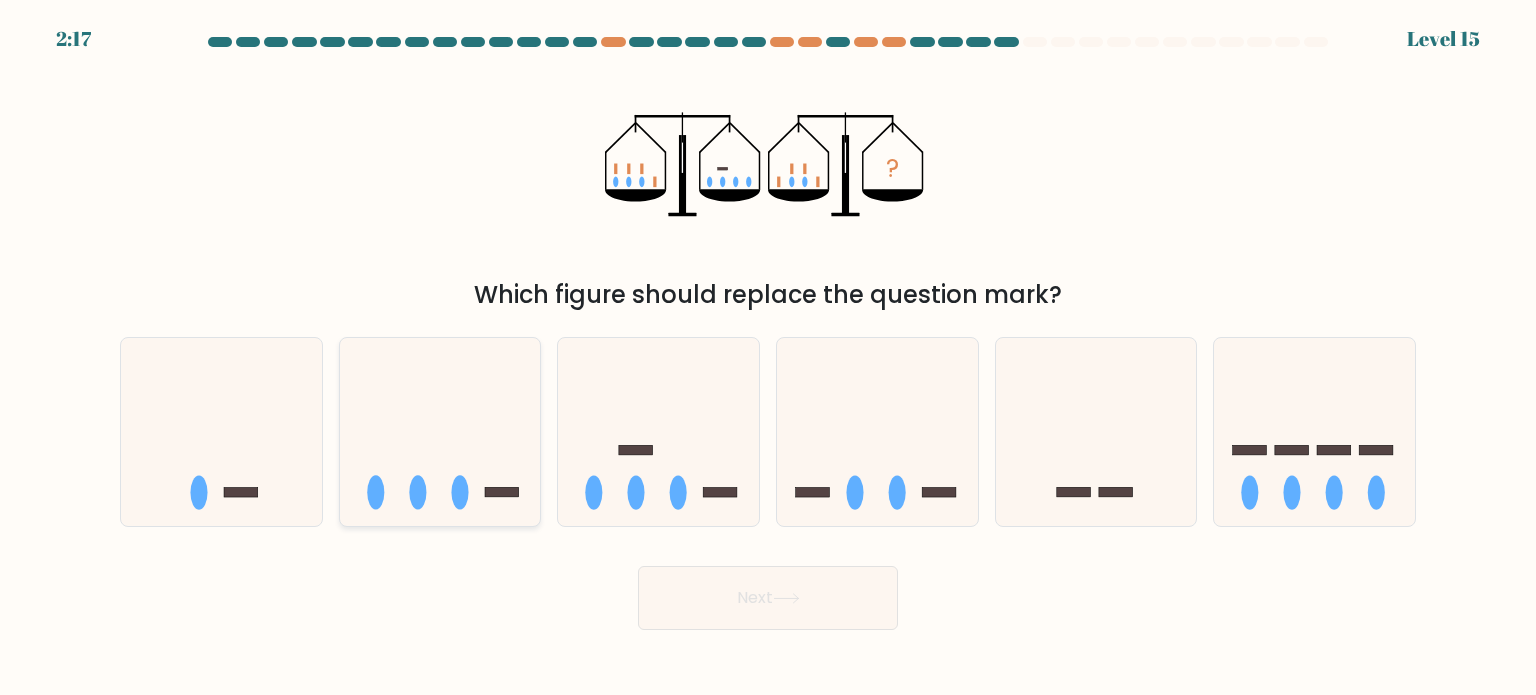 click 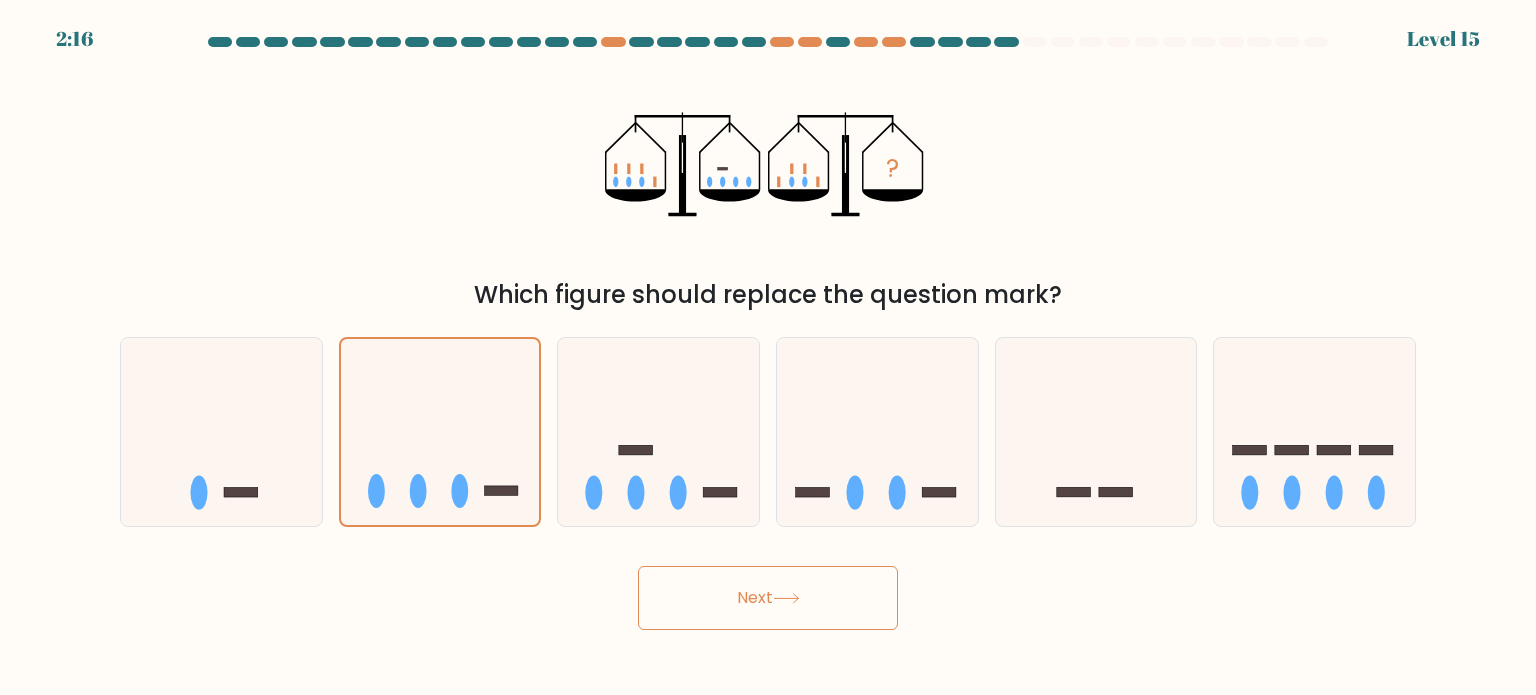 click on "Next" at bounding box center [768, 598] 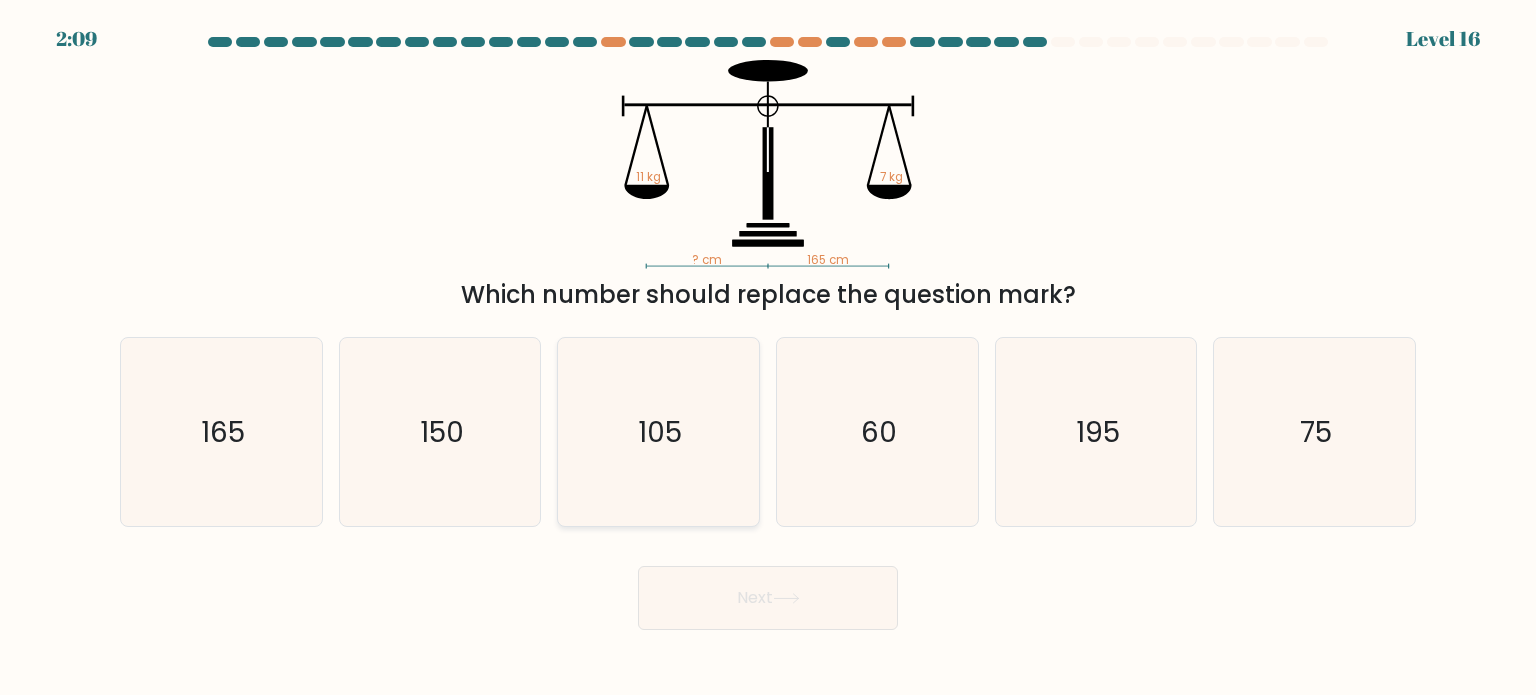 click on "105" 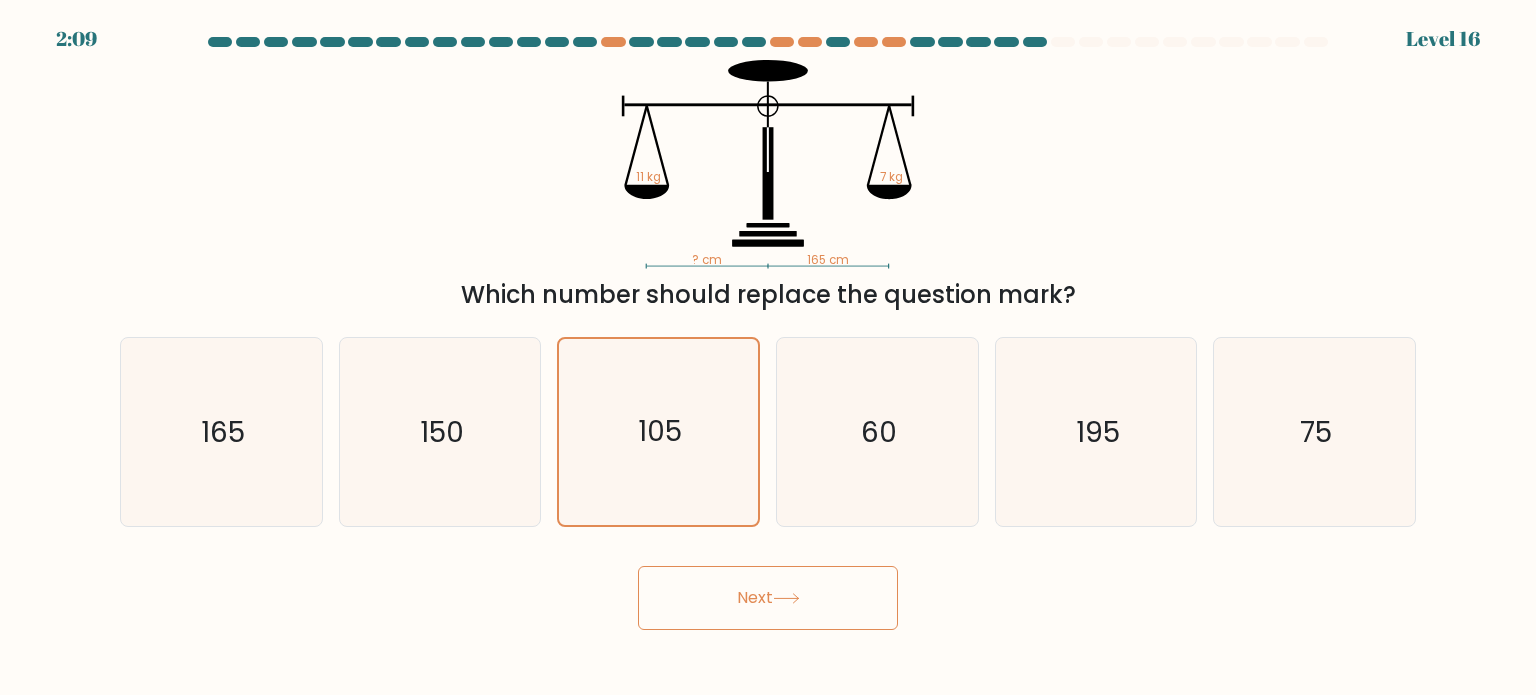 click on "Next" at bounding box center [768, 598] 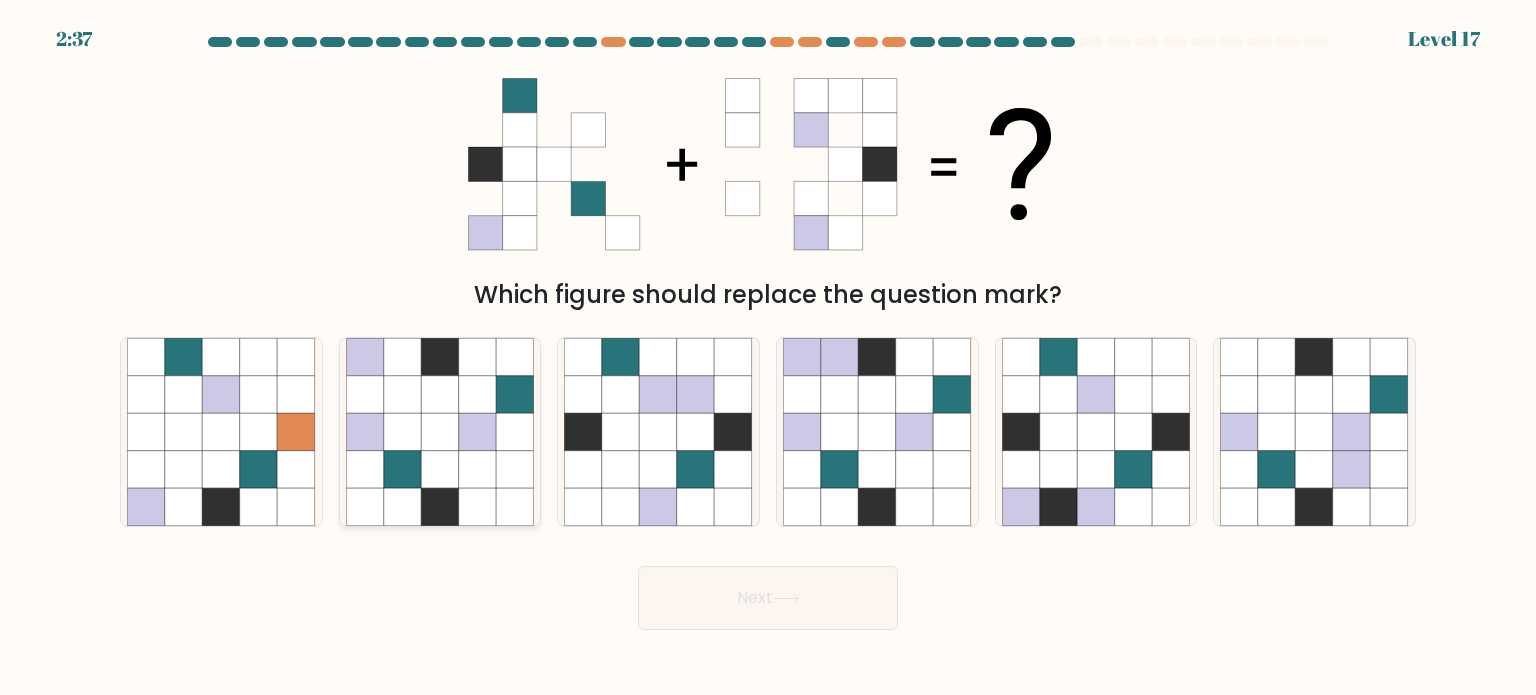 click 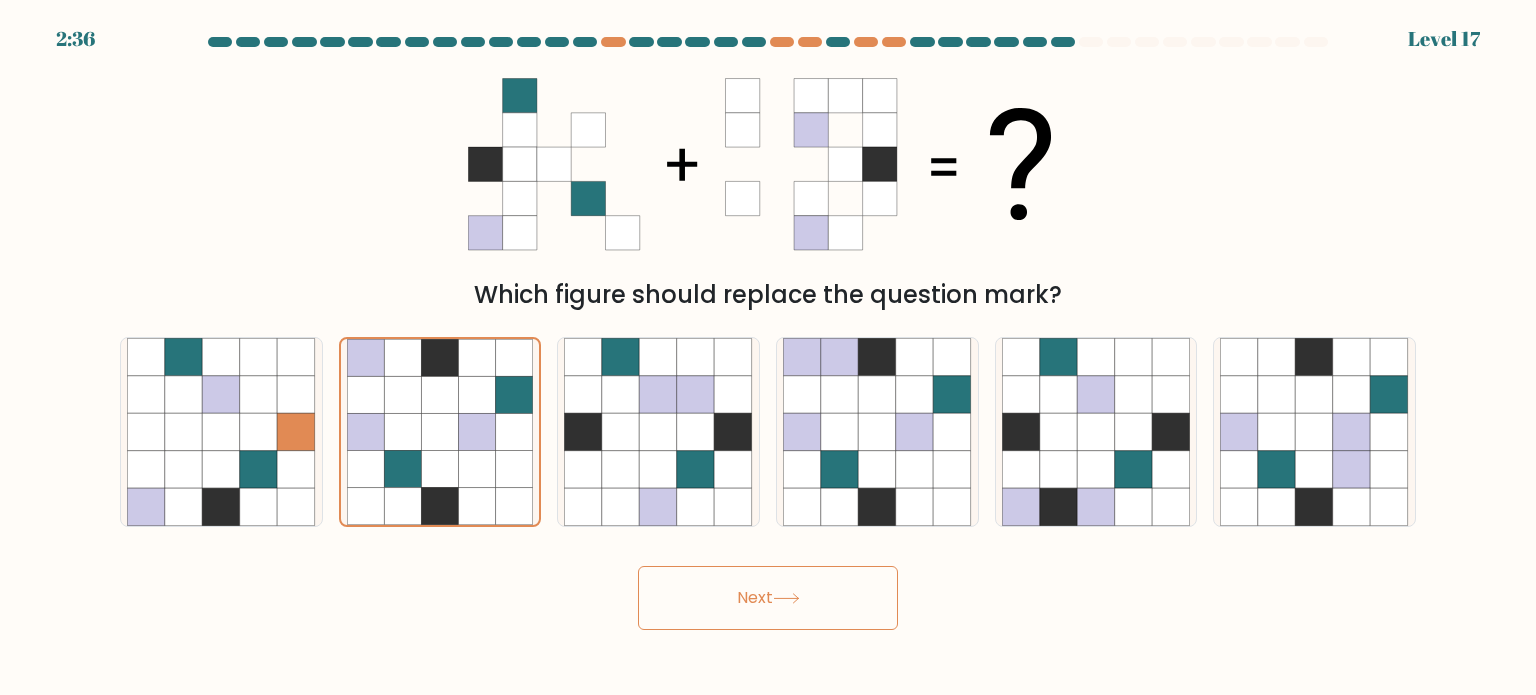 click on "Next" at bounding box center (768, 598) 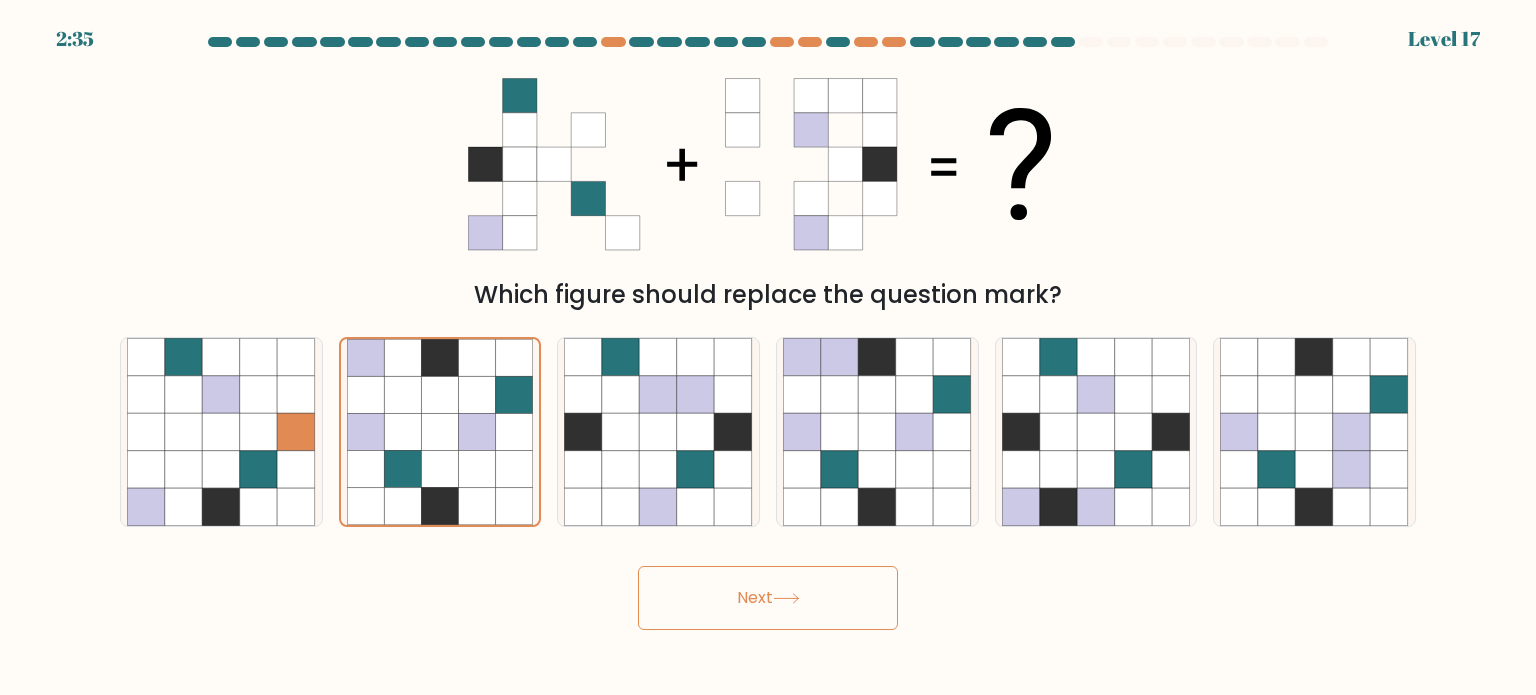 click 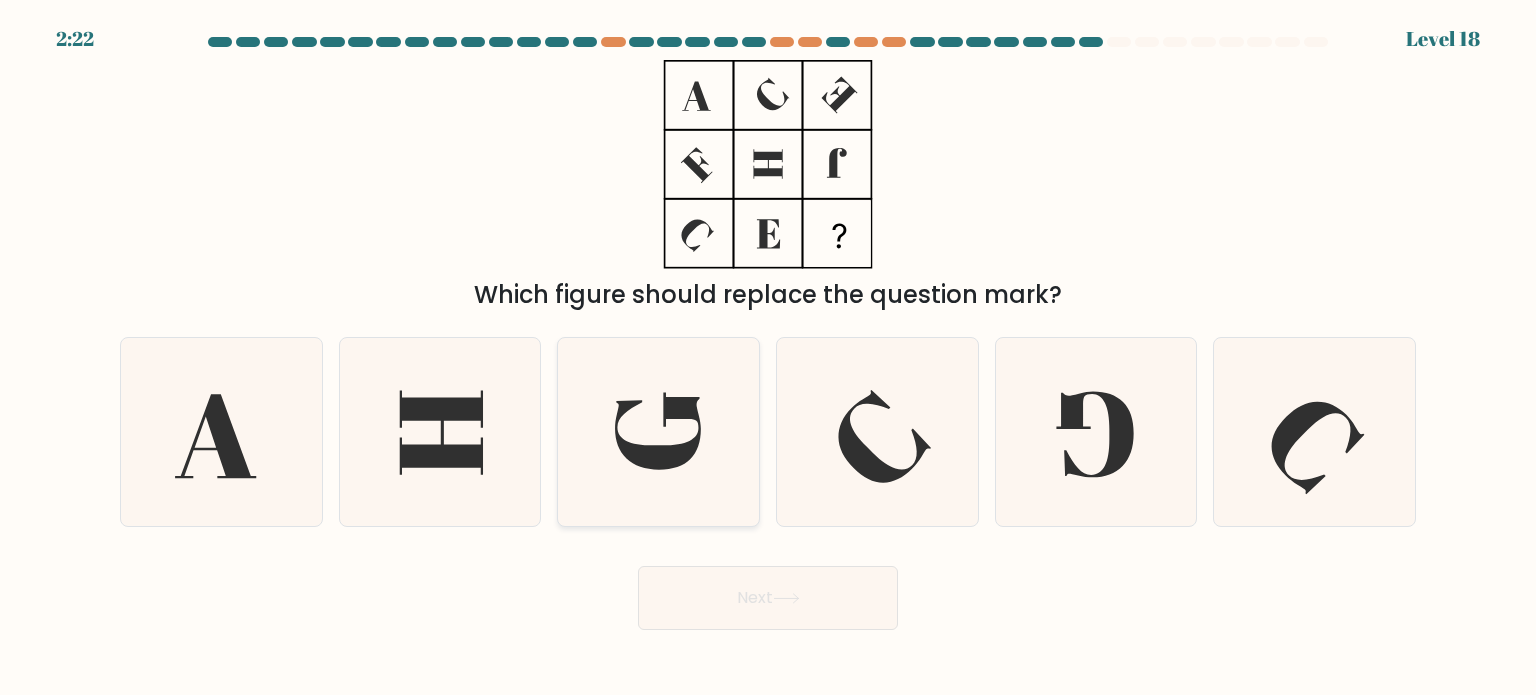 click 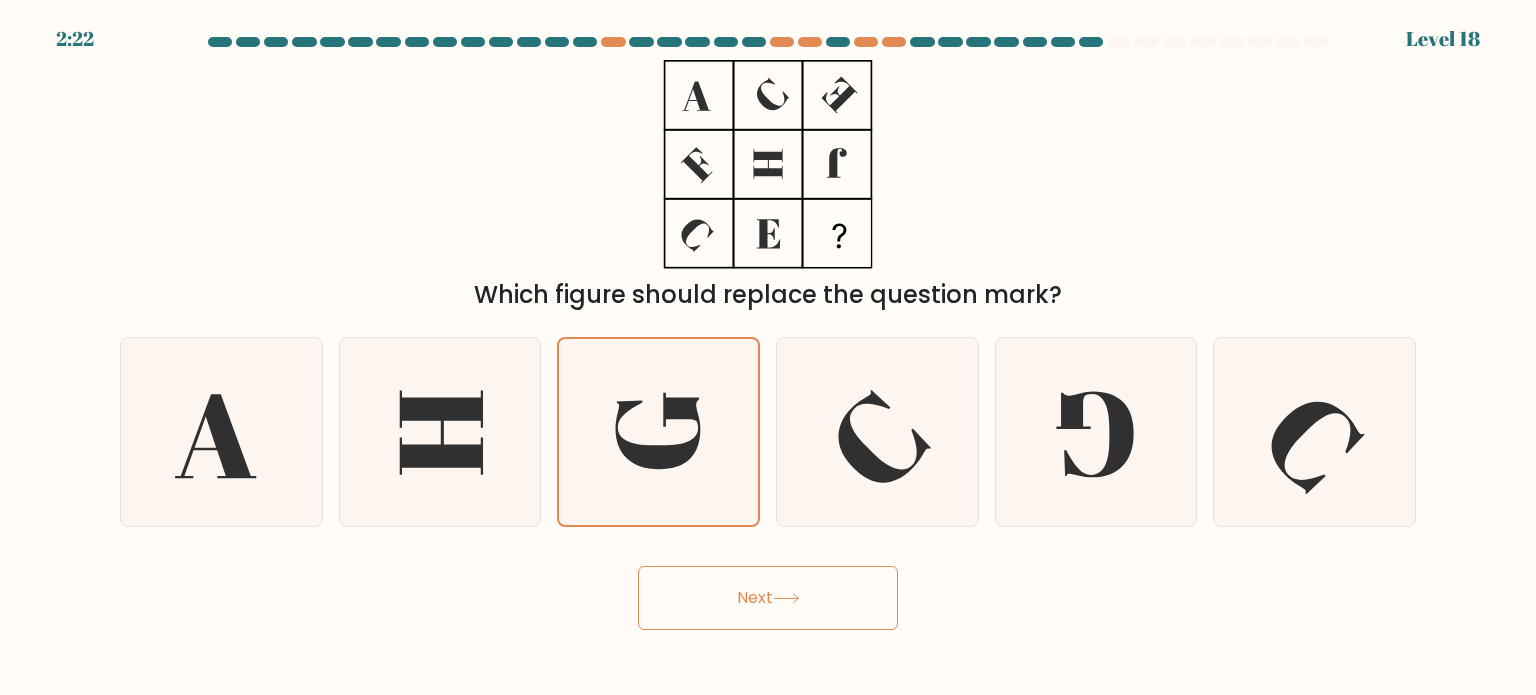 click 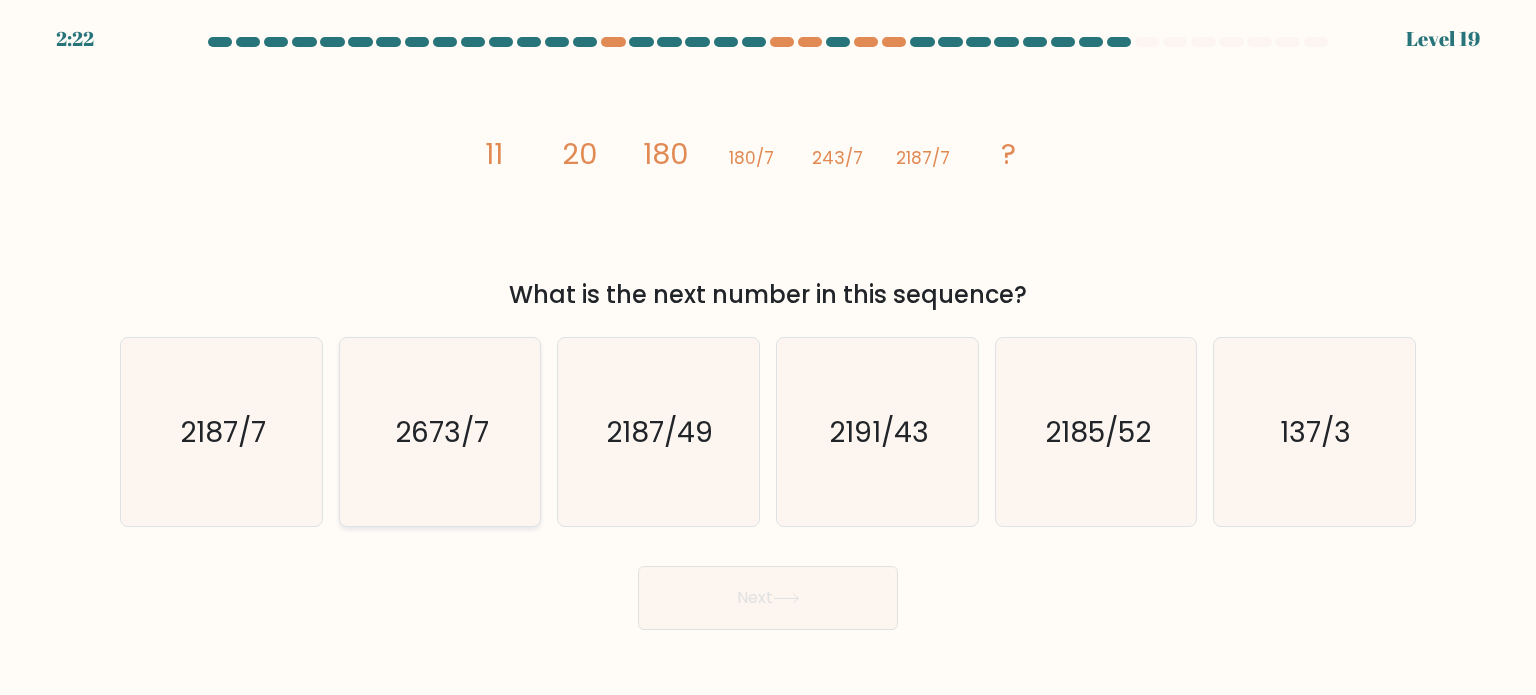 click on "2673/7" 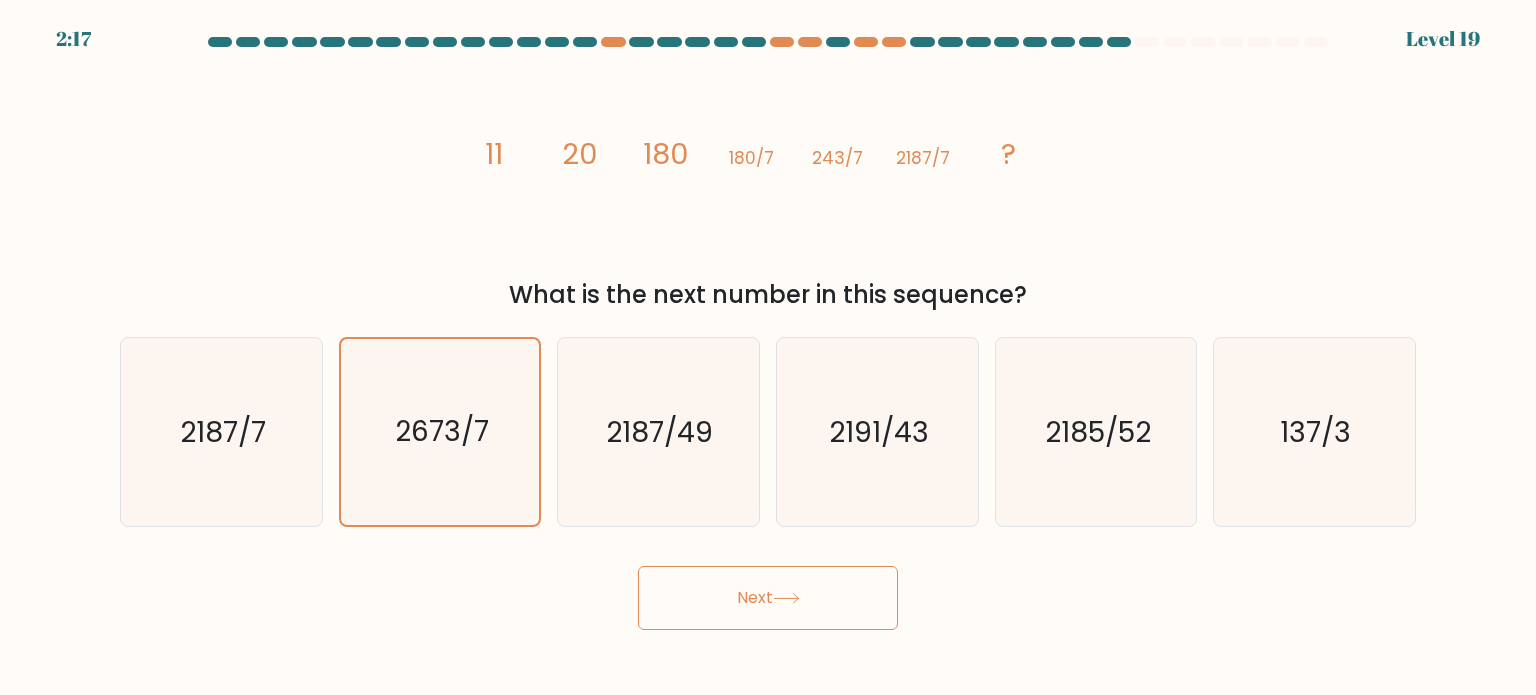 click on "Next" at bounding box center [768, 598] 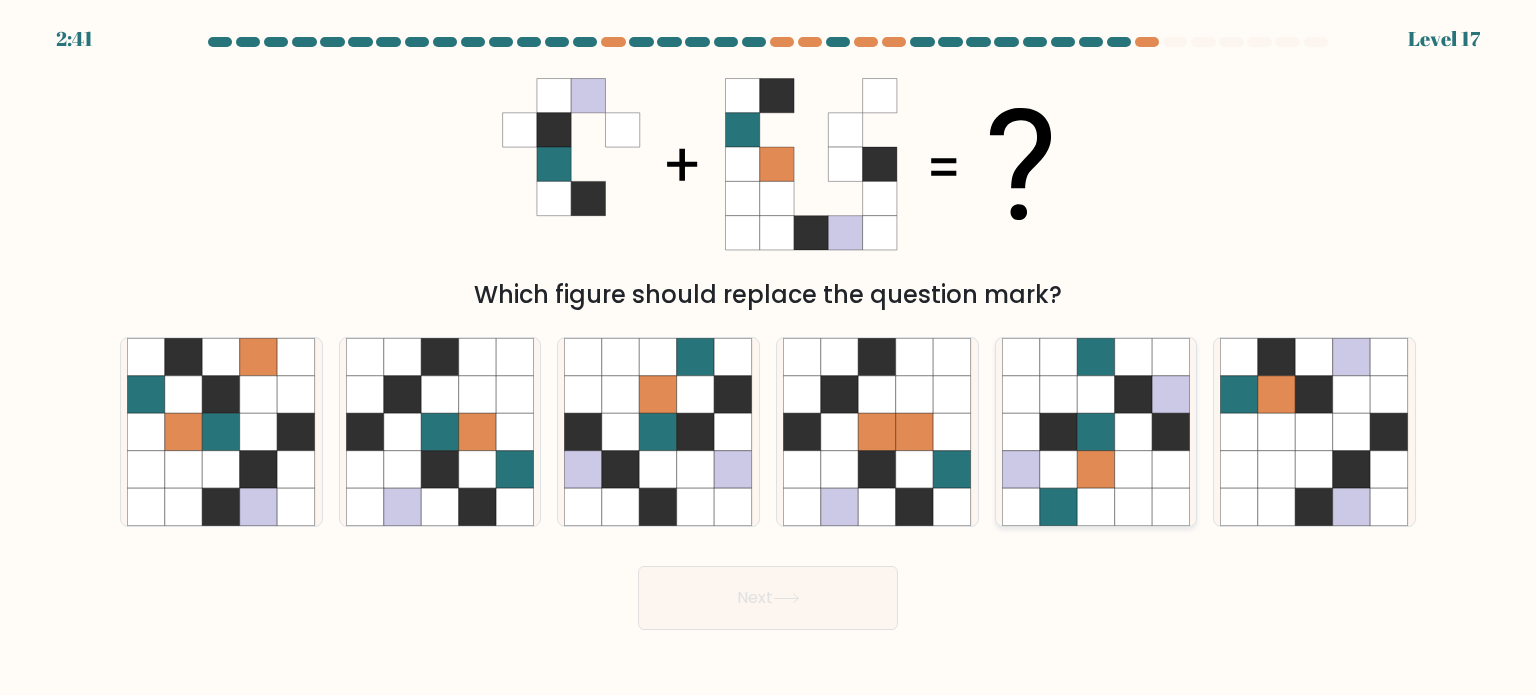 click 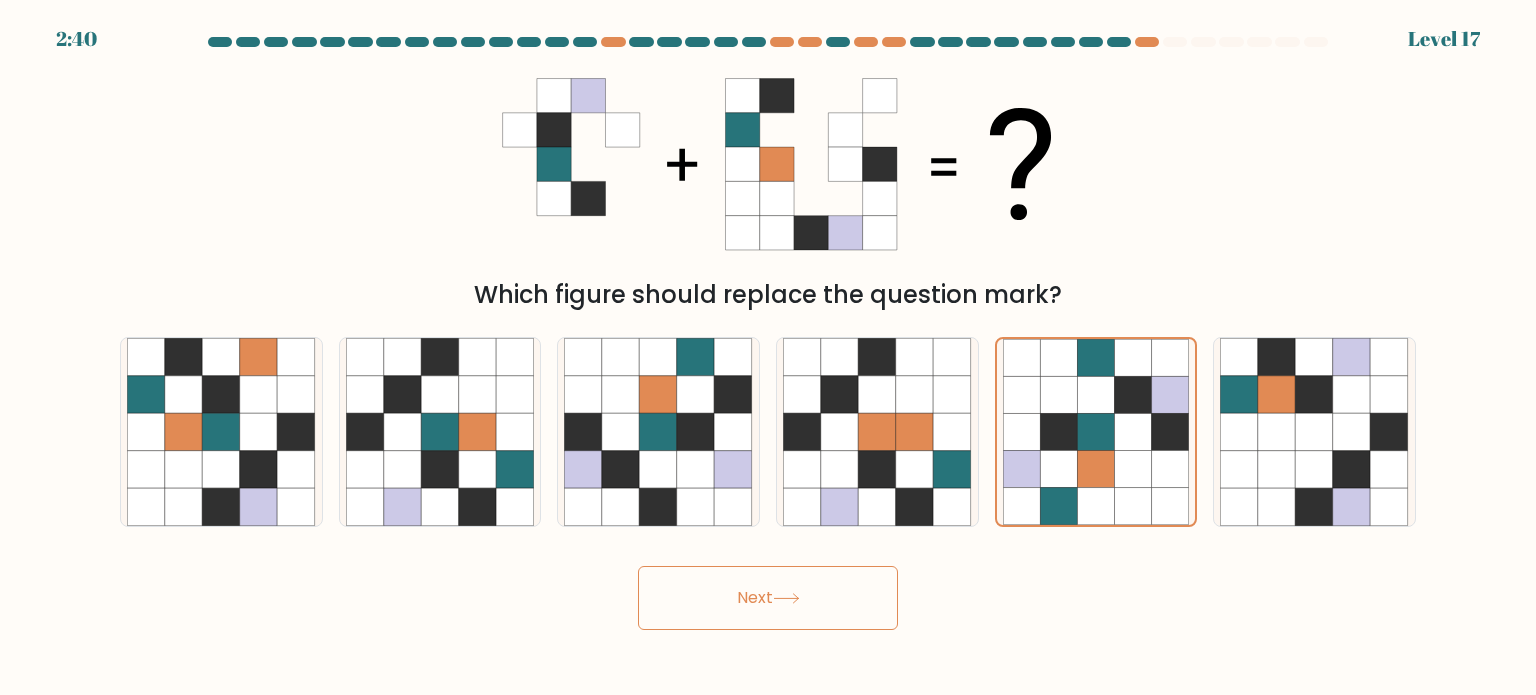 click on "Next" at bounding box center (768, 598) 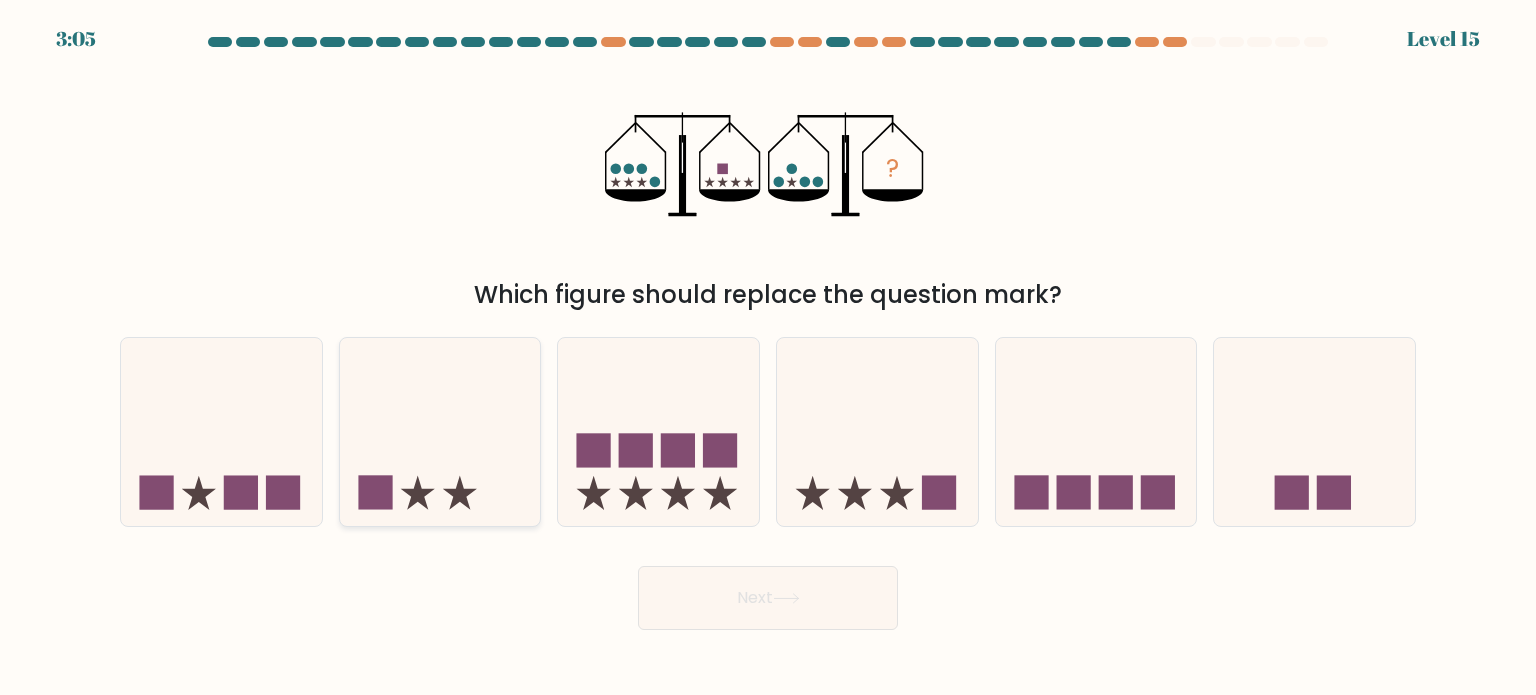 click 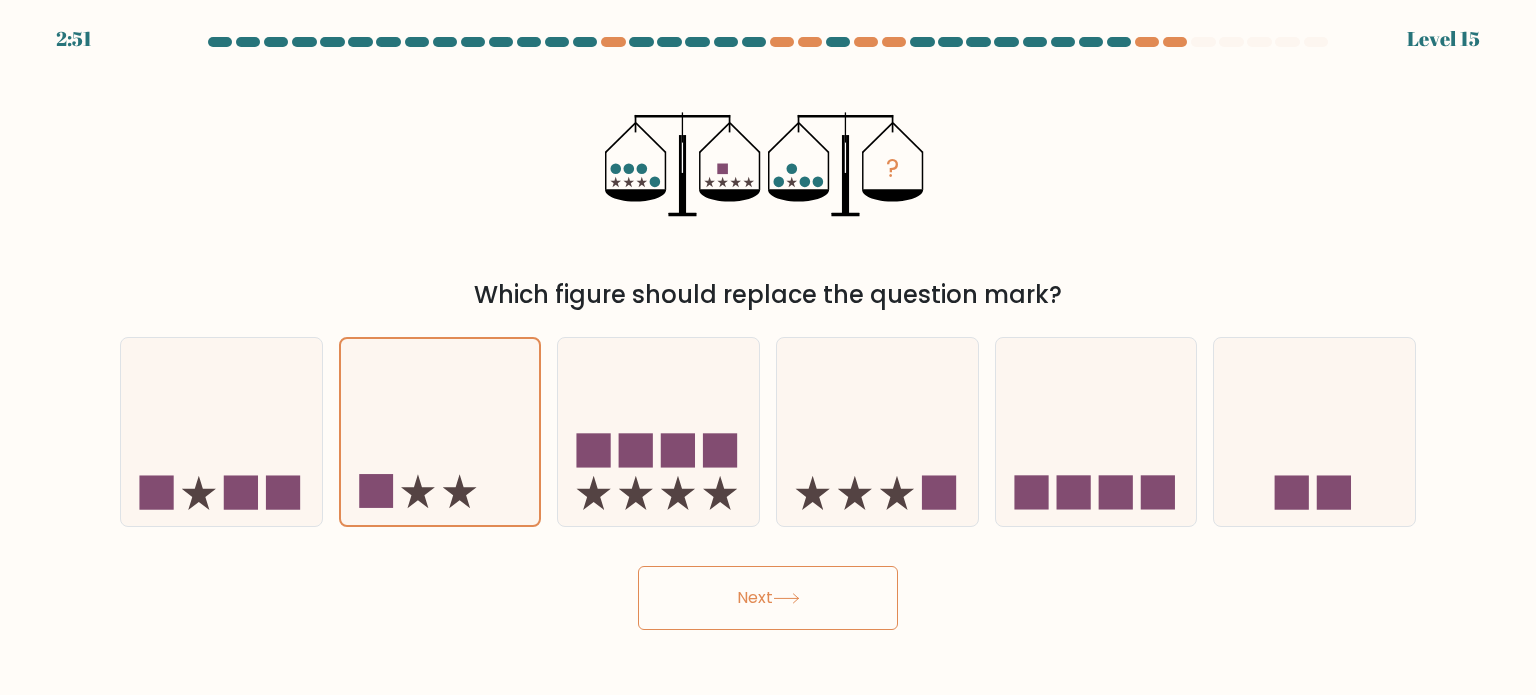 click on "Next" at bounding box center (768, 598) 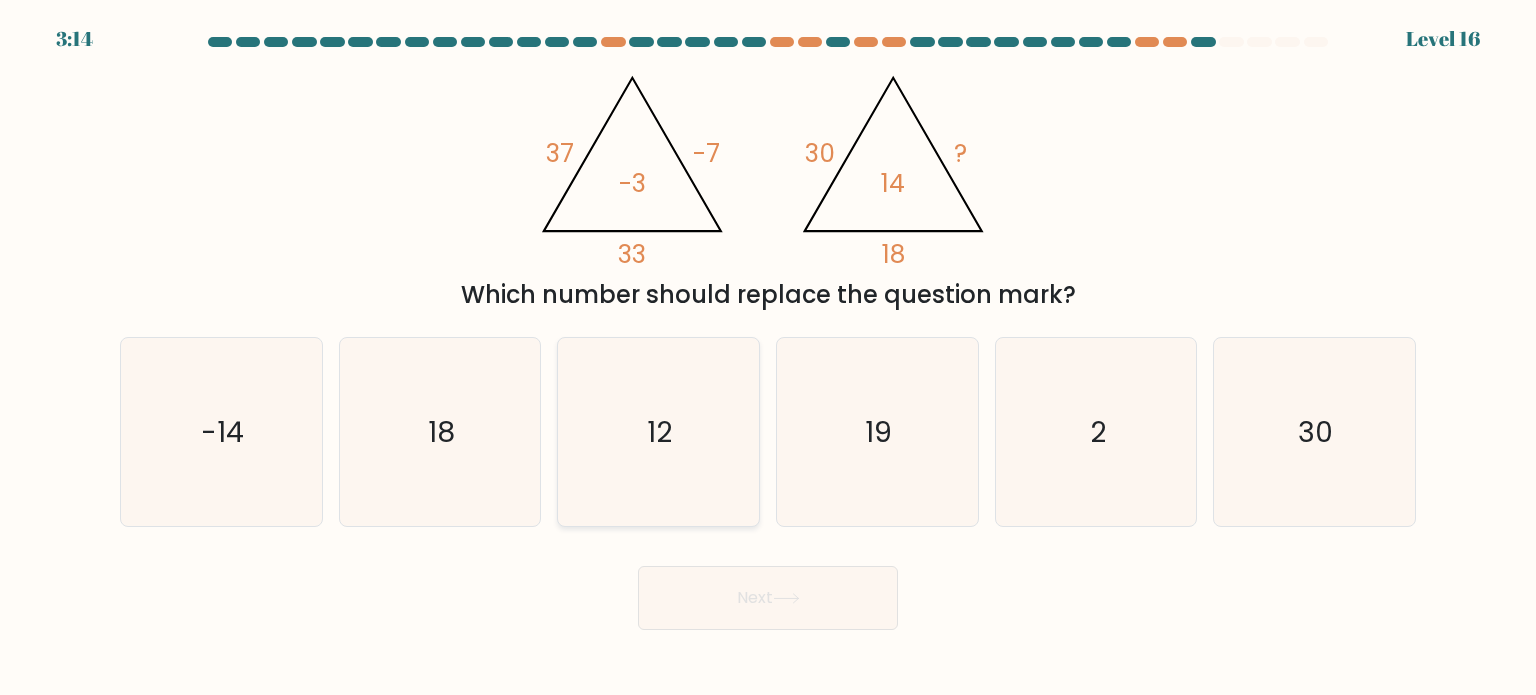 click on "12" 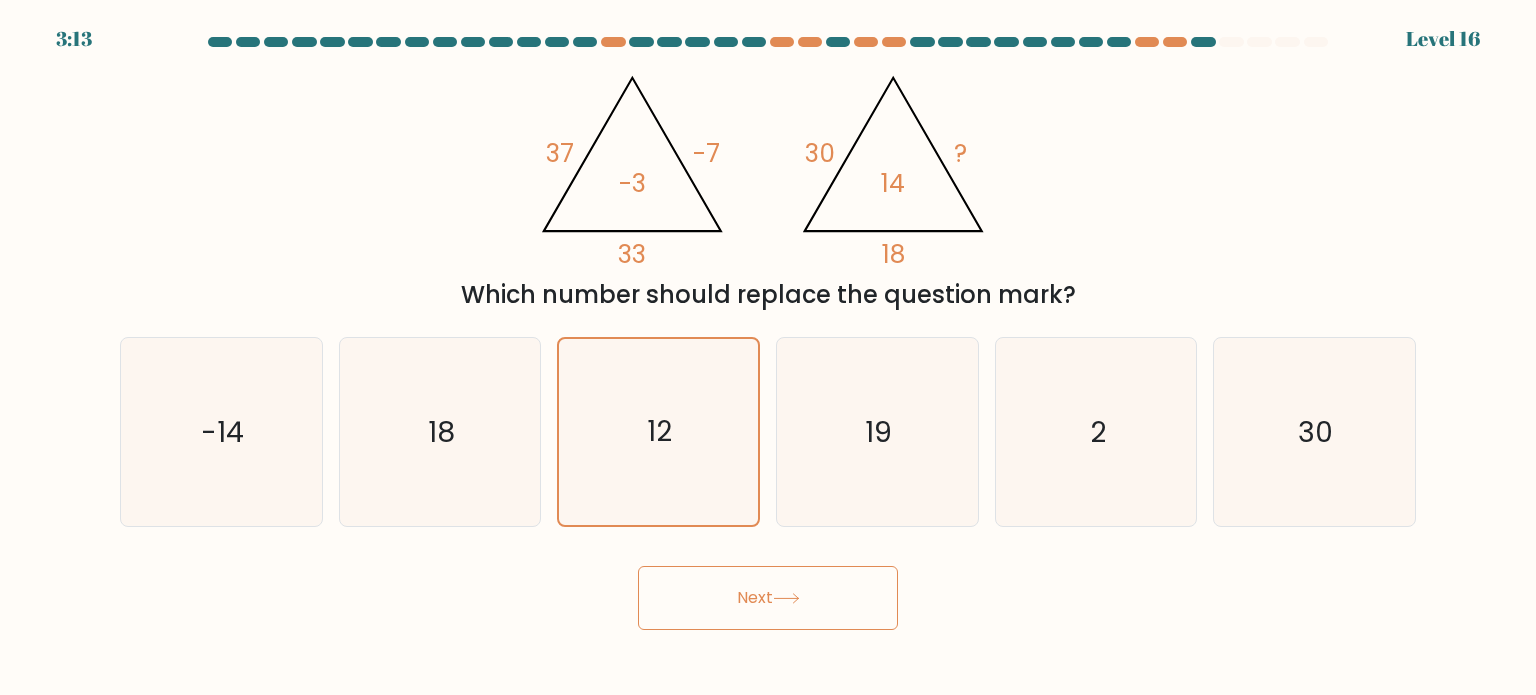 click on "Next" at bounding box center [768, 598] 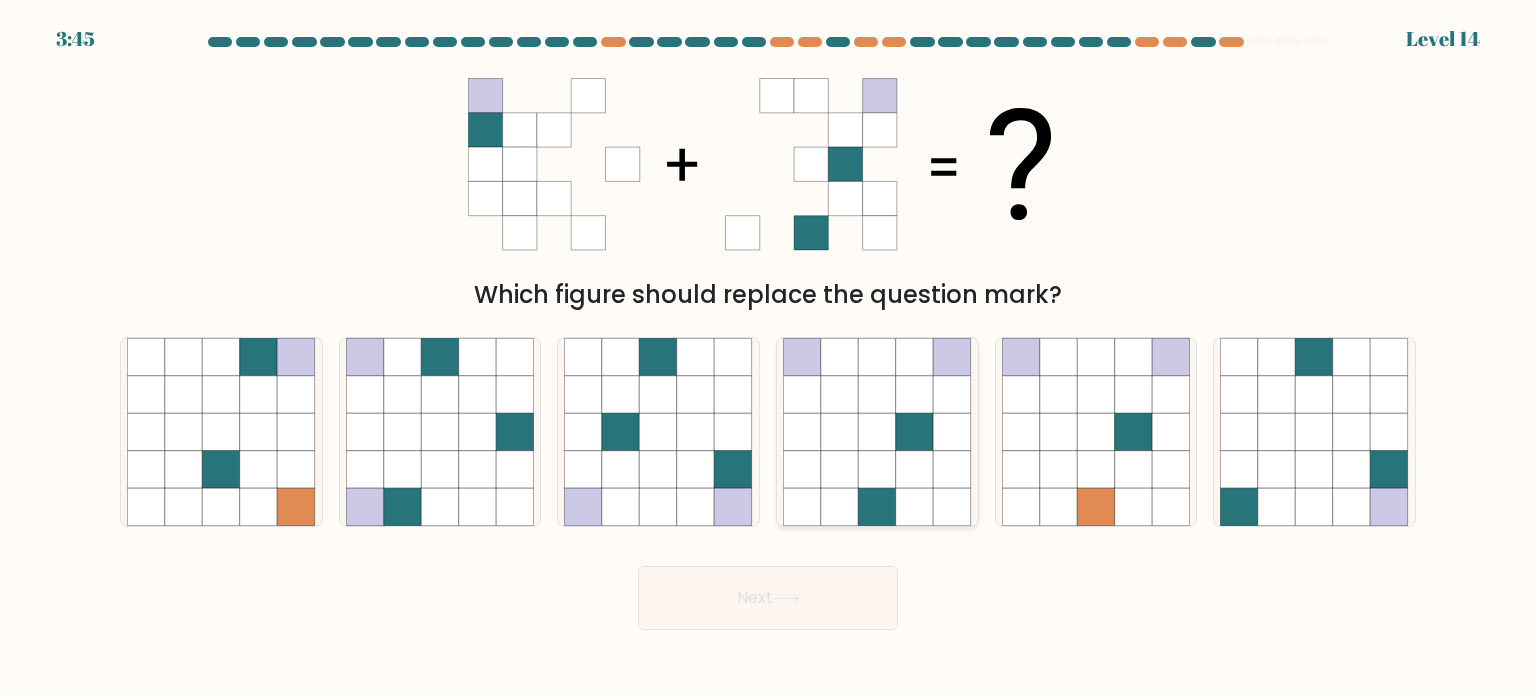 click 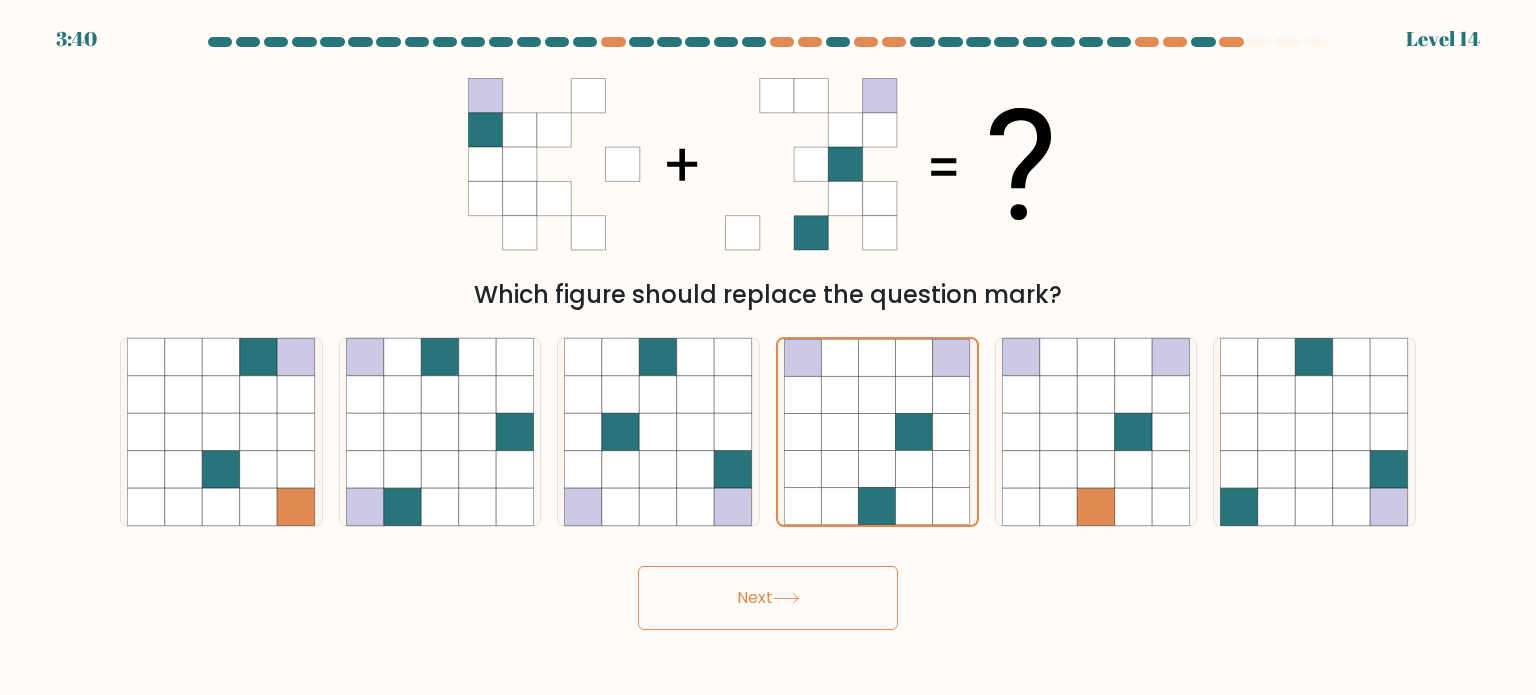 click on "Next" at bounding box center [768, 598] 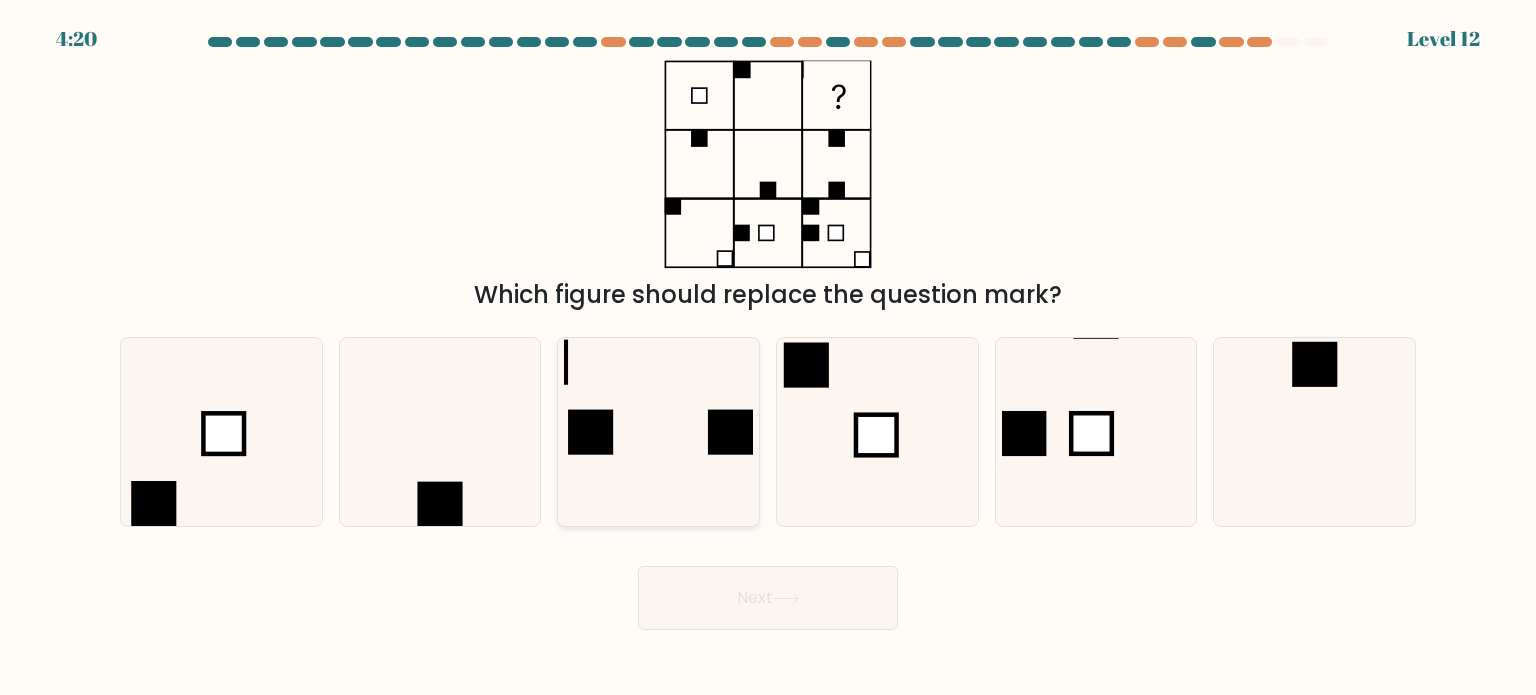 click 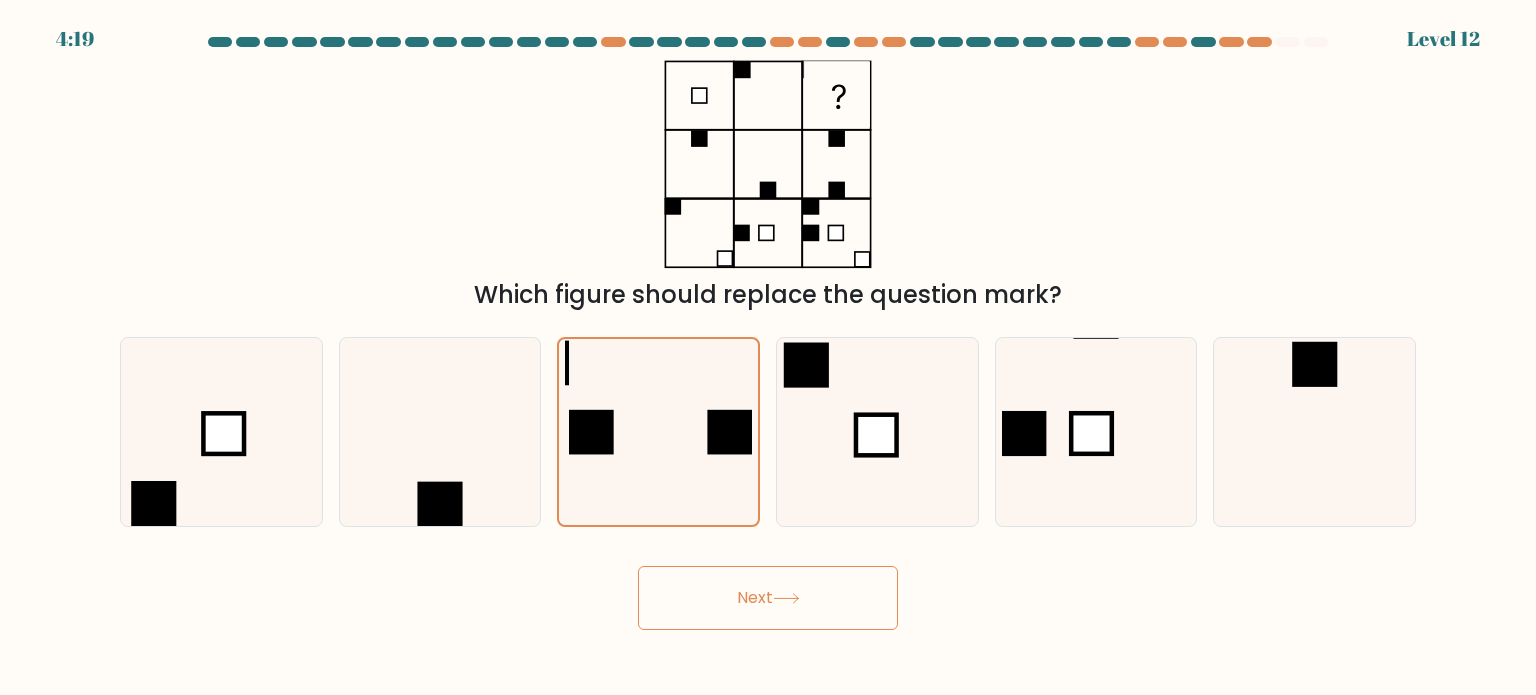 click on "Next" at bounding box center [768, 598] 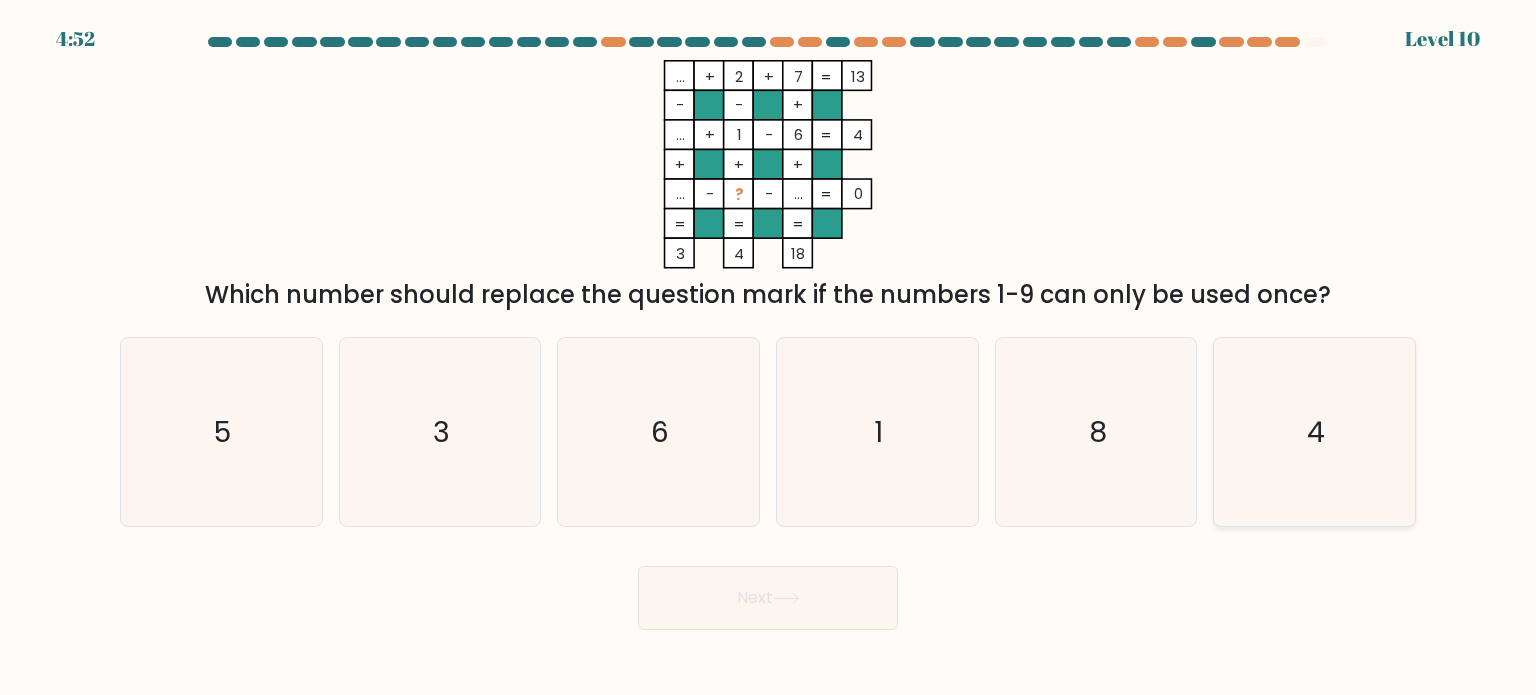 click on "4" 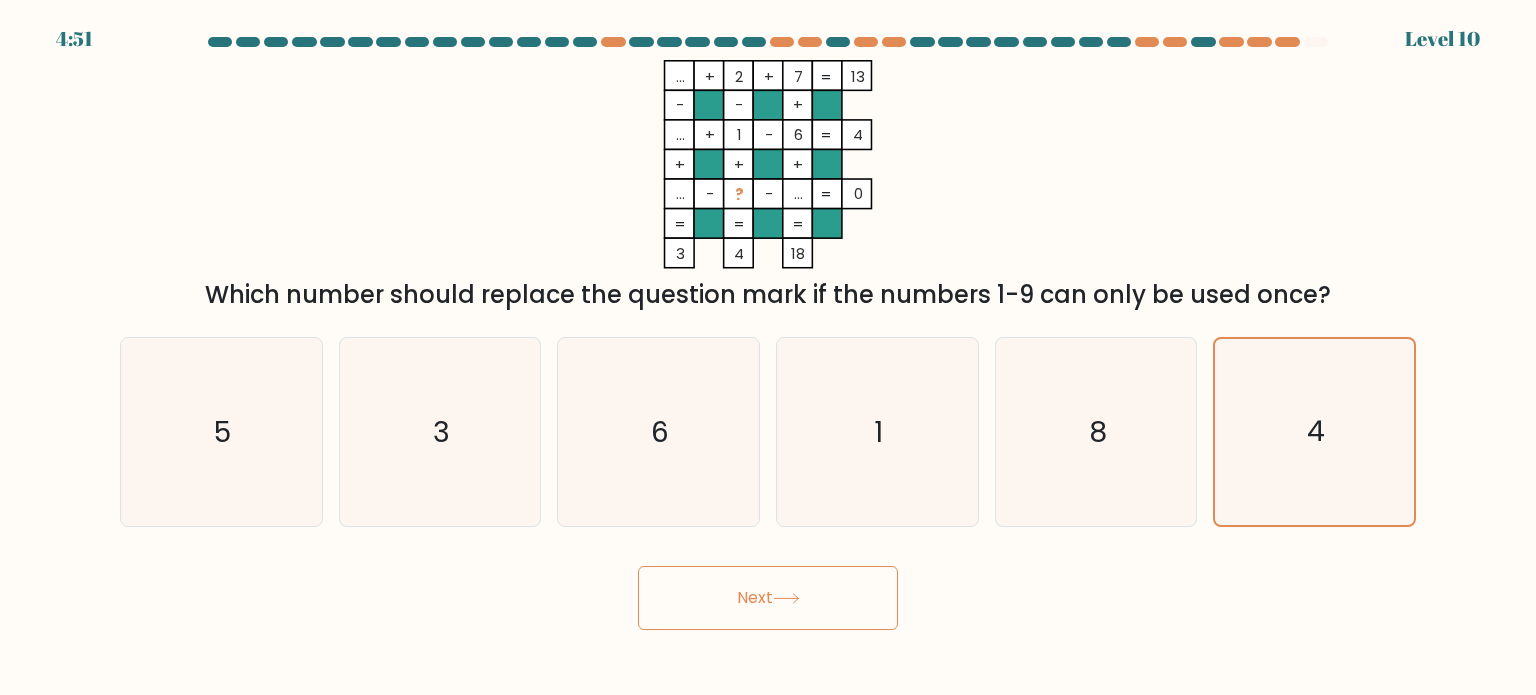 click on "Next" at bounding box center (768, 598) 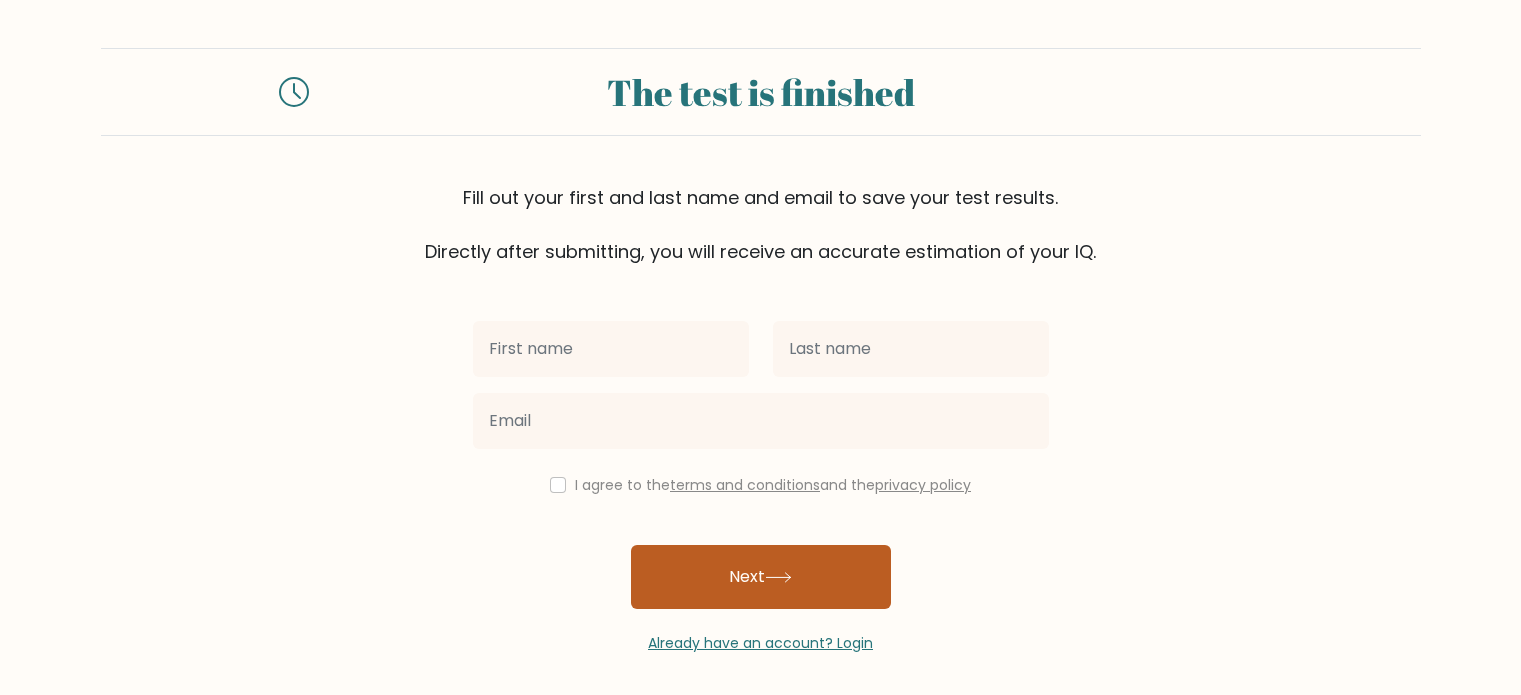 scroll, scrollTop: 0, scrollLeft: 0, axis: both 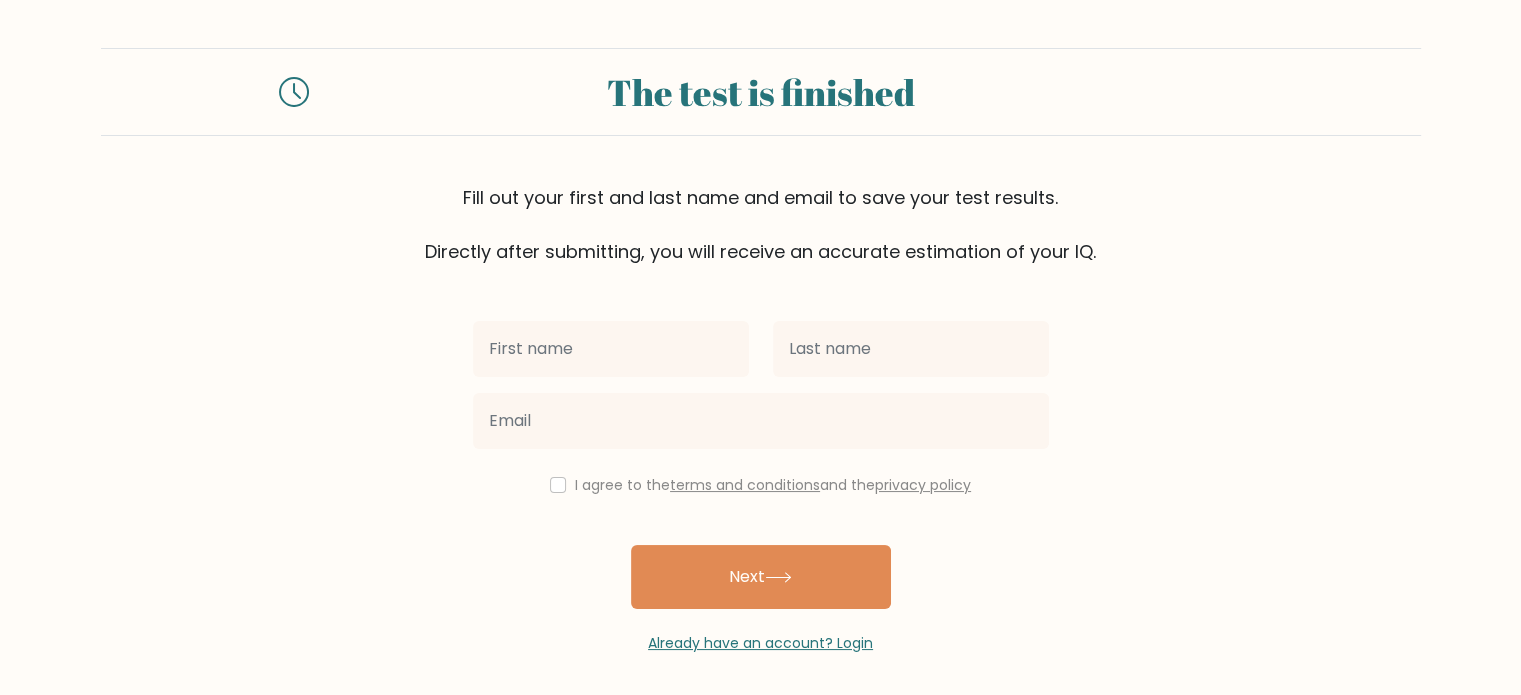 type on "a" 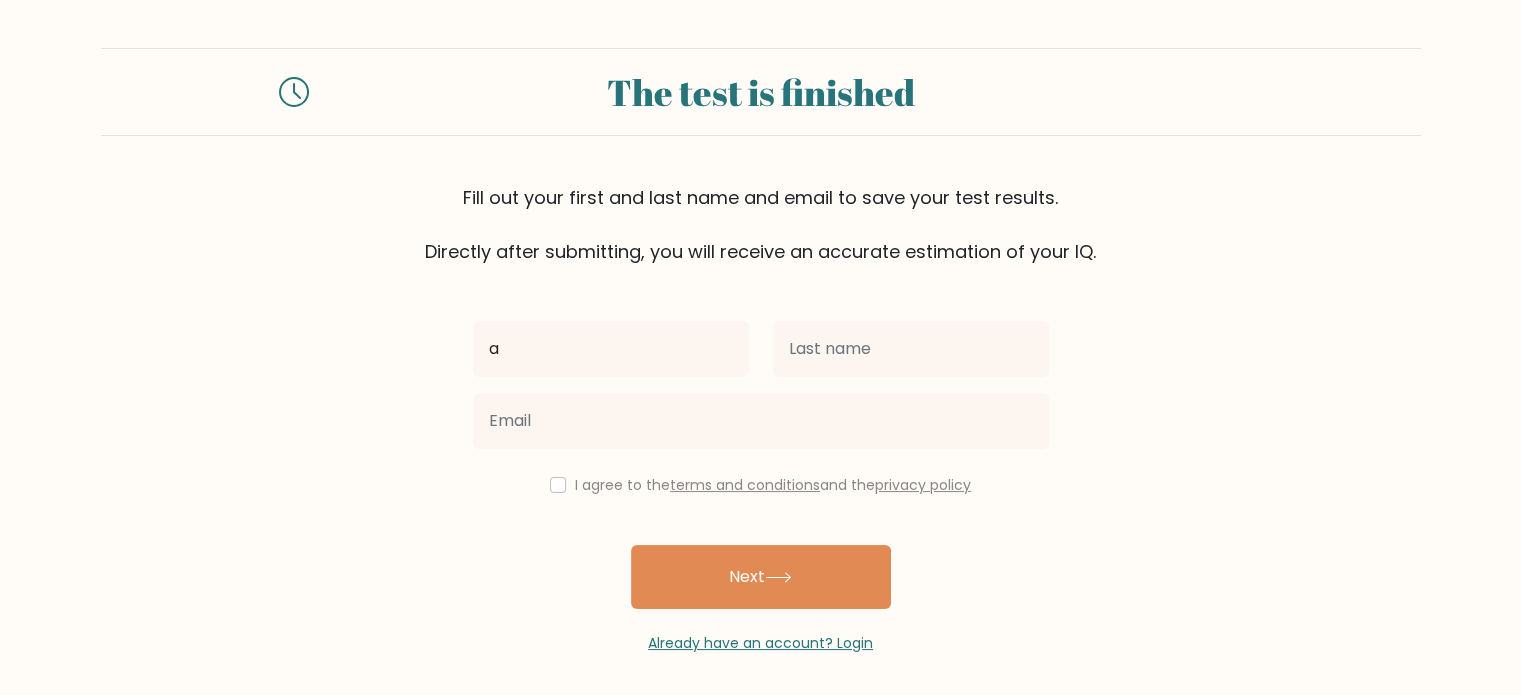 drag, startPoint x: 531, startPoint y: 345, endPoint x: 440, endPoint y: 350, distance: 91.13726 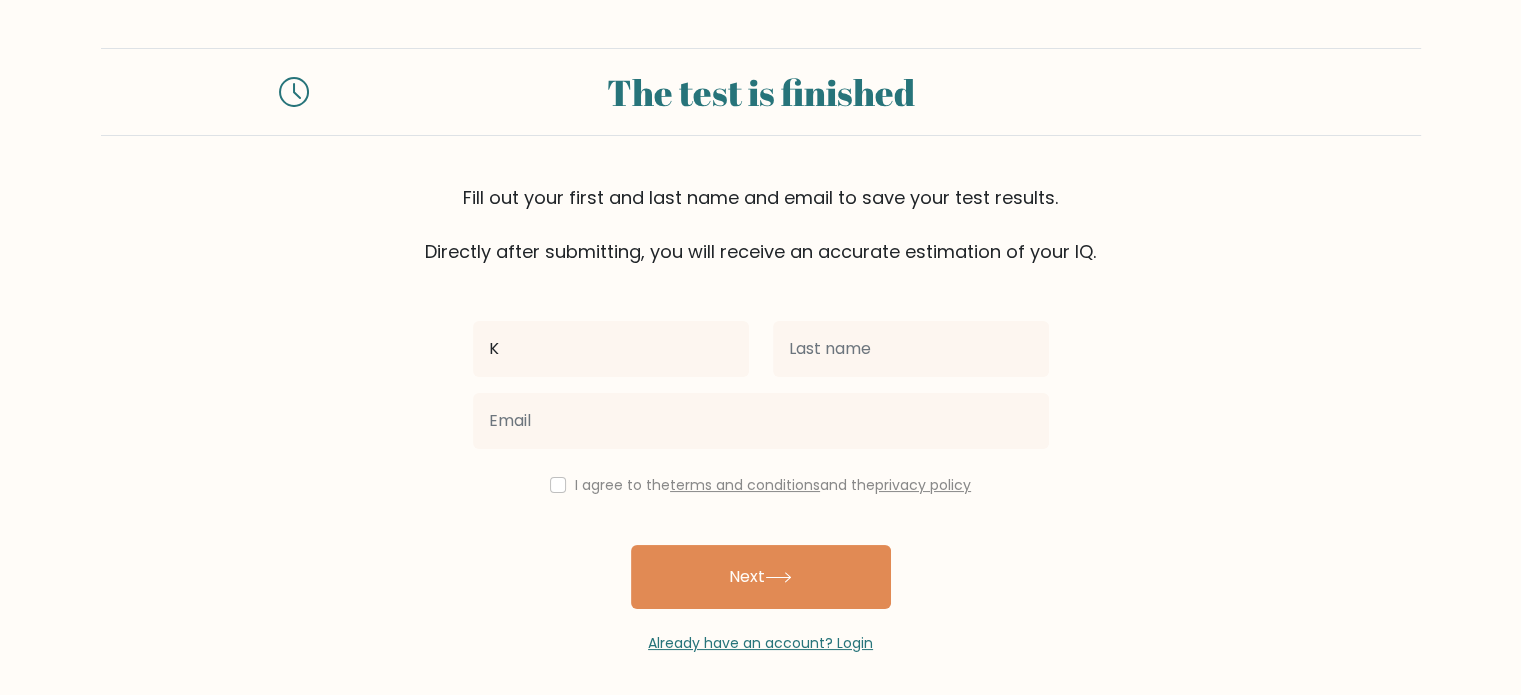 type on "K" 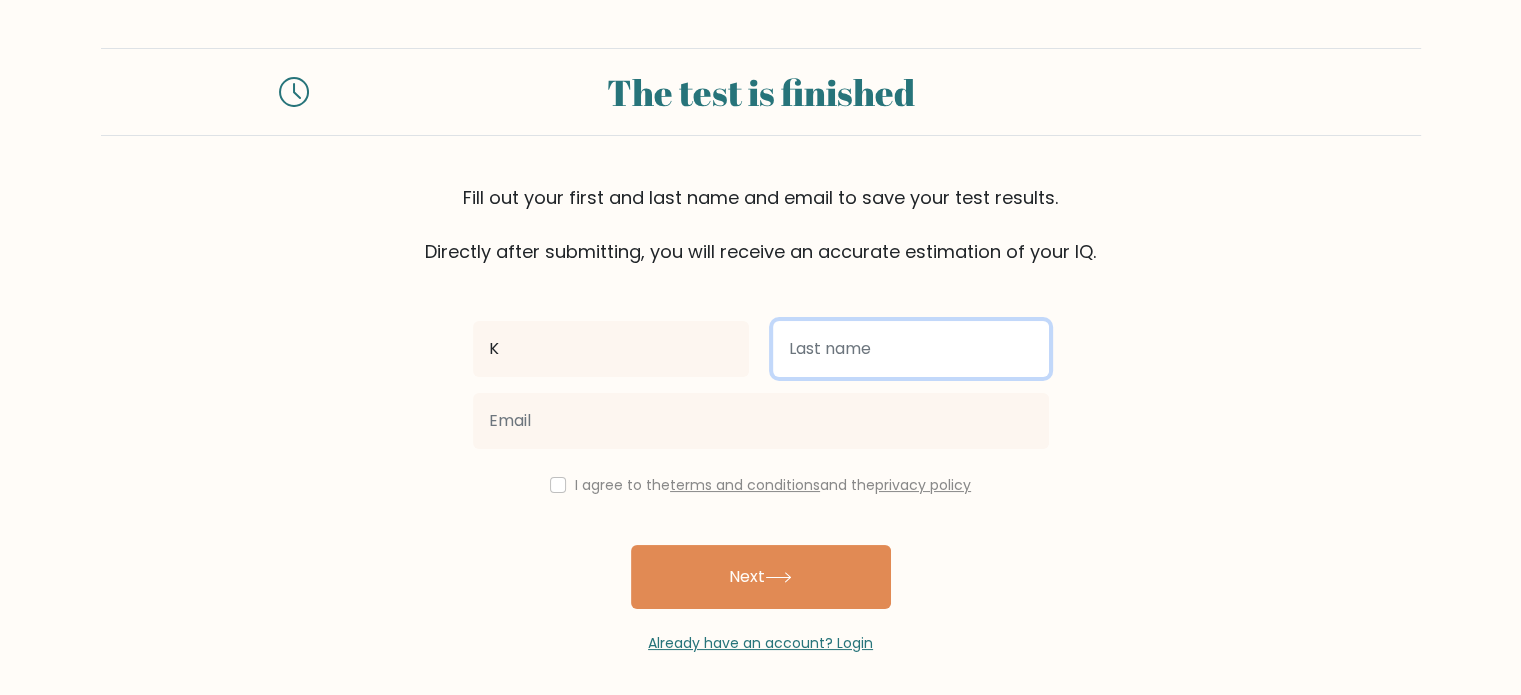 click at bounding box center [911, 349] 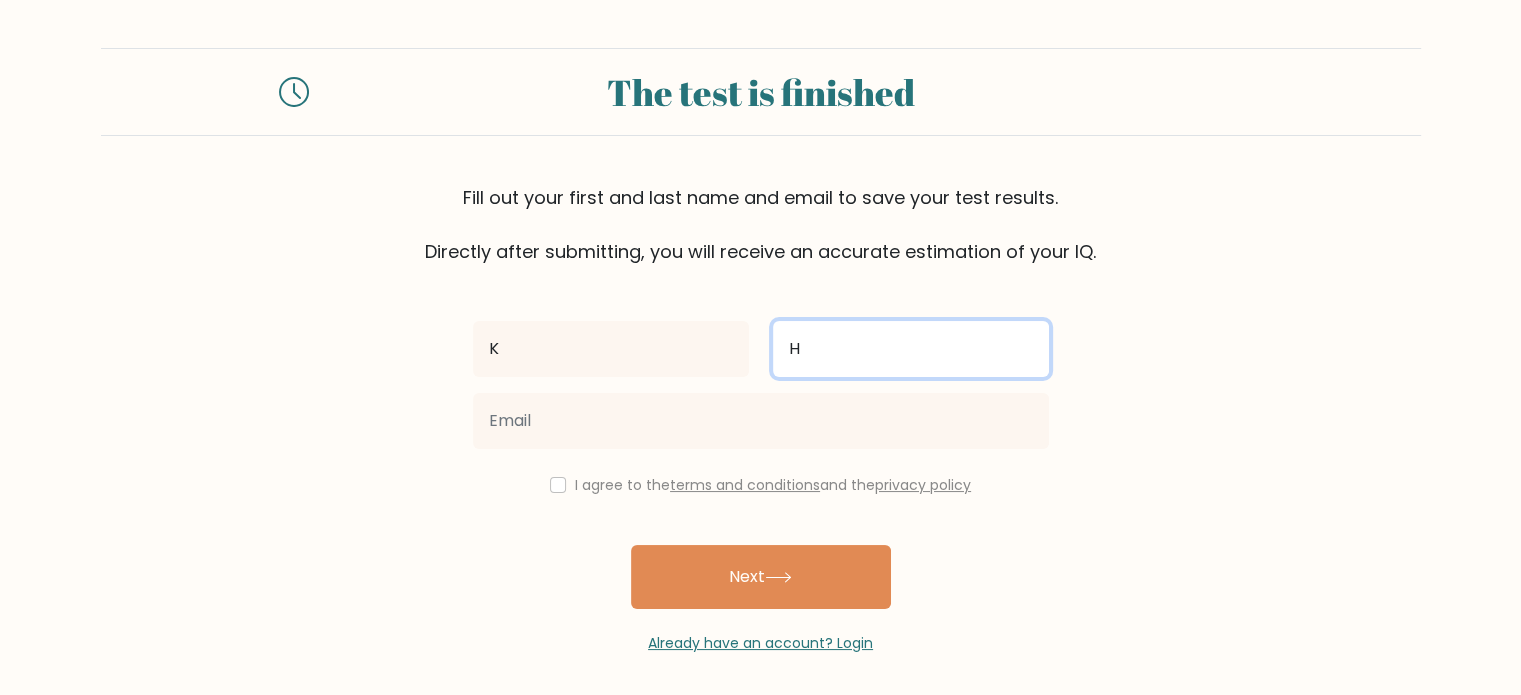 type on "H" 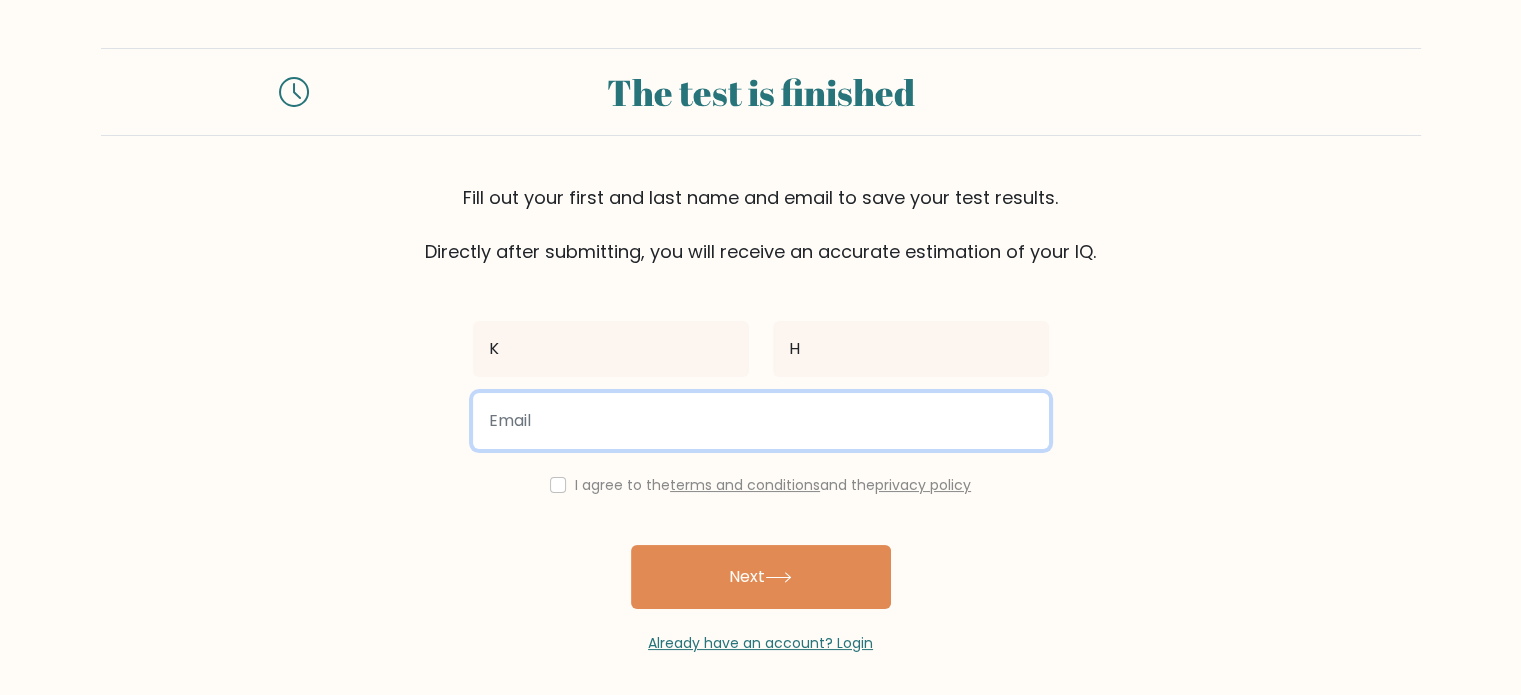 click at bounding box center [761, 421] 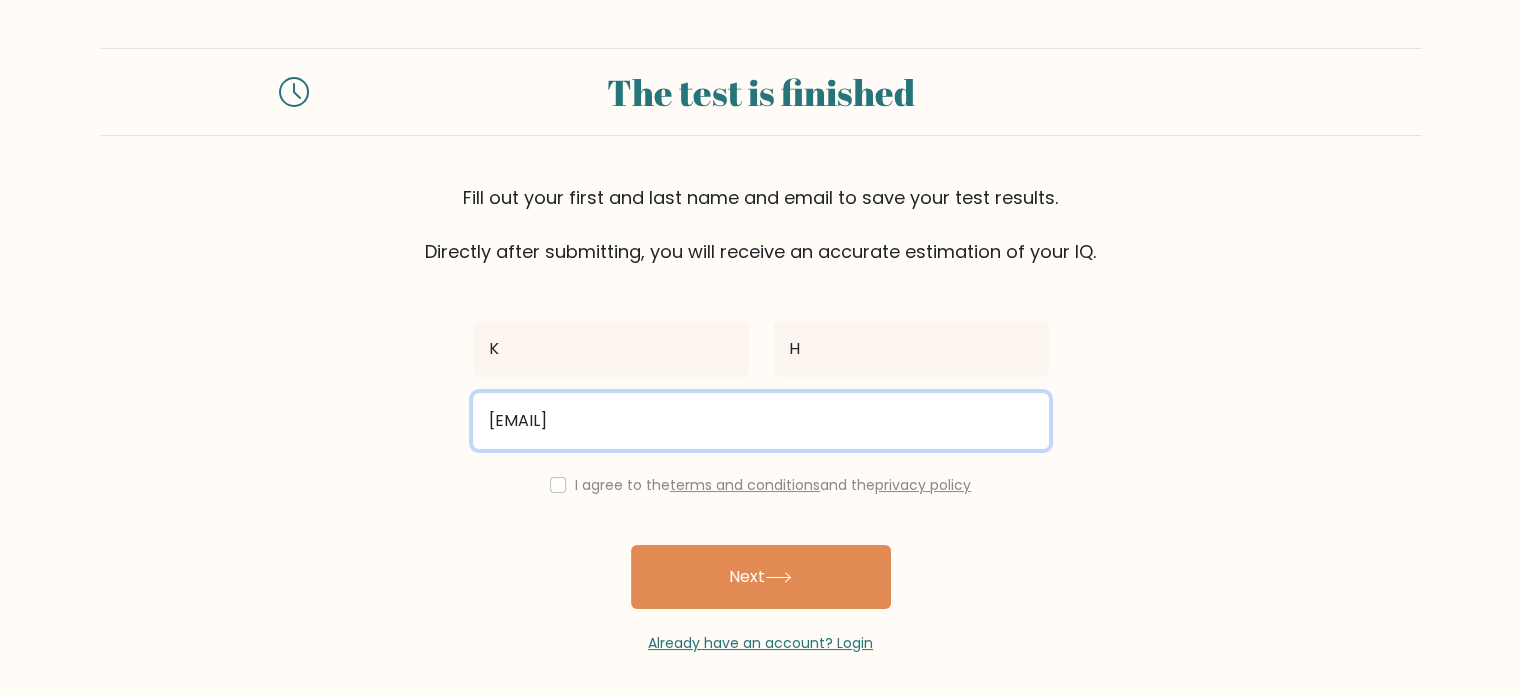 type on "[EMAIL]" 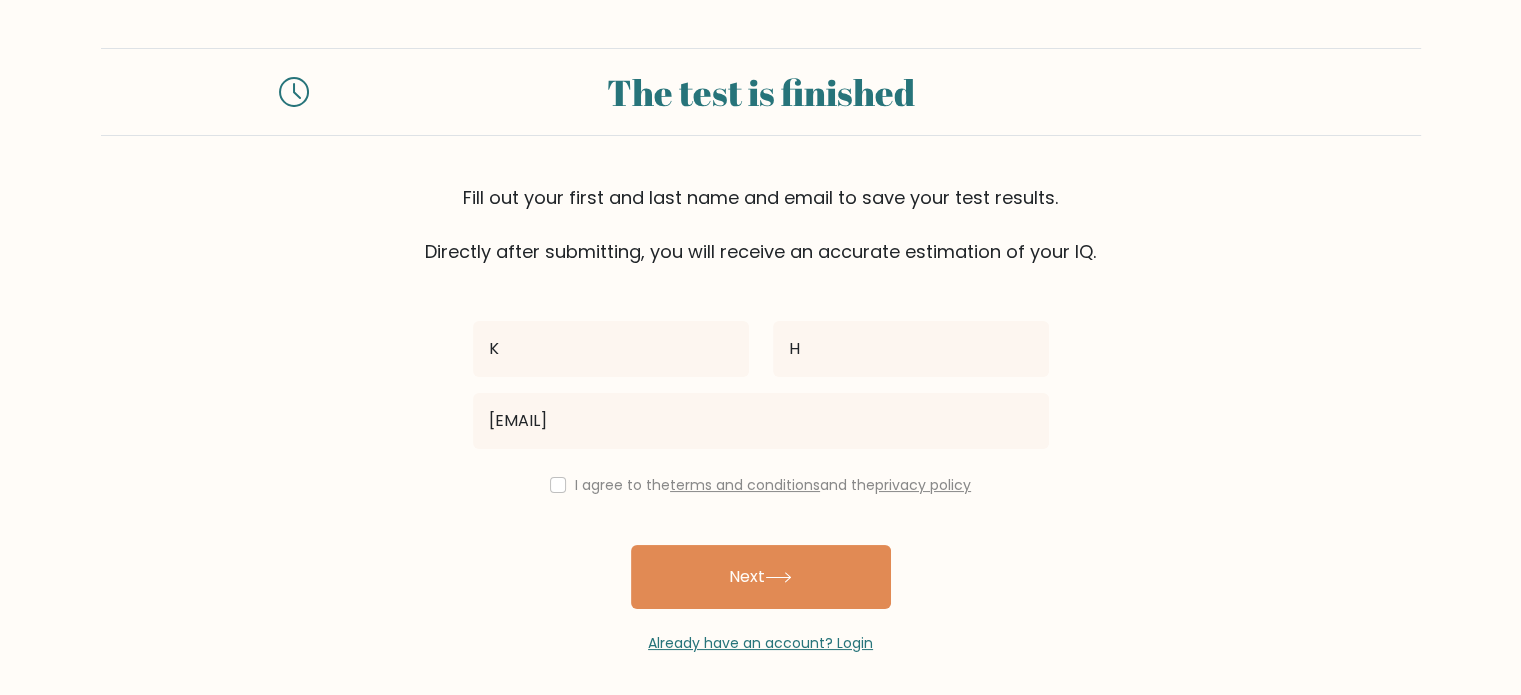 click on "I agree to the  terms and conditions  and the  privacy policy" at bounding box center [773, 485] 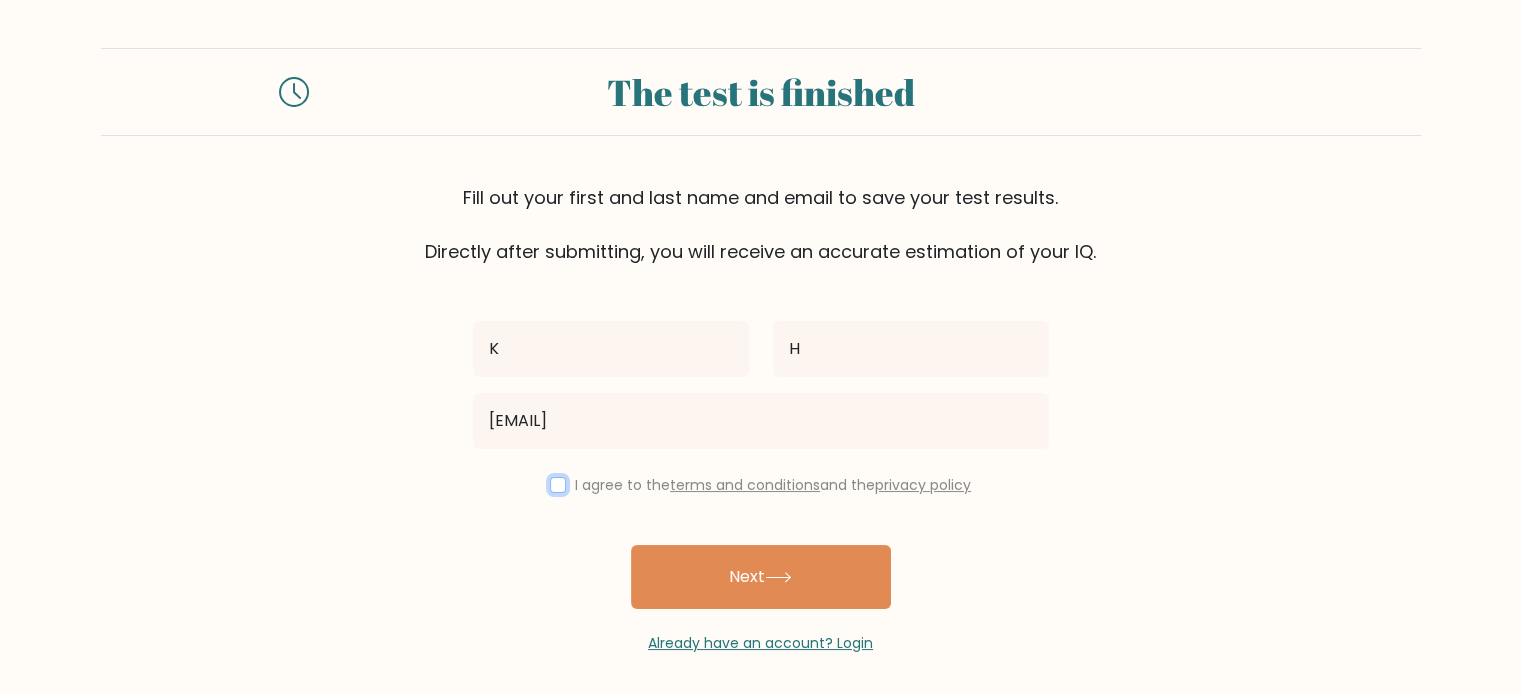 click at bounding box center [558, 485] 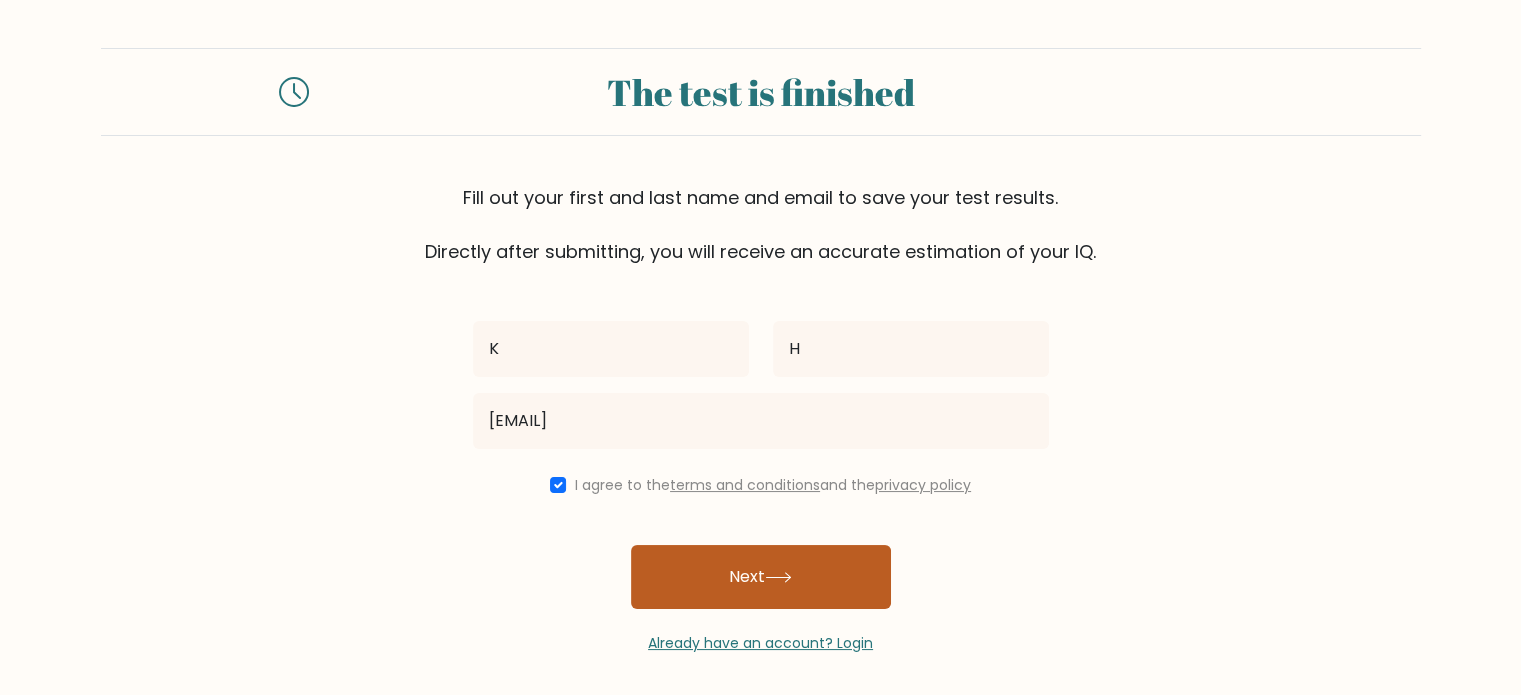 click on "Next" at bounding box center [761, 577] 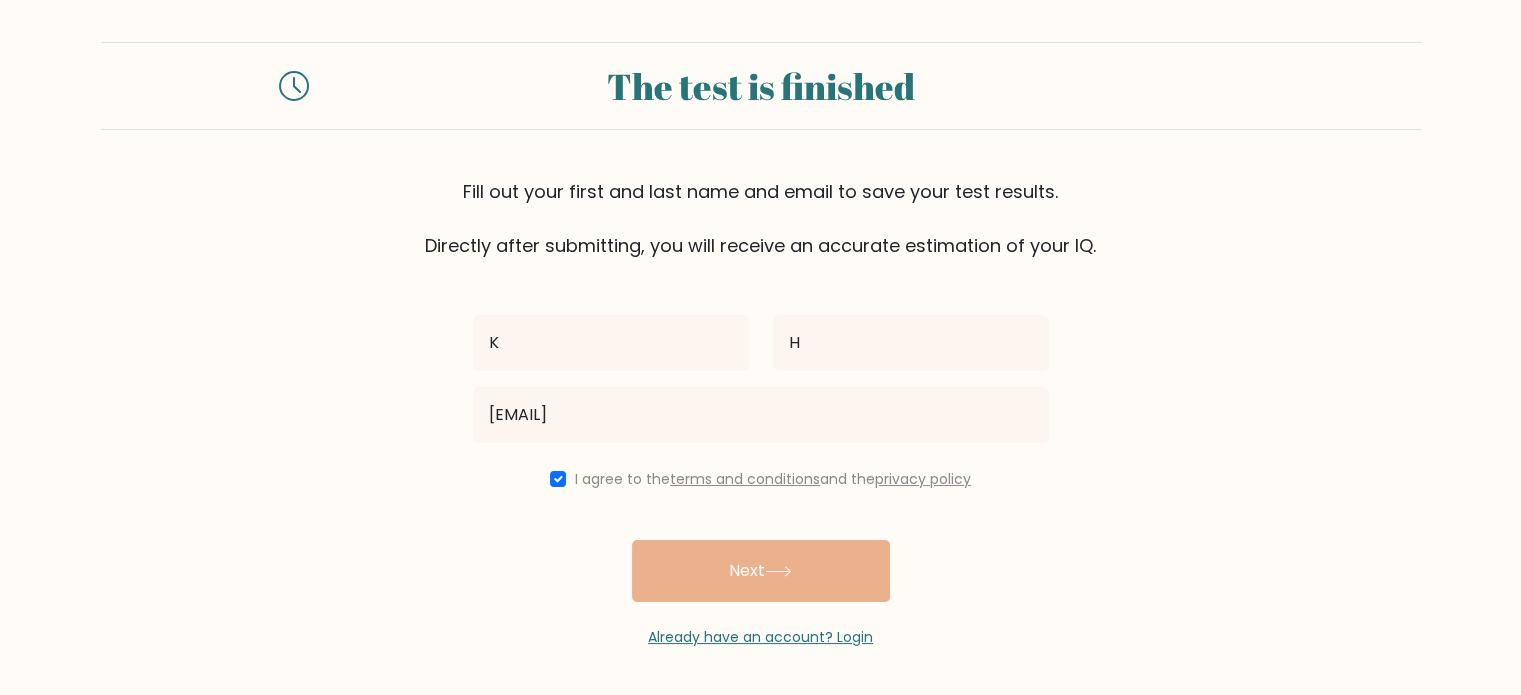 scroll, scrollTop: 3, scrollLeft: 0, axis: vertical 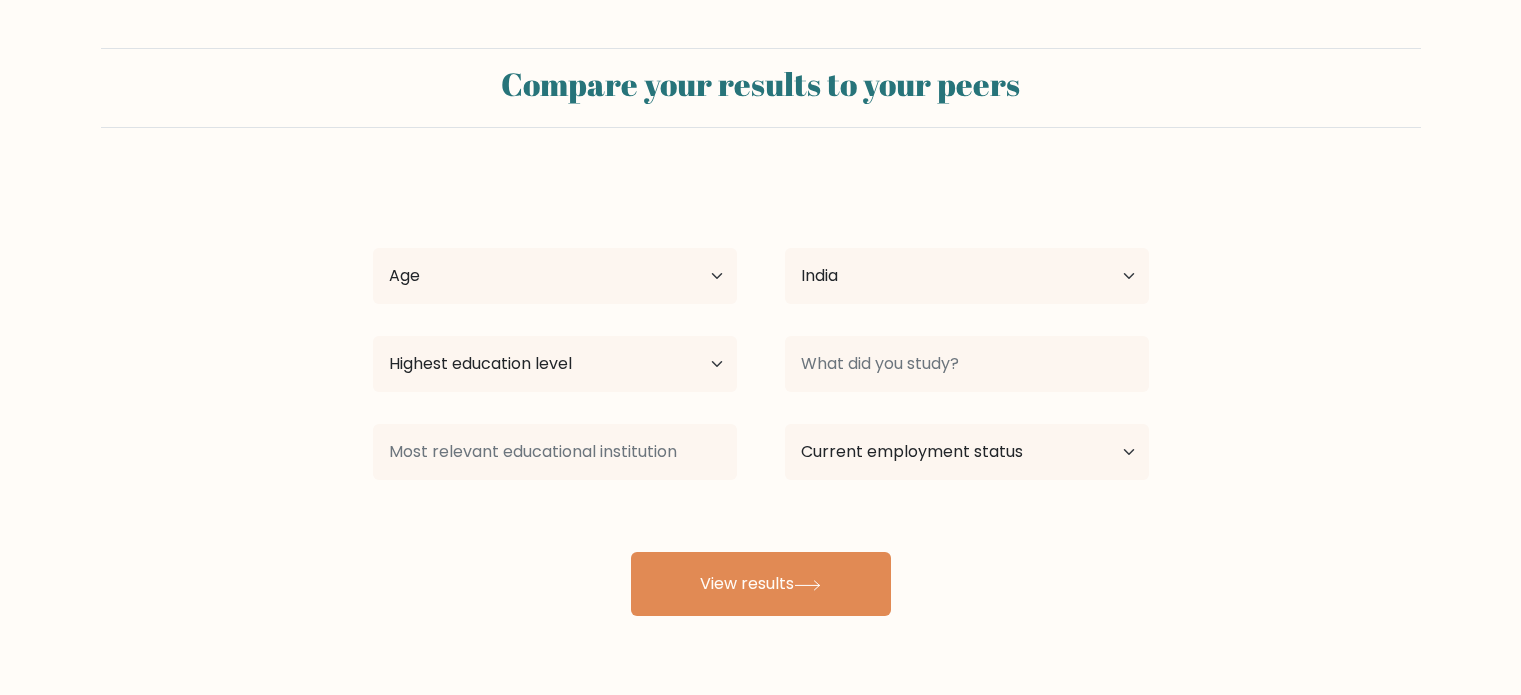 select on "IN" 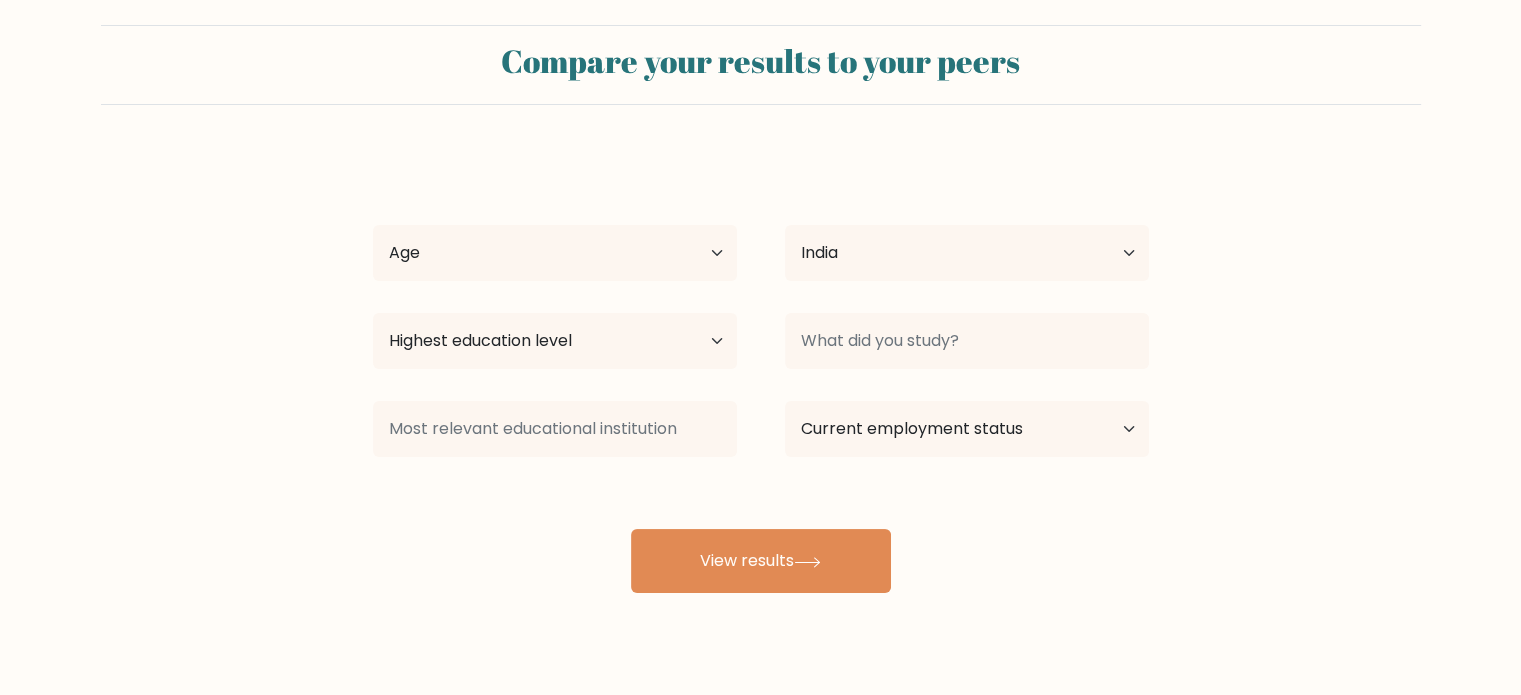 scroll, scrollTop: 63, scrollLeft: 0, axis: vertical 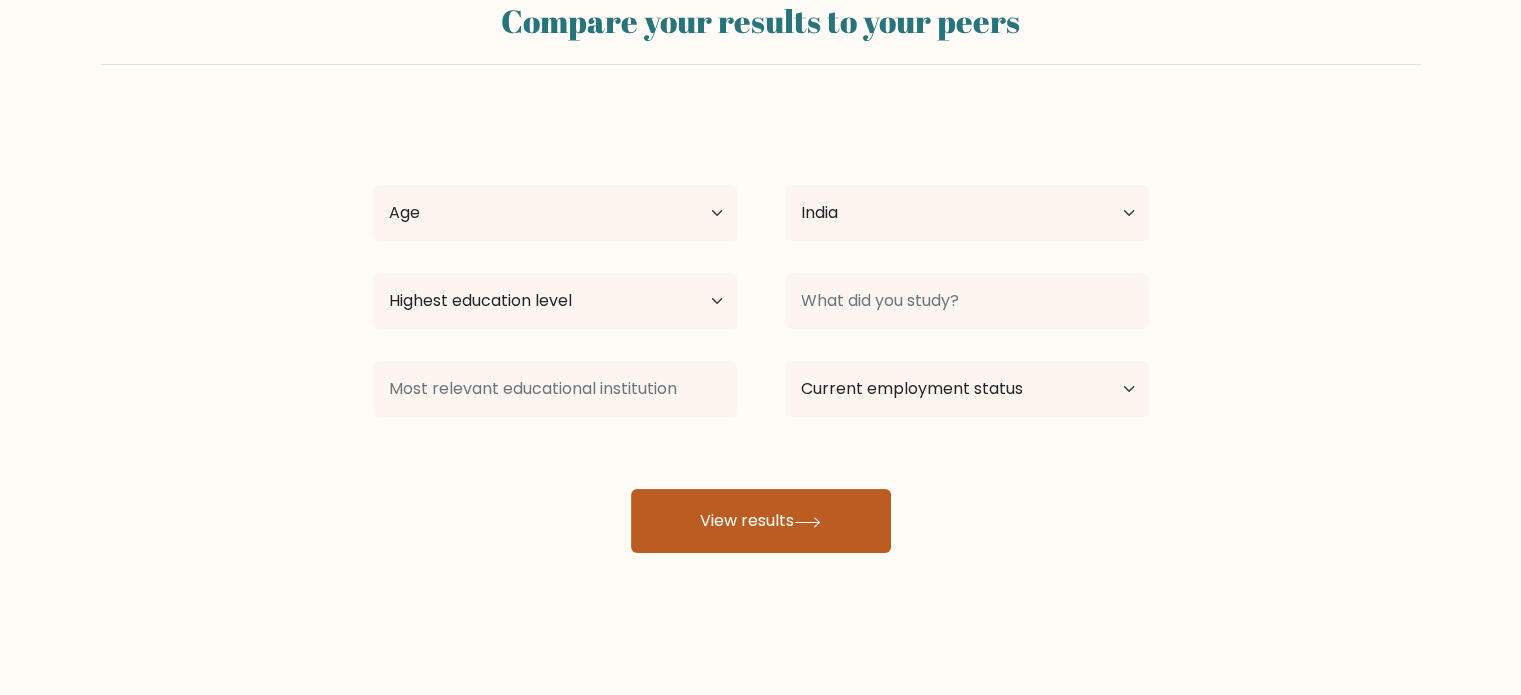 click on "View results" at bounding box center (761, 521) 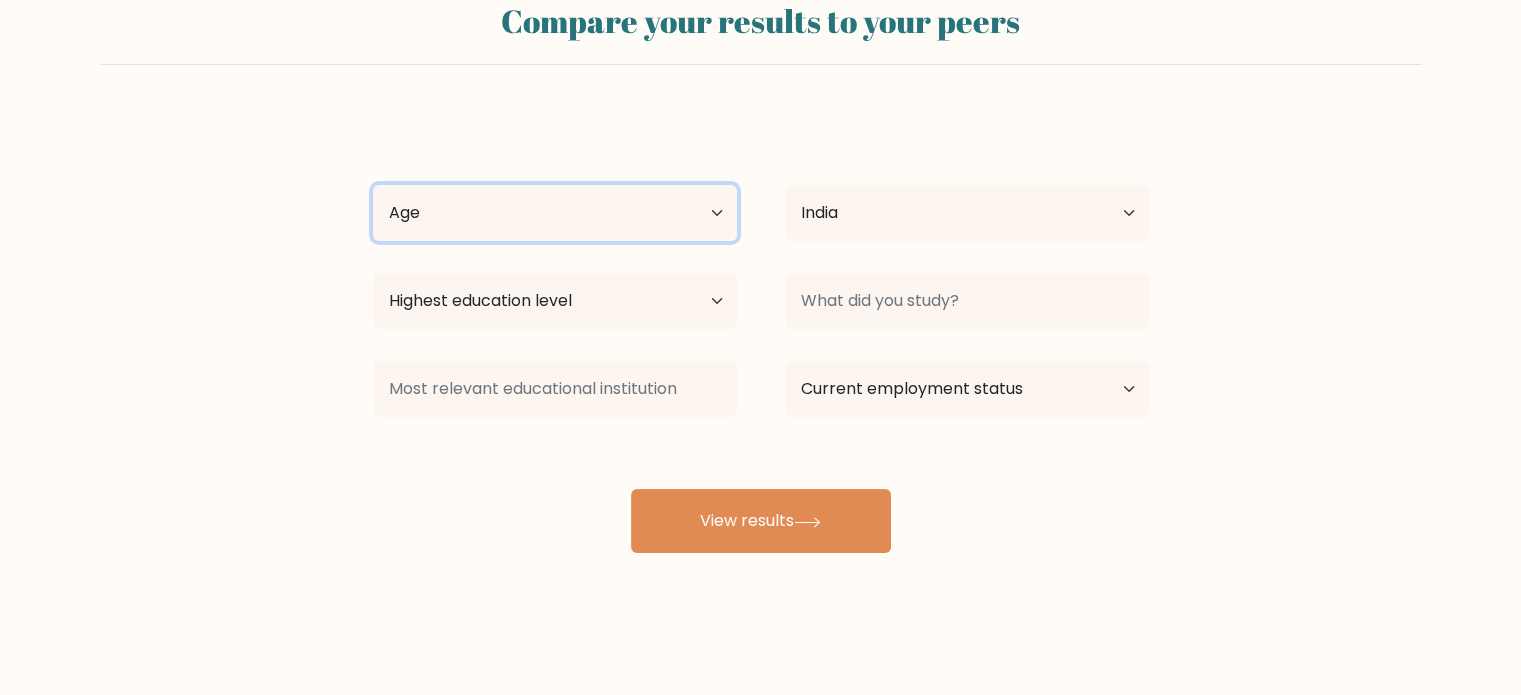 click on "Age
Under 18 years old
18-24 years old
25-34 years old
35-44 years old
45-54 years old
55-64 years old
65 years old and above" at bounding box center [555, 213] 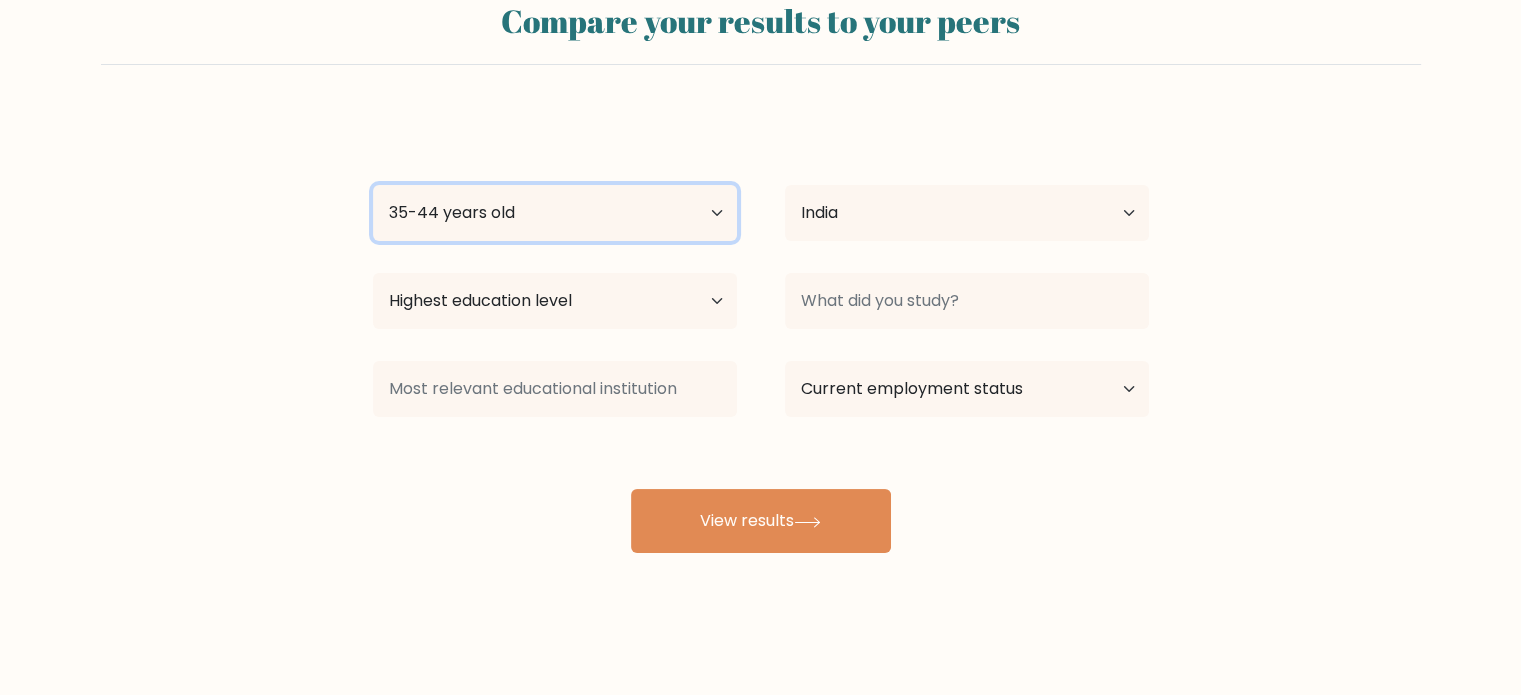 click on "Age
Under 18 years old
18-24 years old
25-34 years old
35-44 years old
45-54 years old
55-64 years old
65 years old and above" at bounding box center [555, 213] 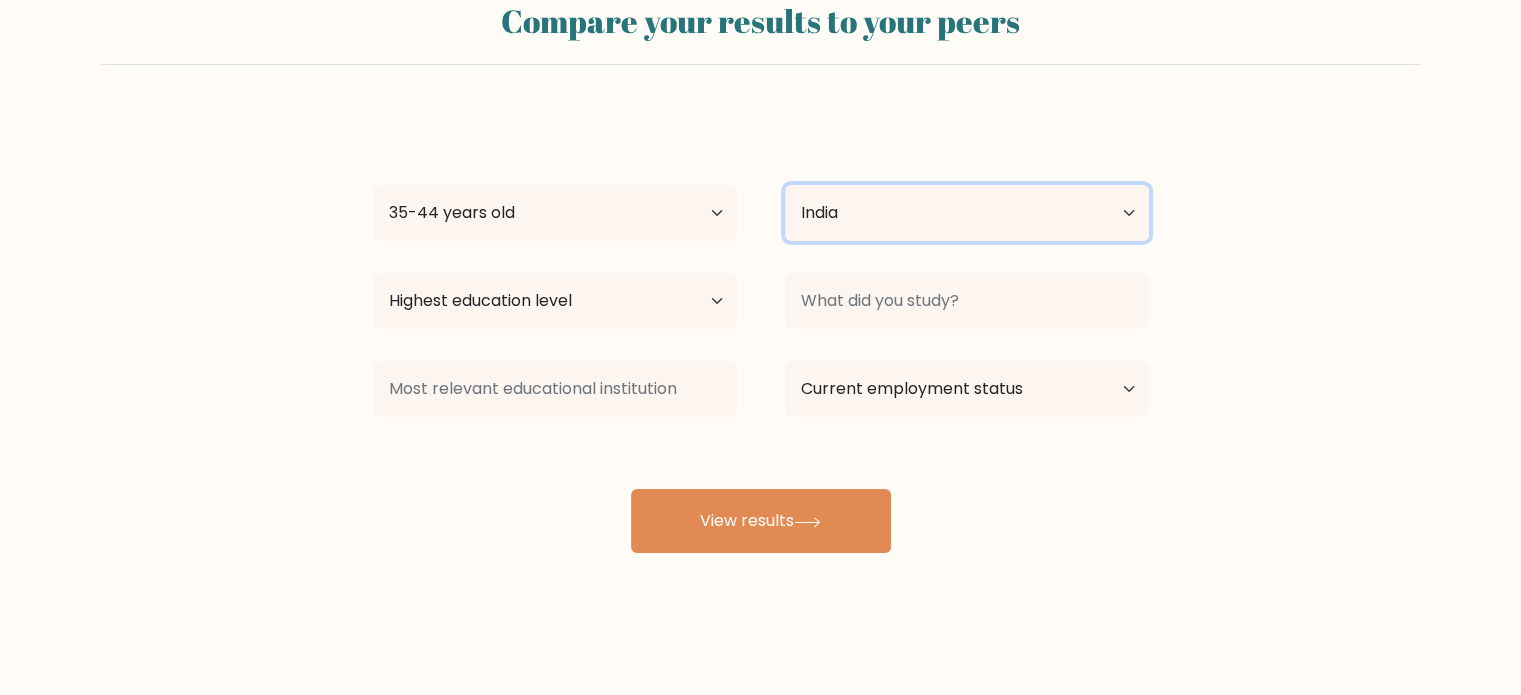click on "Country
Afghanistan
Albania
Algeria
American Samoa
Andorra
Angola
Anguilla
Antarctica
Antigua and Barbuda
Argentina
Armenia
Aruba
Australia
Austria
Azerbaijan
Bahamas
Bahrain
Bangladesh
Barbados
Belarus
Belgium
Belize
Benin
Bermuda
Bhutan
Bolivia
Bonaire, Sint Eustatius and Saba
Bosnia and Herzegovina
Botswana
Bouvet Island
Brazil
British Indian Ocean Territory
Brunei
Bulgaria
Burkina Faso
Burundi
Cabo Verde
Cambodia
Cameroon
Canada
Cayman Islands
Central African Republic
Chad
Chile
China
Christmas Island
Cocos (Keeling) Islands
Colombia
Comoros
Congo
Congo (the Democratic Republic of the)
Cook Islands
Costa Rica
Côte d'Ivoire
Croatia
Cuba" at bounding box center [967, 213] 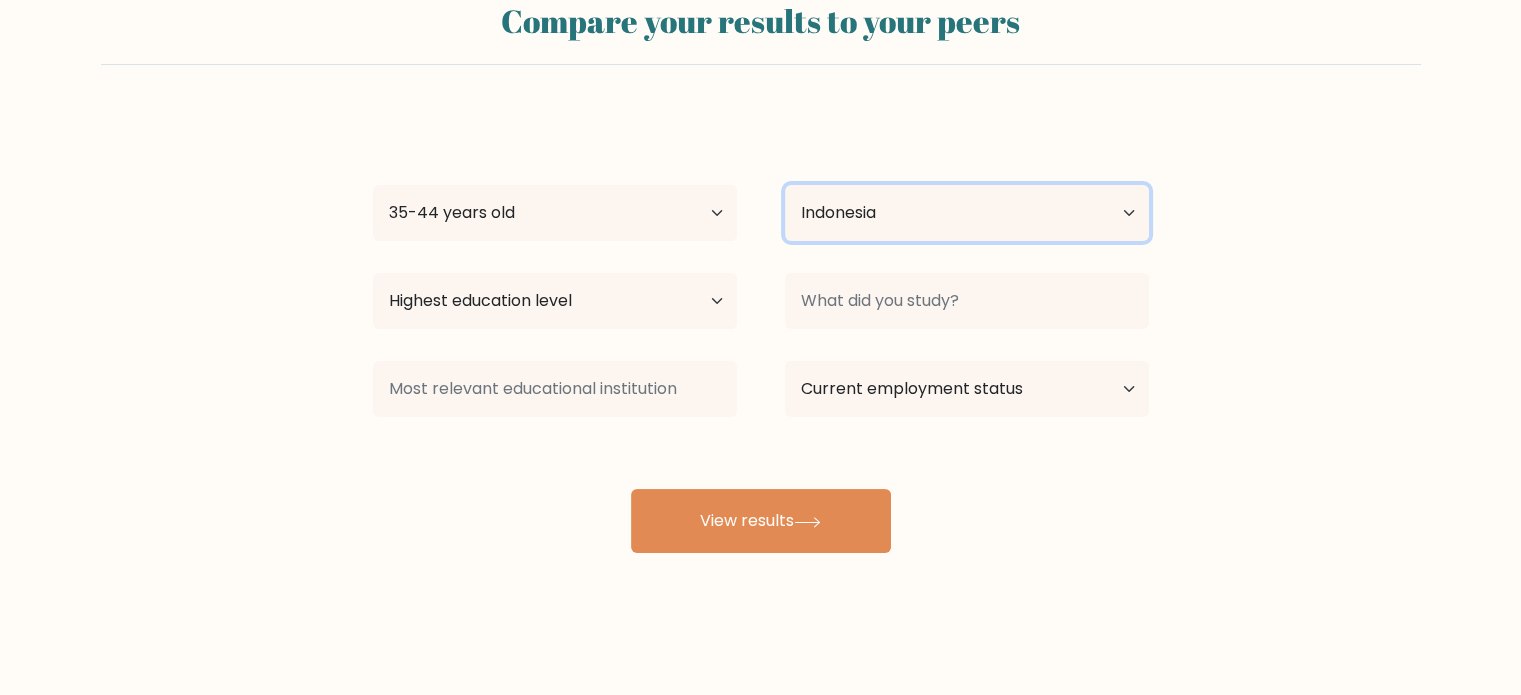 click on "Country
Afghanistan
Albania
Algeria
American Samoa
Andorra
Angola
Anguilla
Antarctica
Antigua and Barbuda
Argentina
Armenia
Aruba
Australia
Austria
Azerbaijan
Bahamas
Bahrain
Bangladesh
Barbados
Belarus
Belgium
Belize
Benin
Bermuda
Bhutan
Bolivia
Bonaire, Sint Eustatius and Saba
Bosnia and Herzegovina
Botswana
Bouvet Island
Brazil
British Indian Ocean Territory
Brunei
Bulgaria
Burkina Faso
Burundi
Cabo Verde
Cambodia
Cameroon
Canada
Cayman Islands
Central African Republic
Chad
Chile
China
Christmas Island
Cocos (Keeling) Islands
Colombia
Comoros
Congo
Congo (the Democratic Republic of the)
Cook Islands
Costa Rica
Côte d'Ivoire
Croatia
Cuba" at bounding box center (967, 213) 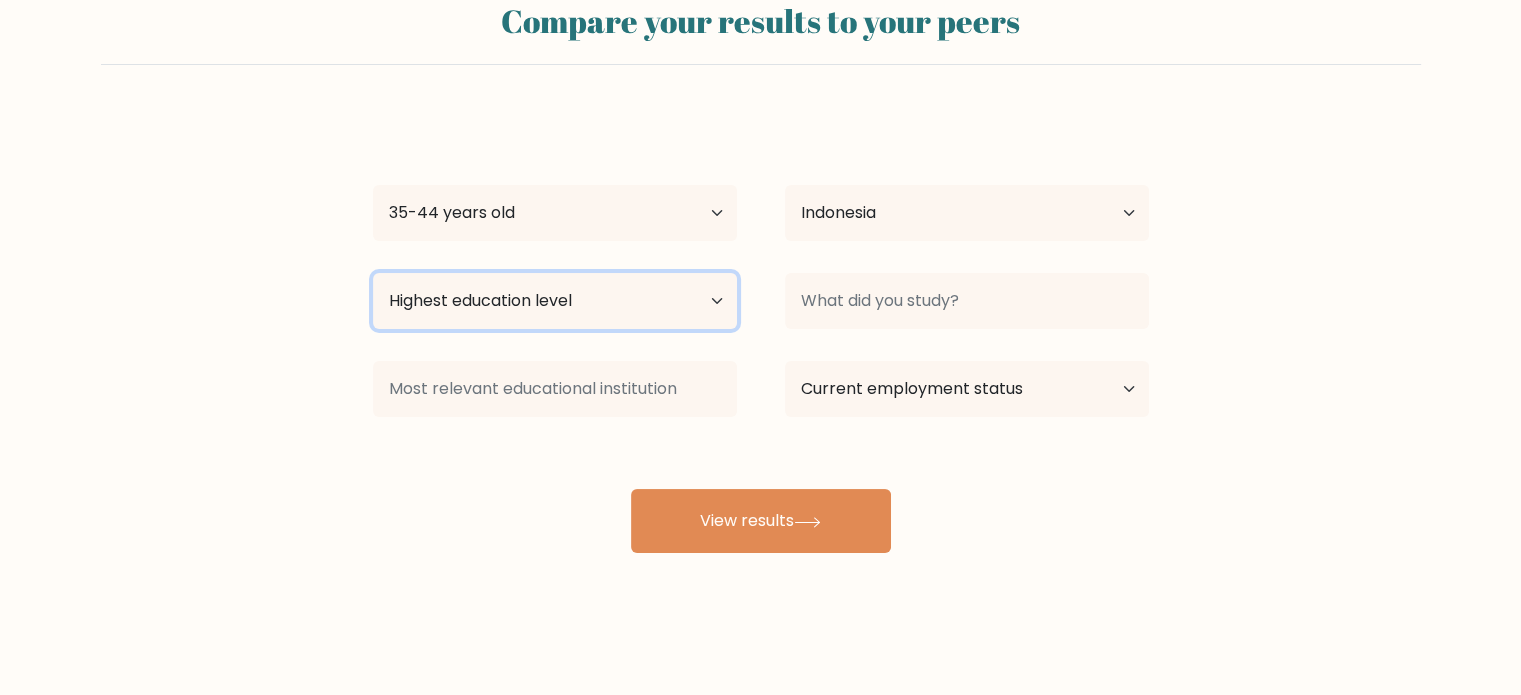 click on "Highest education level
No schooling
Primary
Lower Secondary
Upper Secondary
Occupation Specific
Bachelor's degree
Master's degree
Doctoral degree" at bounding box center [555, 301] 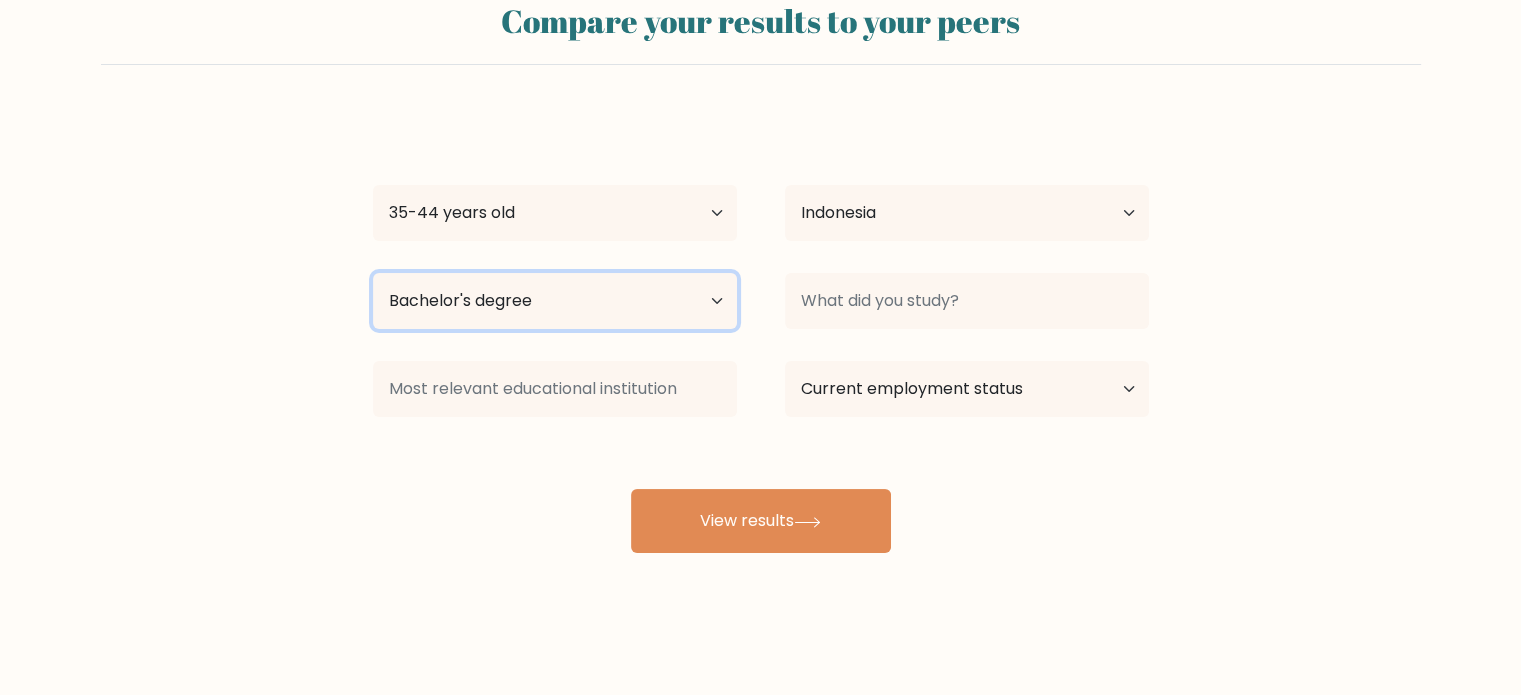 click on "Highest education level
No schooling
Primary
Lower Secondary
Upper Secondary
Occupation Specific
Bachelor's degree
Master's degree
Doctoral degree" at bounding box center (555, 301) 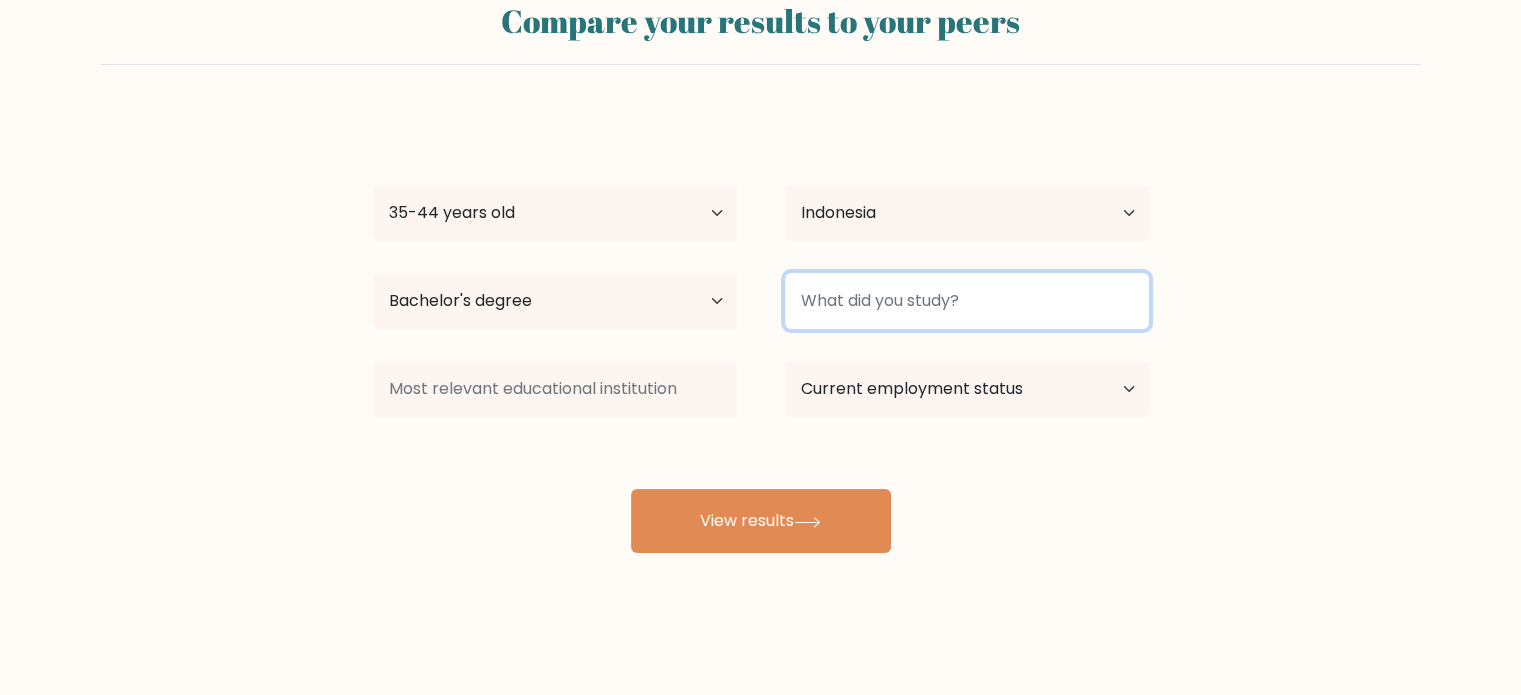click at bounding box center (967, 301) 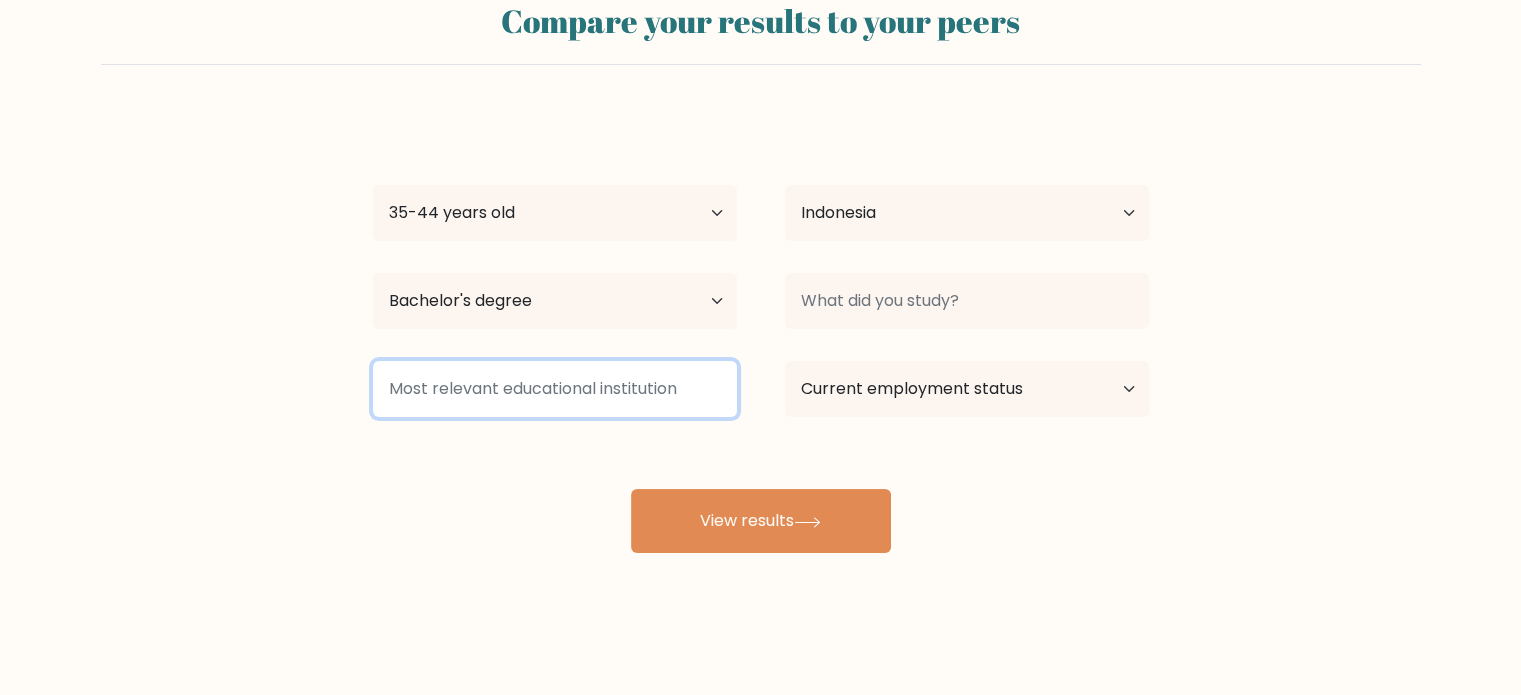 click at bounding box center [555, 389] 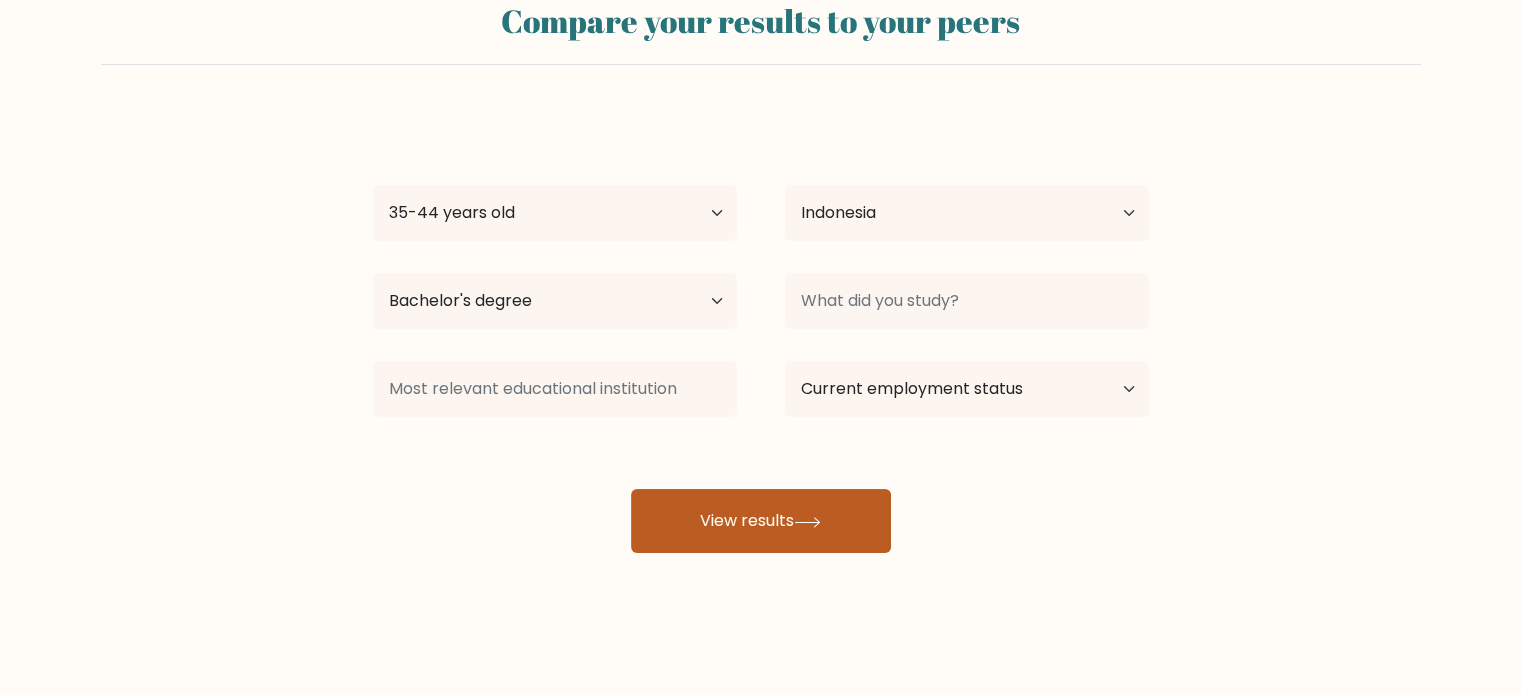 drag, startPoint x: 971, startPoint y: 466, endPoint x: 889, endPoint y: 499, distance: 88.391174 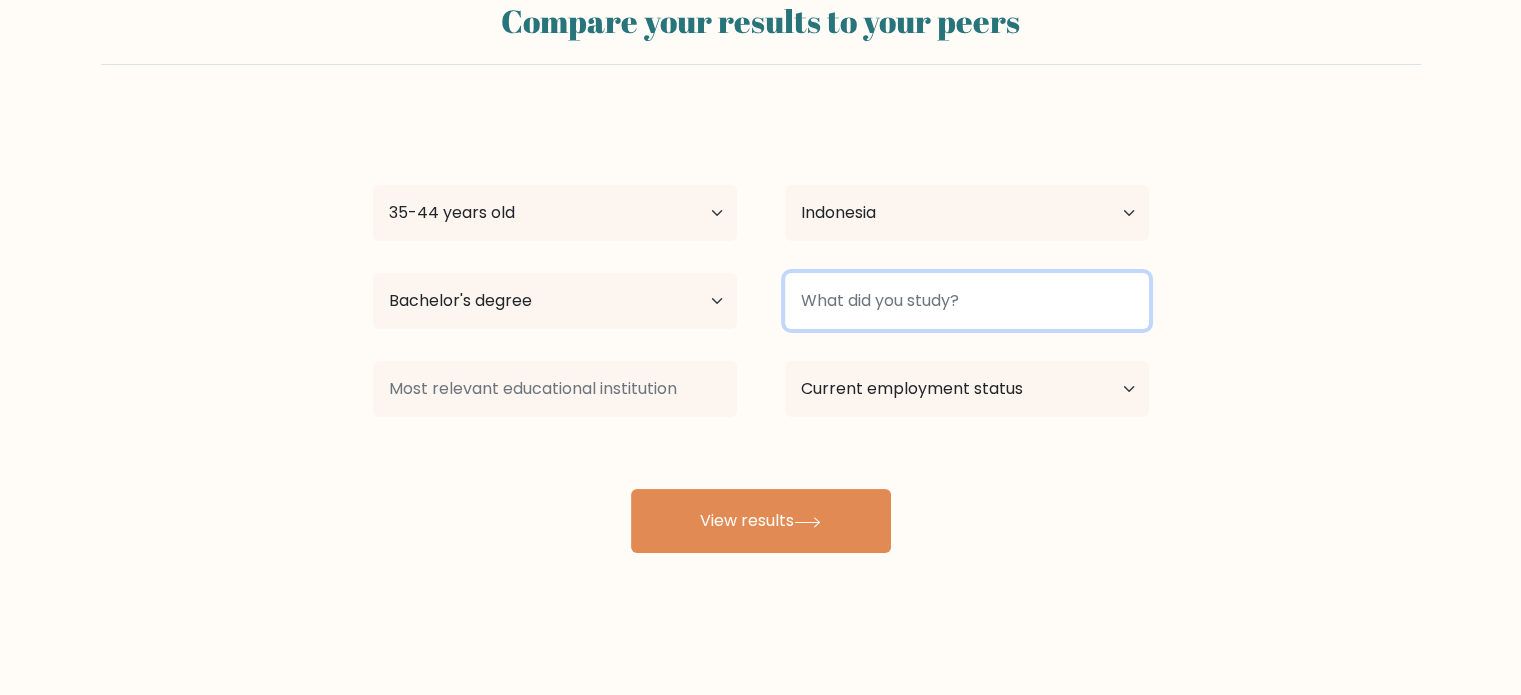 click at bounding box center [967, 301] 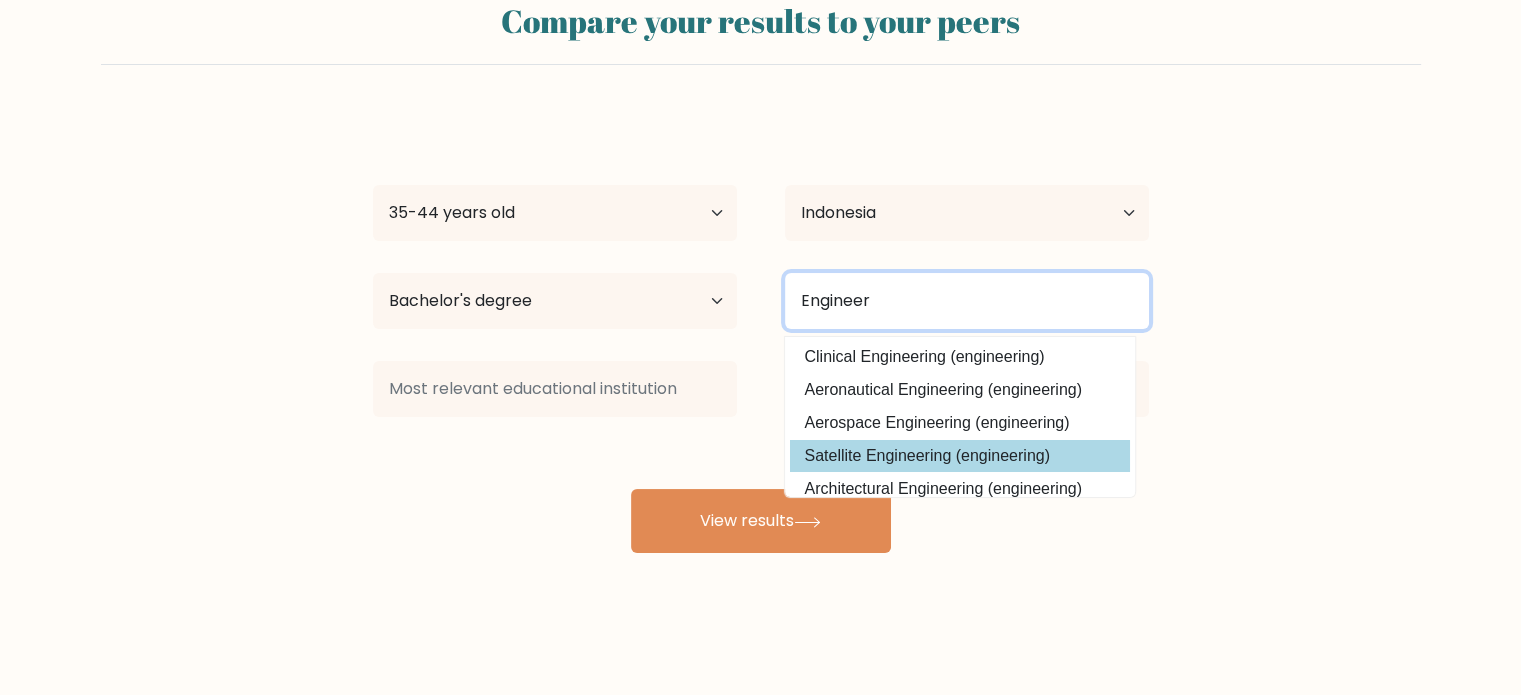 scroll, scrollTop: 0, scrollLeft: 0, axis: both 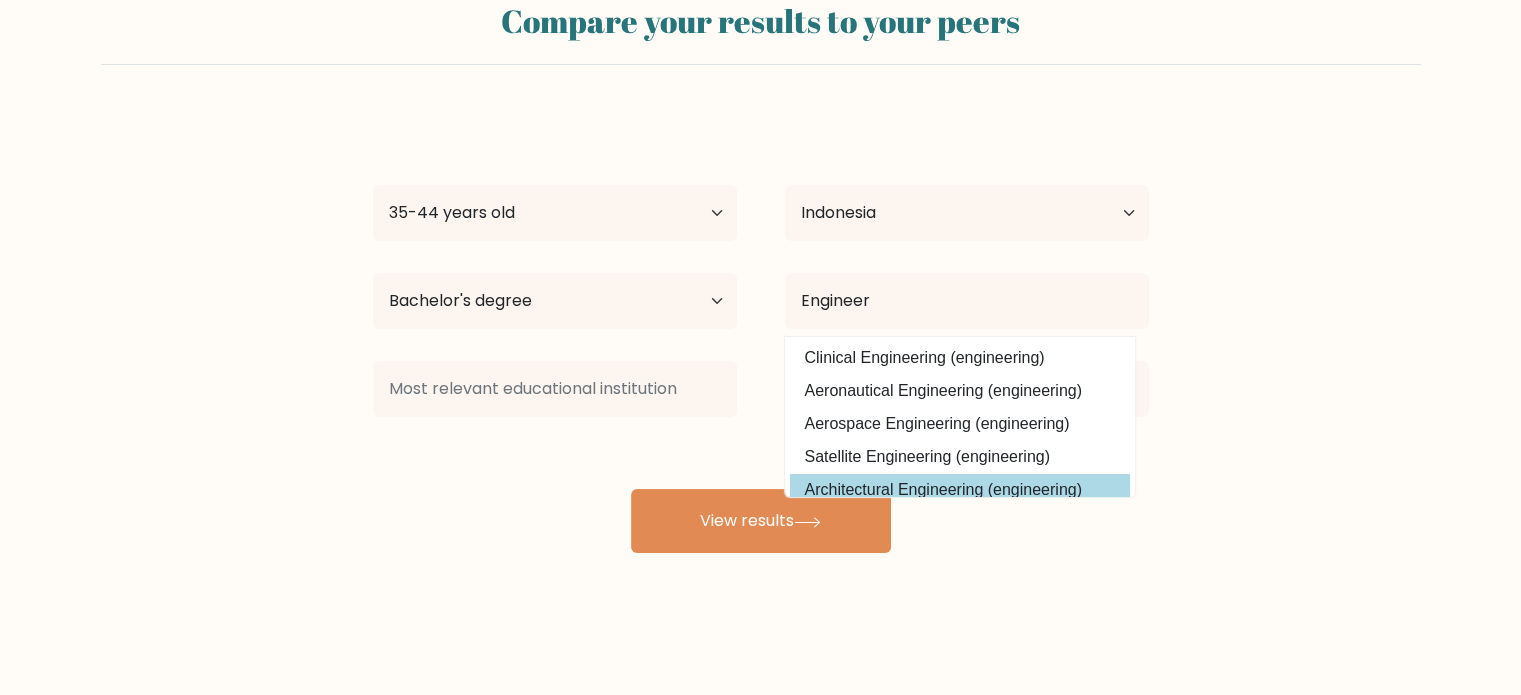 click on "Architectural Engineering (engineering)" at bounding box center (960, 490) 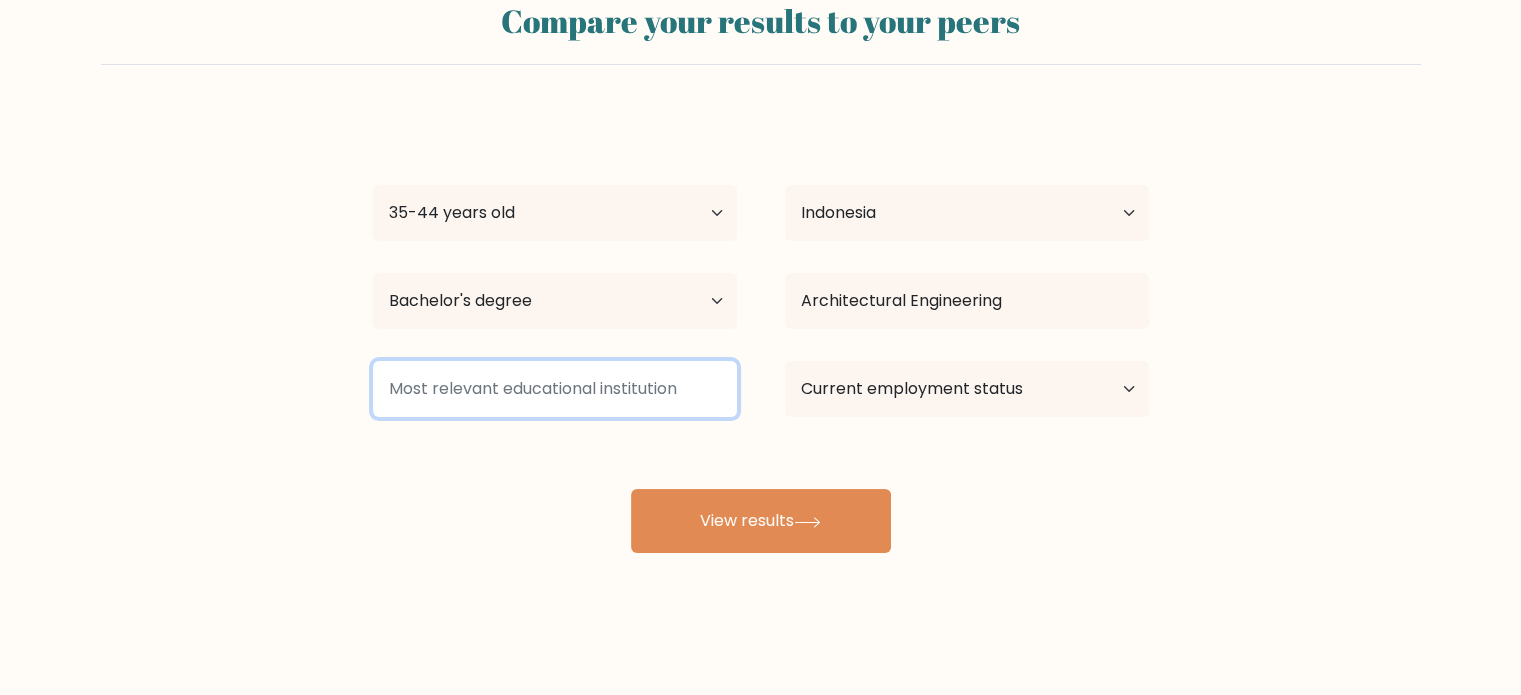 click at bounding box center (555, 389) 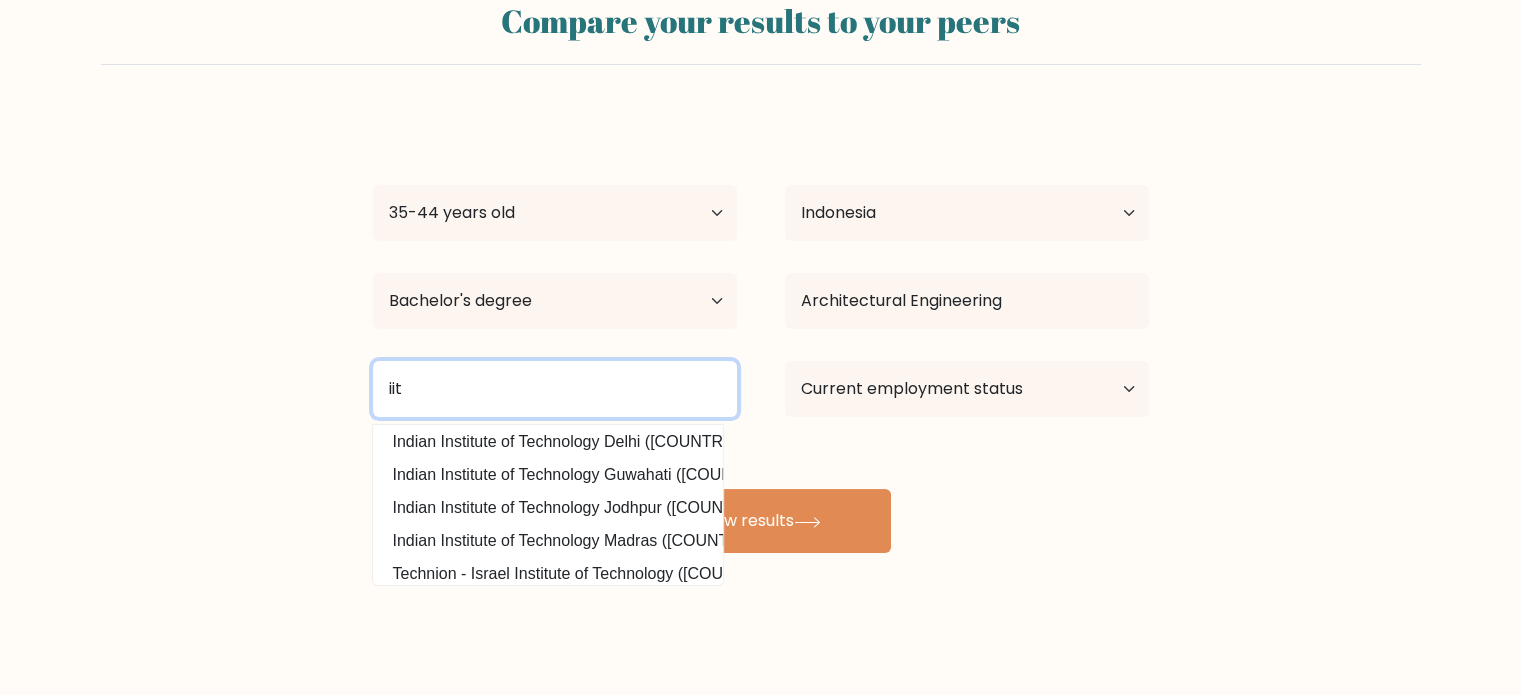 scroll, scrollTop: 195, scrollLeft: 0, axis: vertical 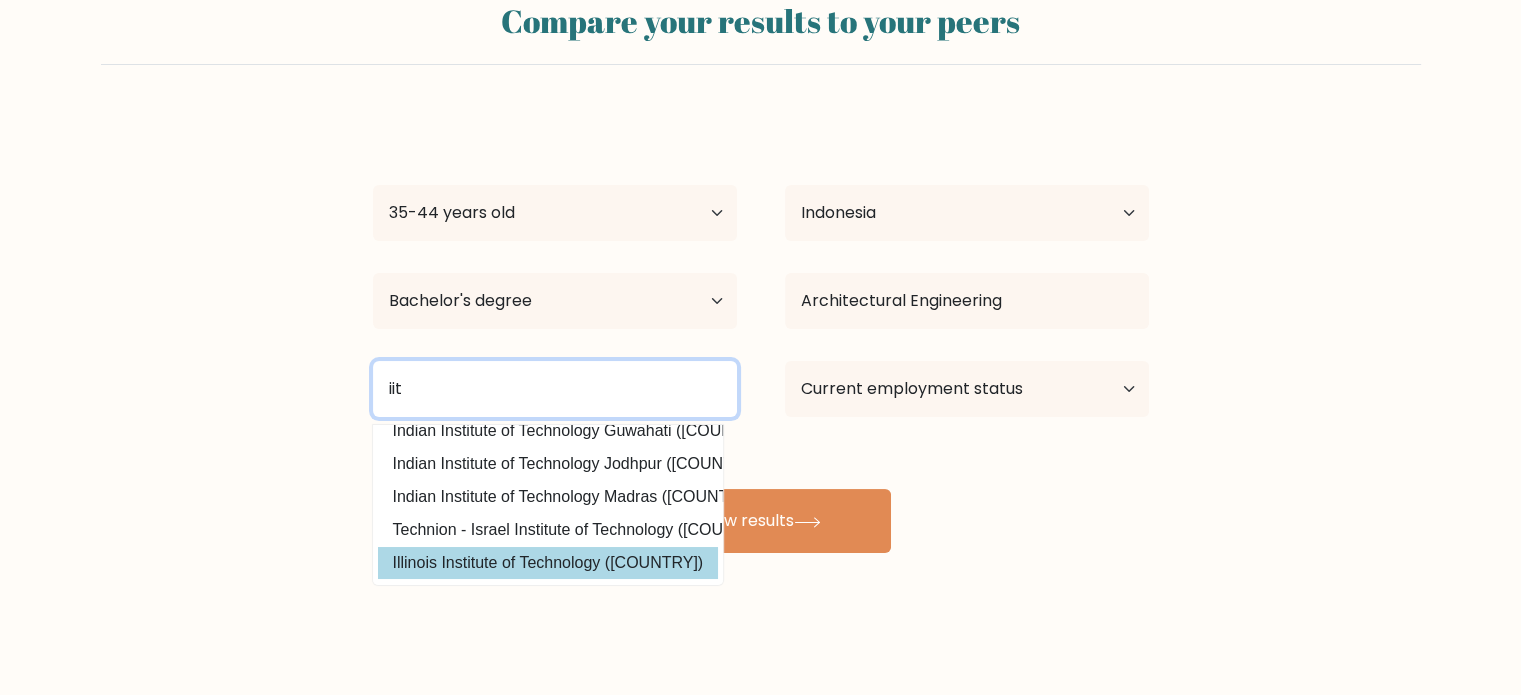type on "iit" 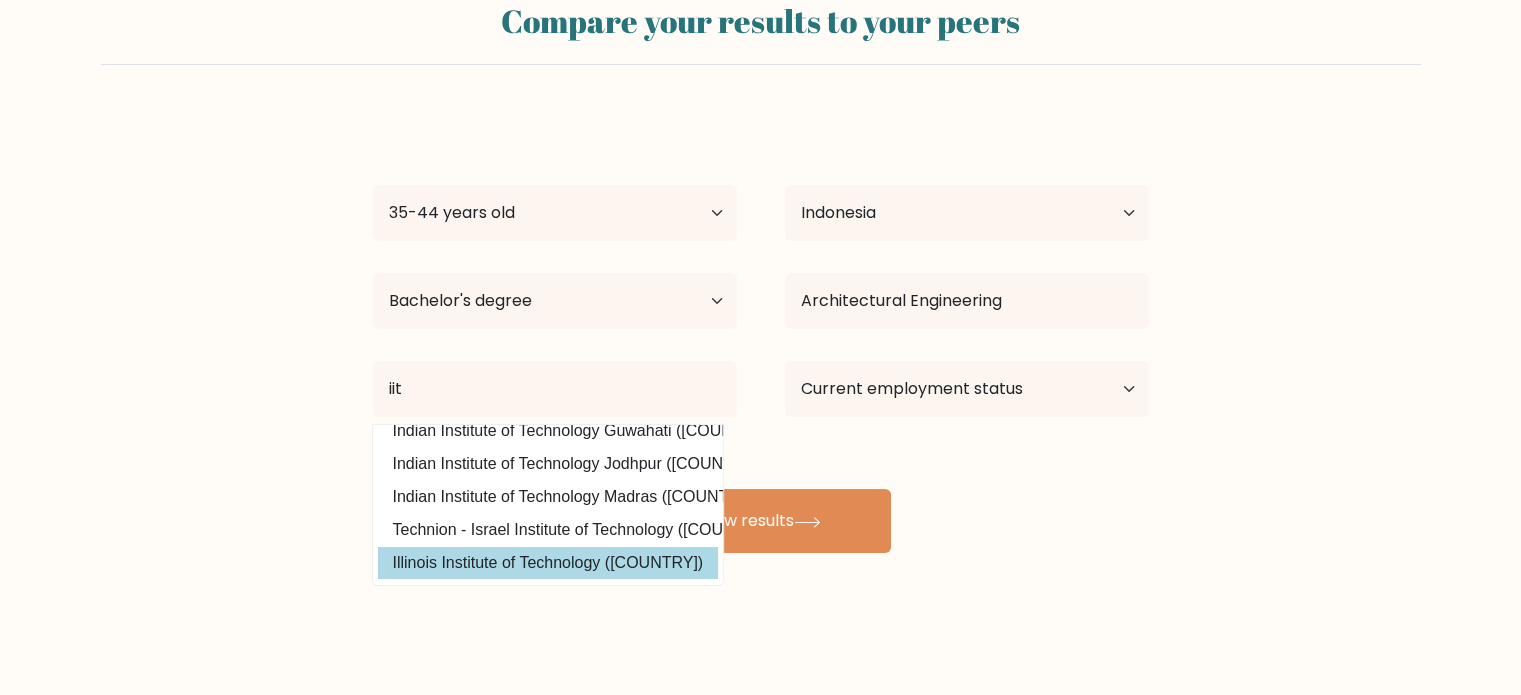 click on "K
H
Age
Under 18 years old
18-24 years old
25-34 years old
35-44 years old
45-54 years old
55-64 years old
65 years old and above
Country
Afghanistan
Albania
Algeria
American Samoa
Andorra
Angola
Anguilla
Antarctica
Antigua and Barbuda
Argentina
Armenia
Aruba
Australia
Austria
Azerbaijan
Bahamas
Bahrain
Bangladesh
Barbados
Belarus
Belgium
Belize
Benin
Bermuda
Bhutan
Bolivia
Bonaire, Sint Eustatius and Saba
Bosnia and Herzegovina
Botswana
Bouvet Island
Brazil
Brunei" at bounding box center [761, 333] 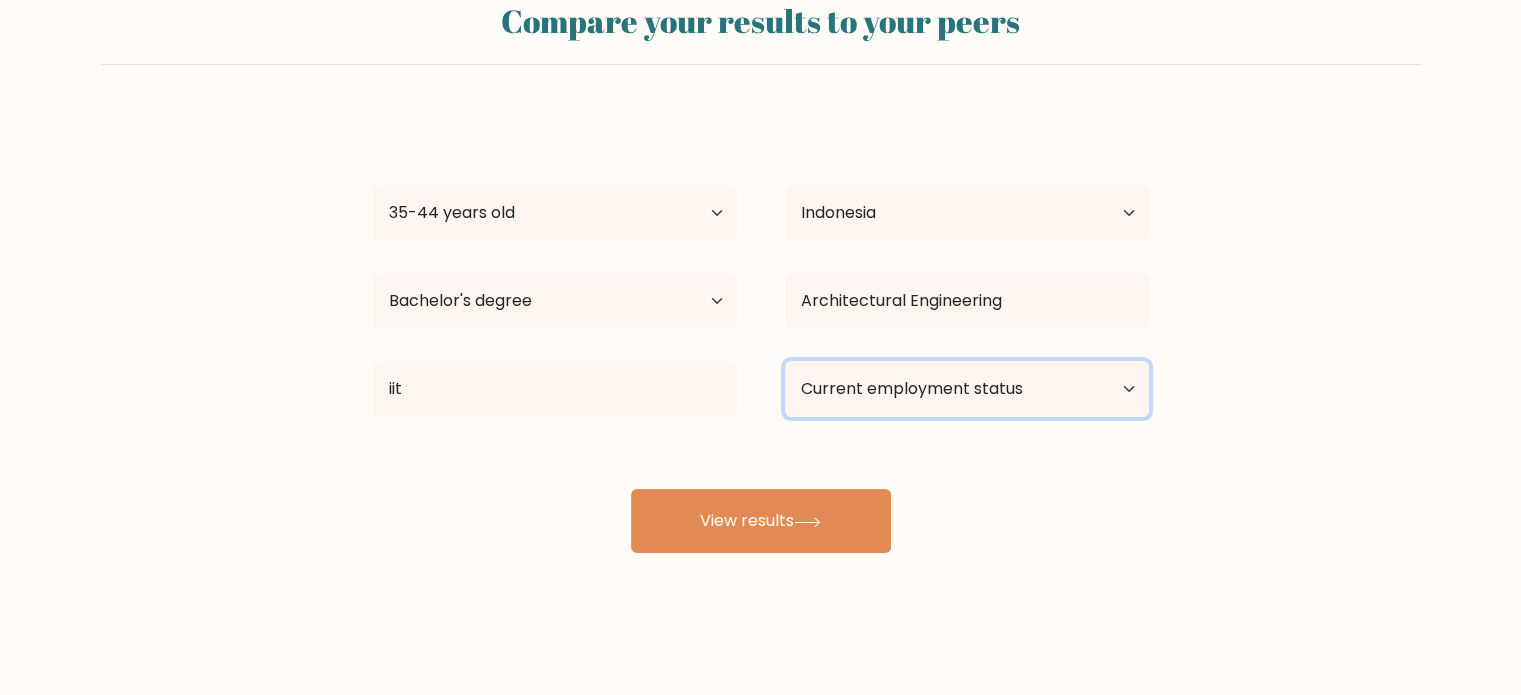 click on "Current employment status
Employed
Student
Retired
Other / prefer not to answer" at bounding box center (967, 389) 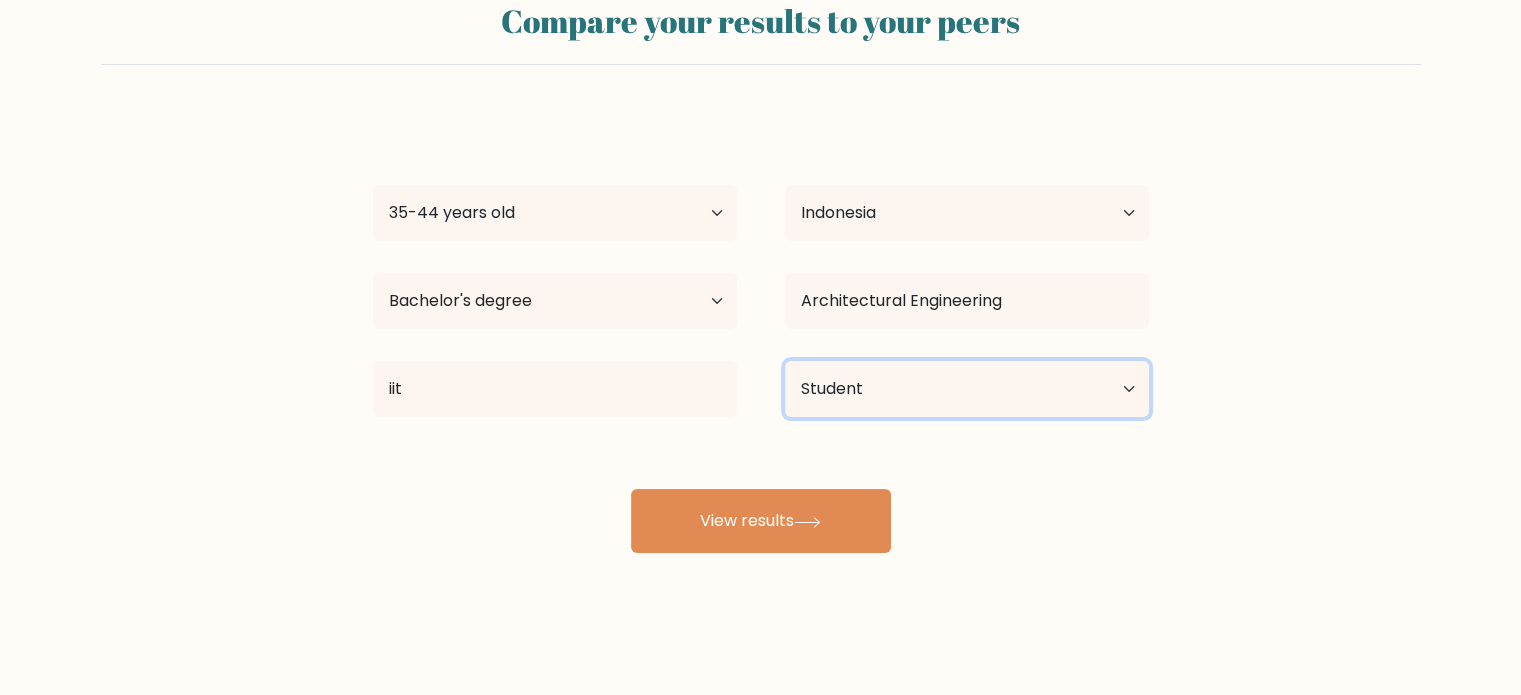 click on "Current employment status
Employed
Student
Retired
Other / prefer not to answer" at bounding box center (967, 389) 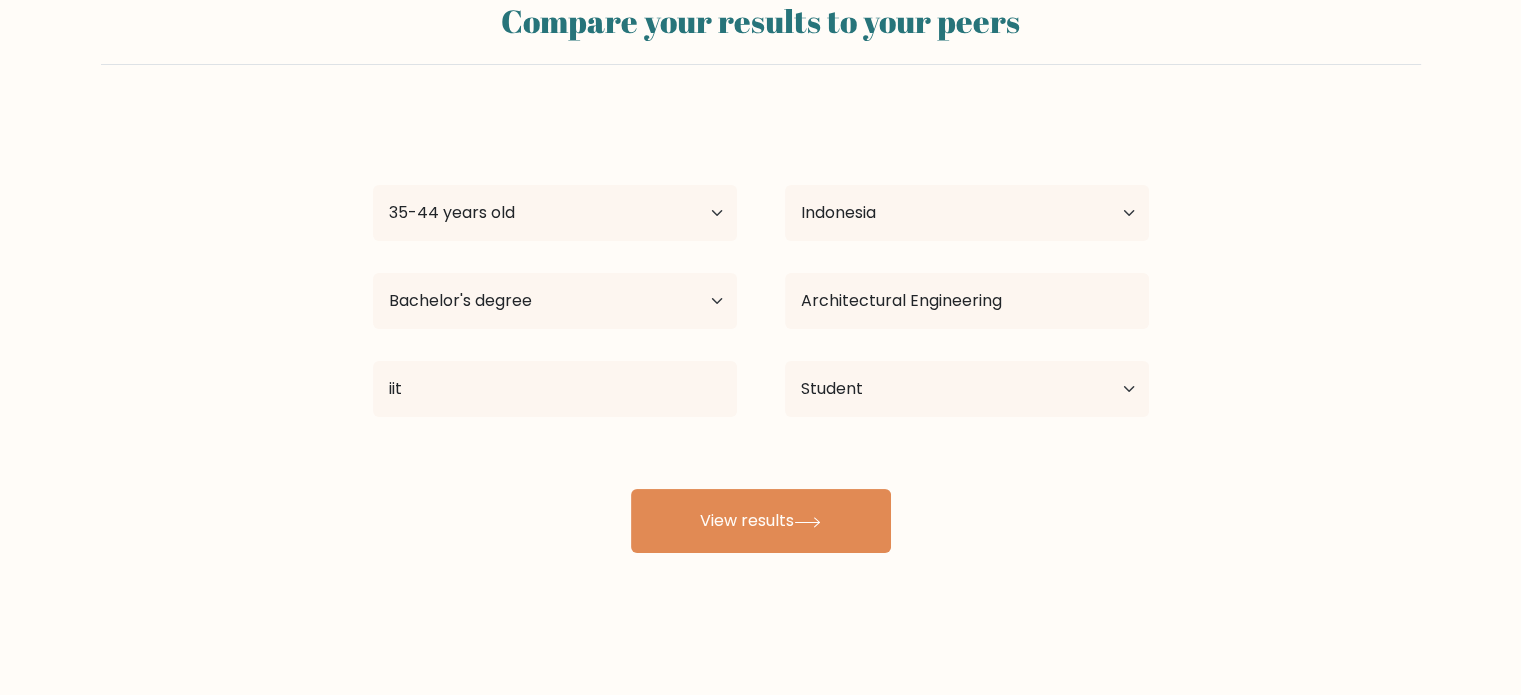 click on "Current employment status
Employed
Student
Retired
Other / prefer not to answer" at bounding box center (967, 389) 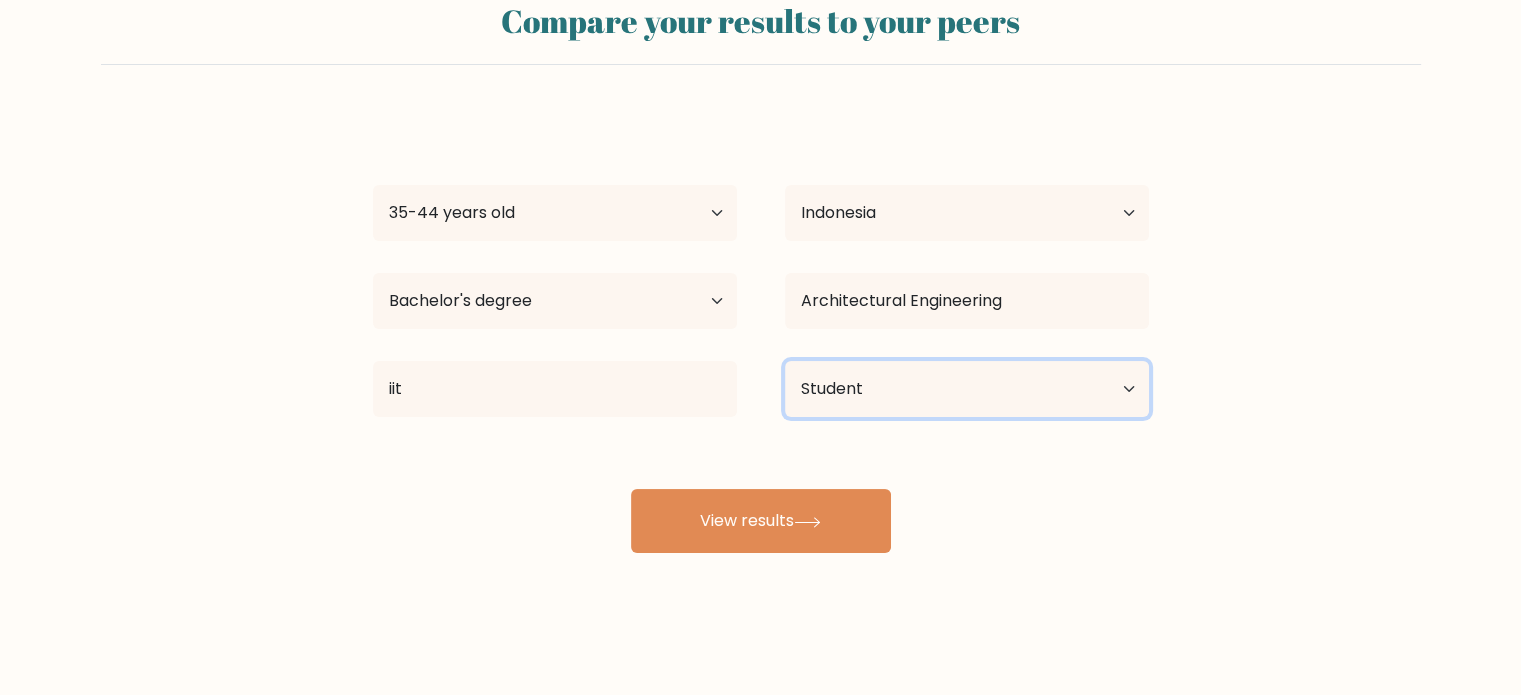 click on "Current employment status
Employed
Student
Retired
Other / prefer not to answer" at bounding box center [967, 389] 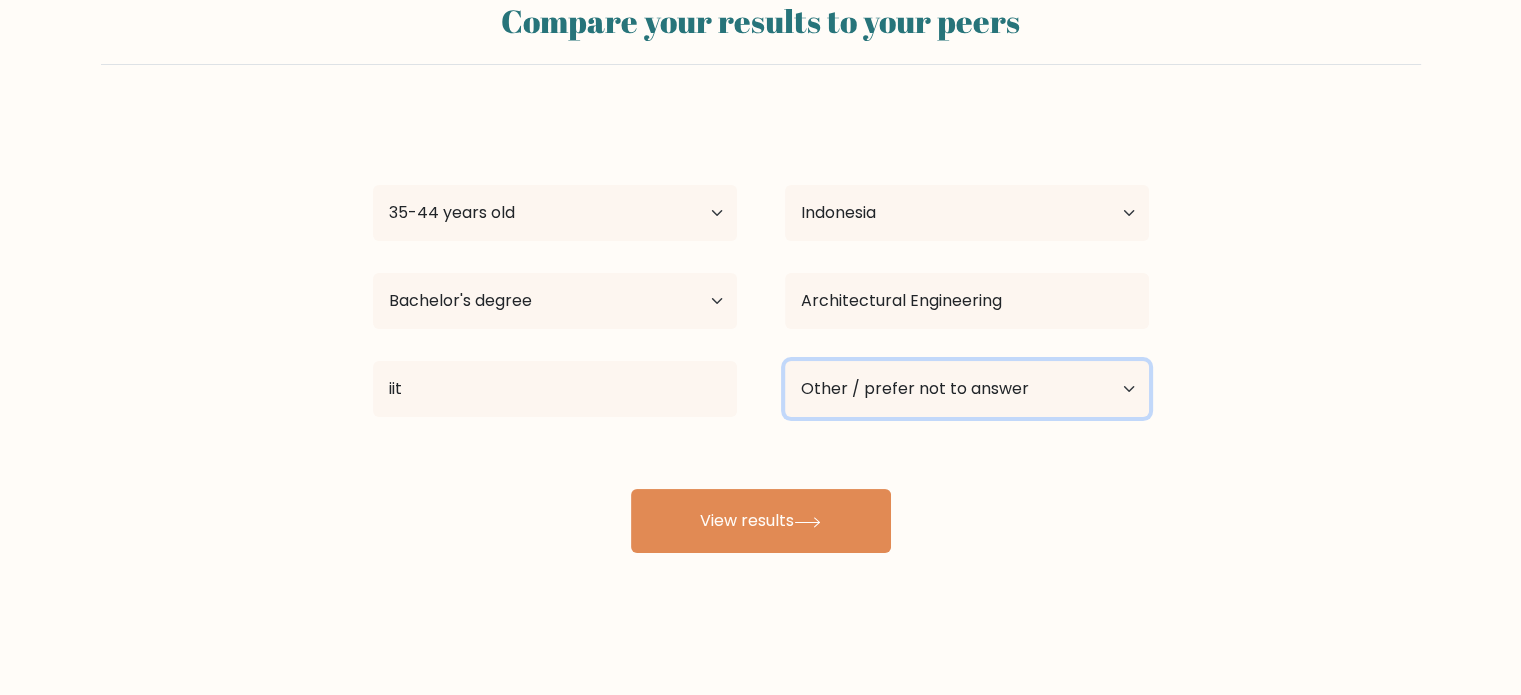 click on "Current employment status
Employed
Student
Retired
Other / prefer not to answer" at bounding box center (967, 389) 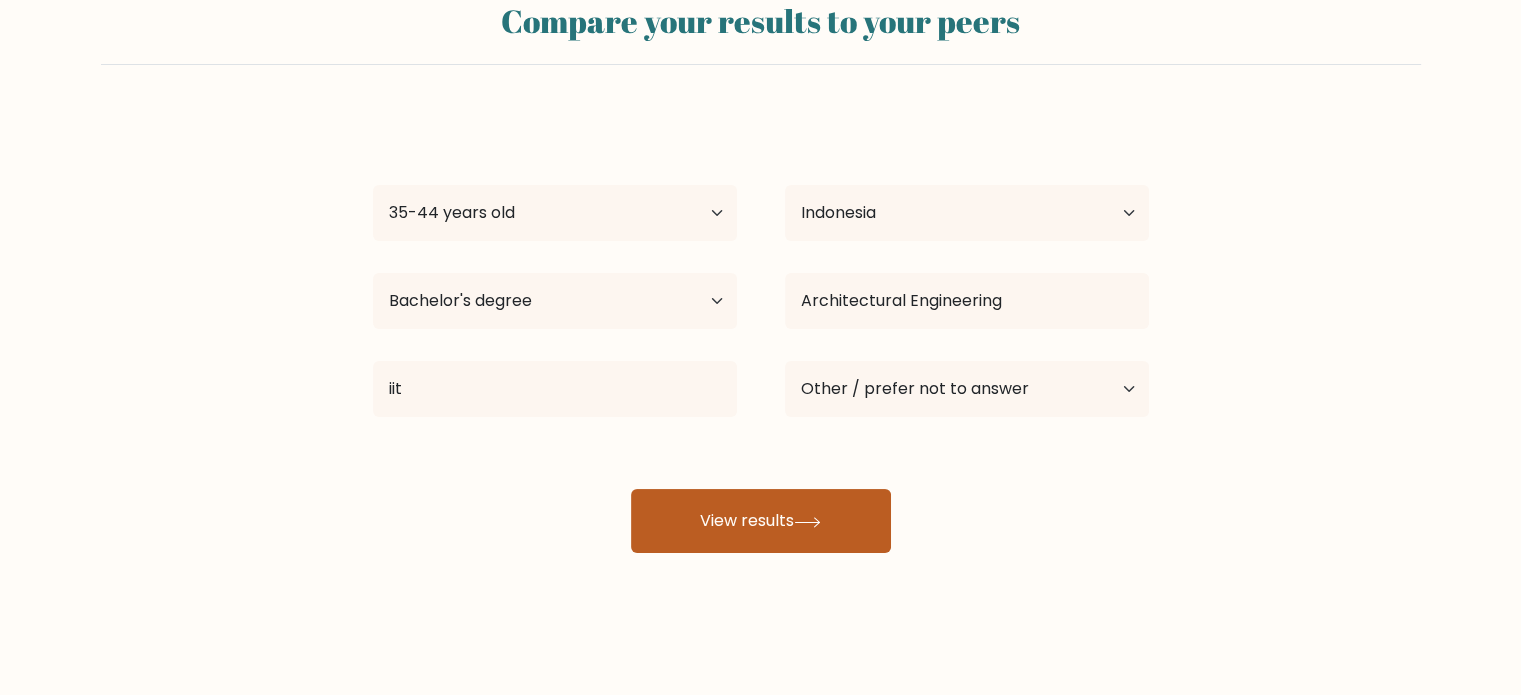 click on "View results" at bounding box center [761, 521] 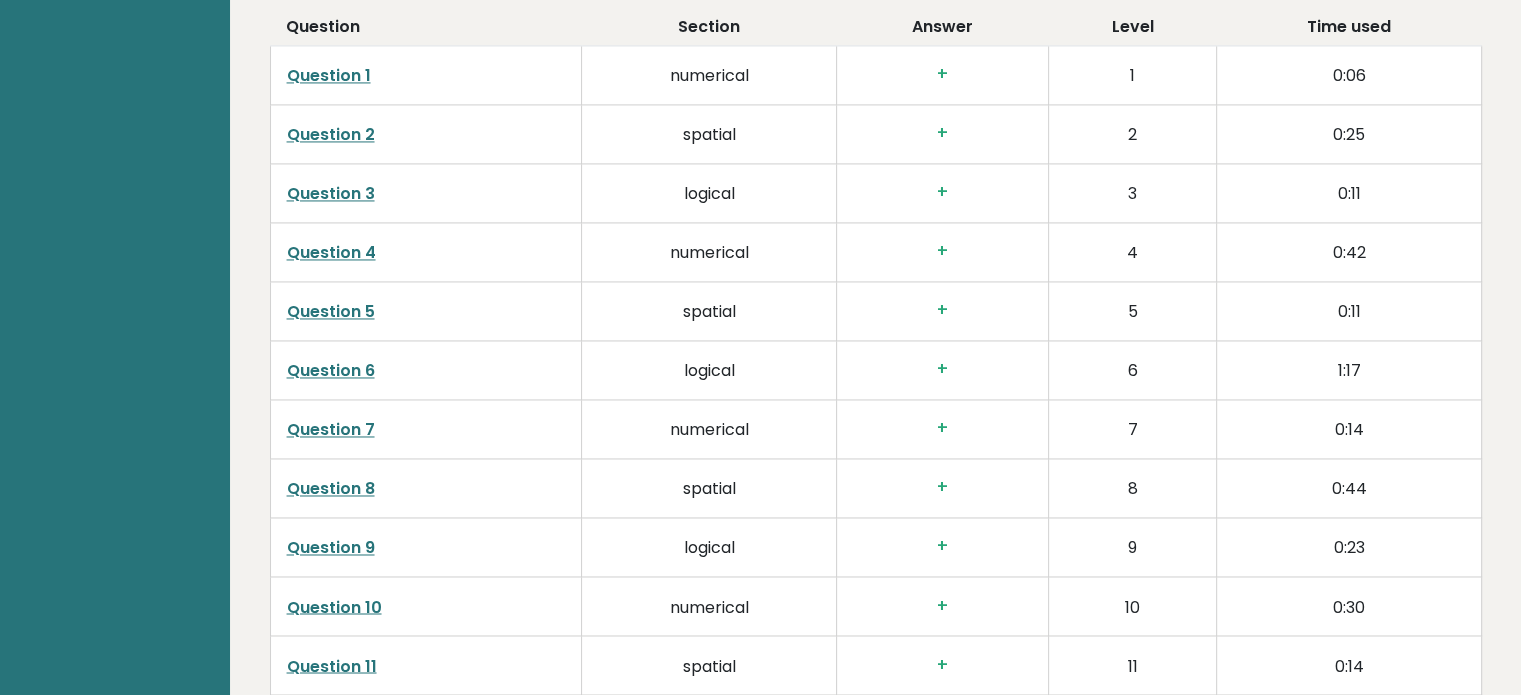scroll, scrollTop: 3200, scrollLeft: 0, axis: vertical 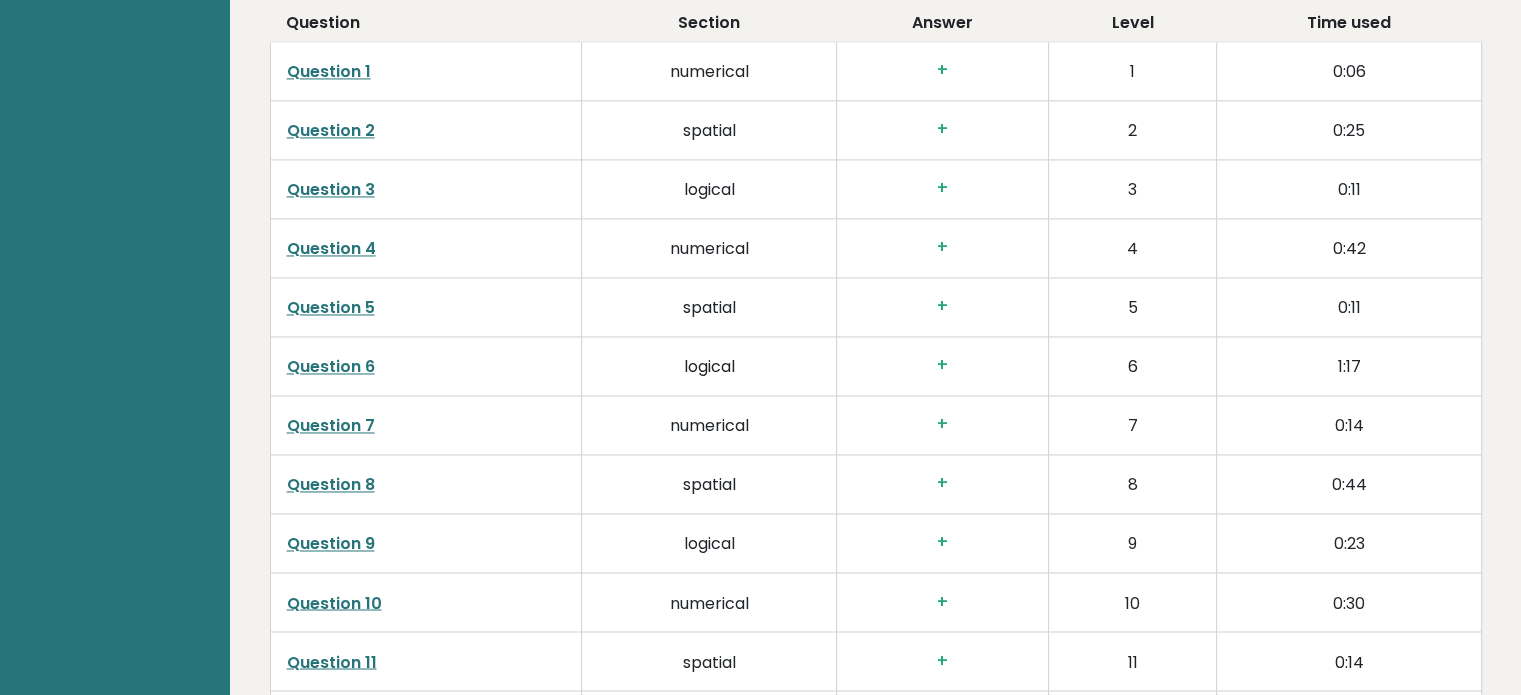 click on "Question
6" at bounding box center (331, 366) 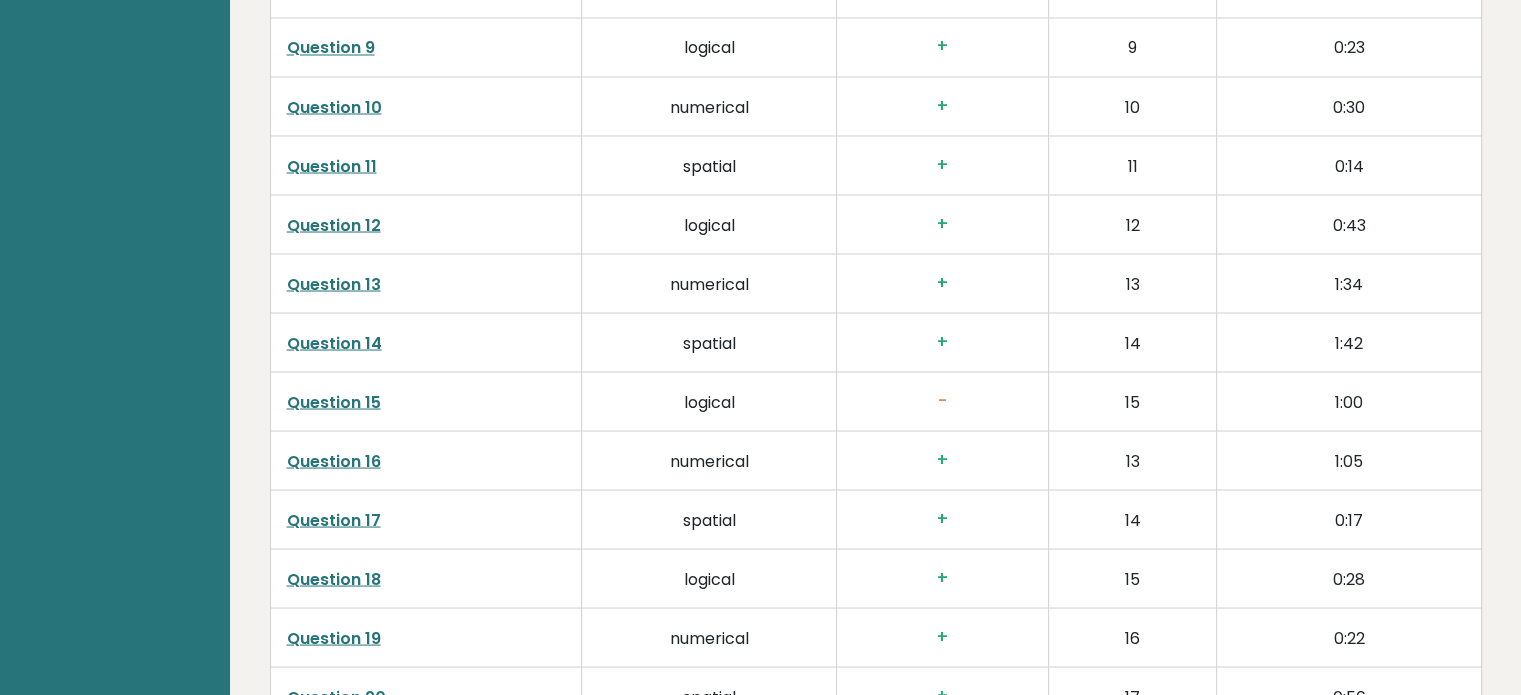 scroll, scrollTop: 3700, scrollLeft: 0, axis: vertical 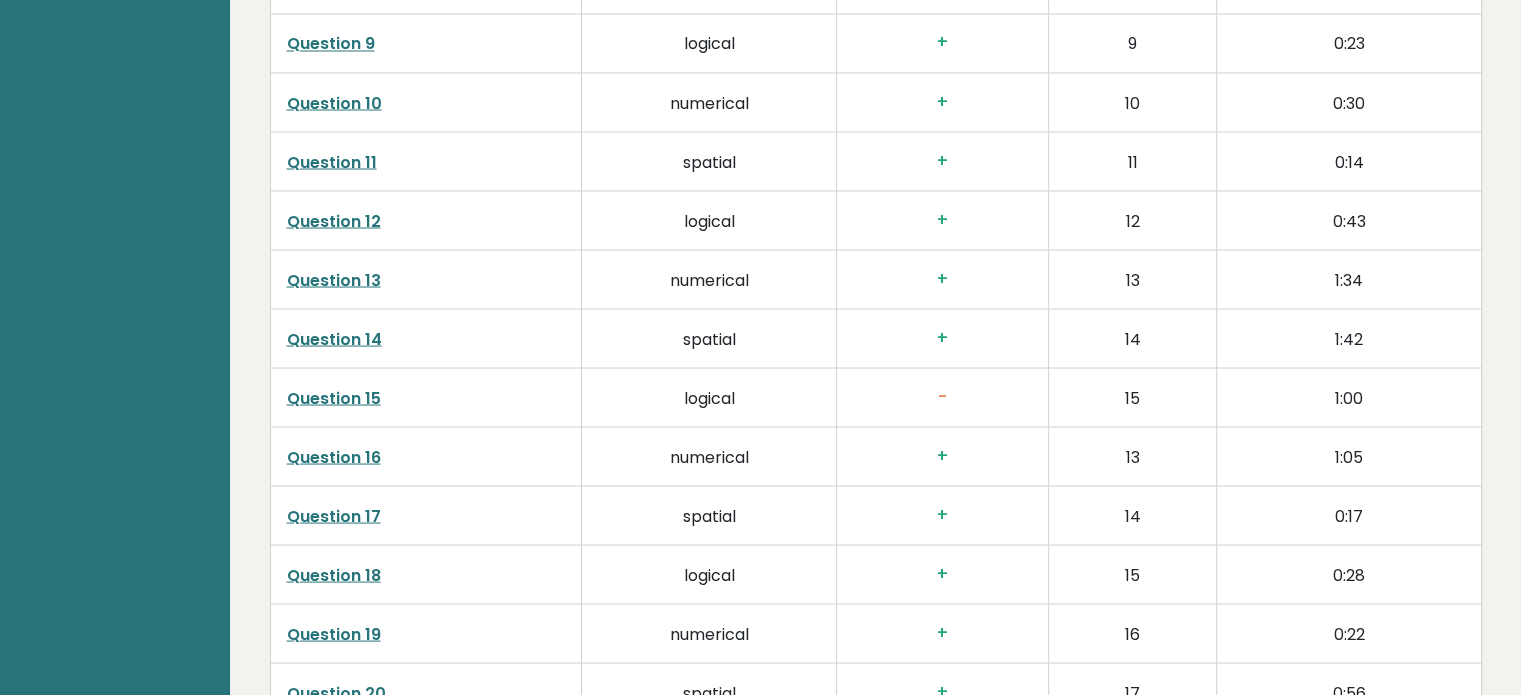 click on "Question
15" at bounding box center [334, 397] 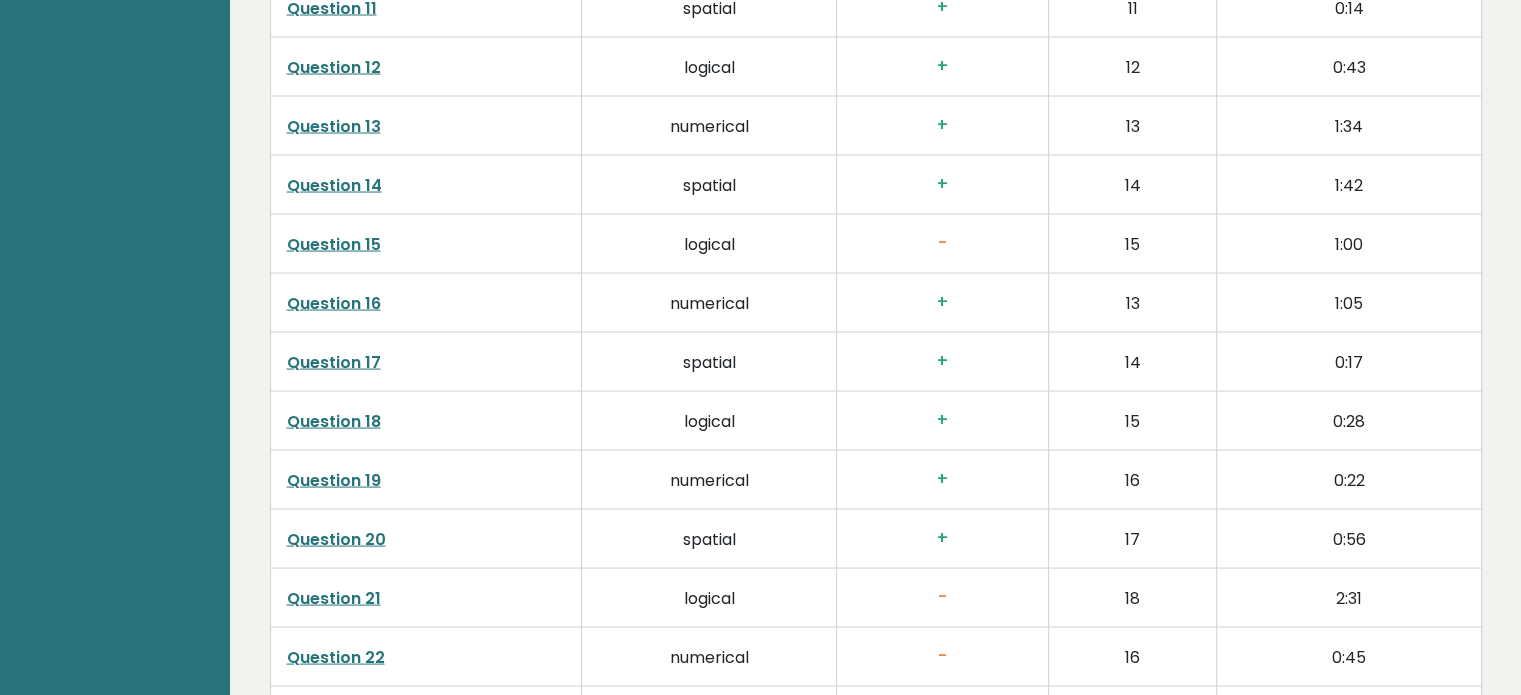 scroll, scrollTop: 4000, scrollLeft: 0, axis: vertical 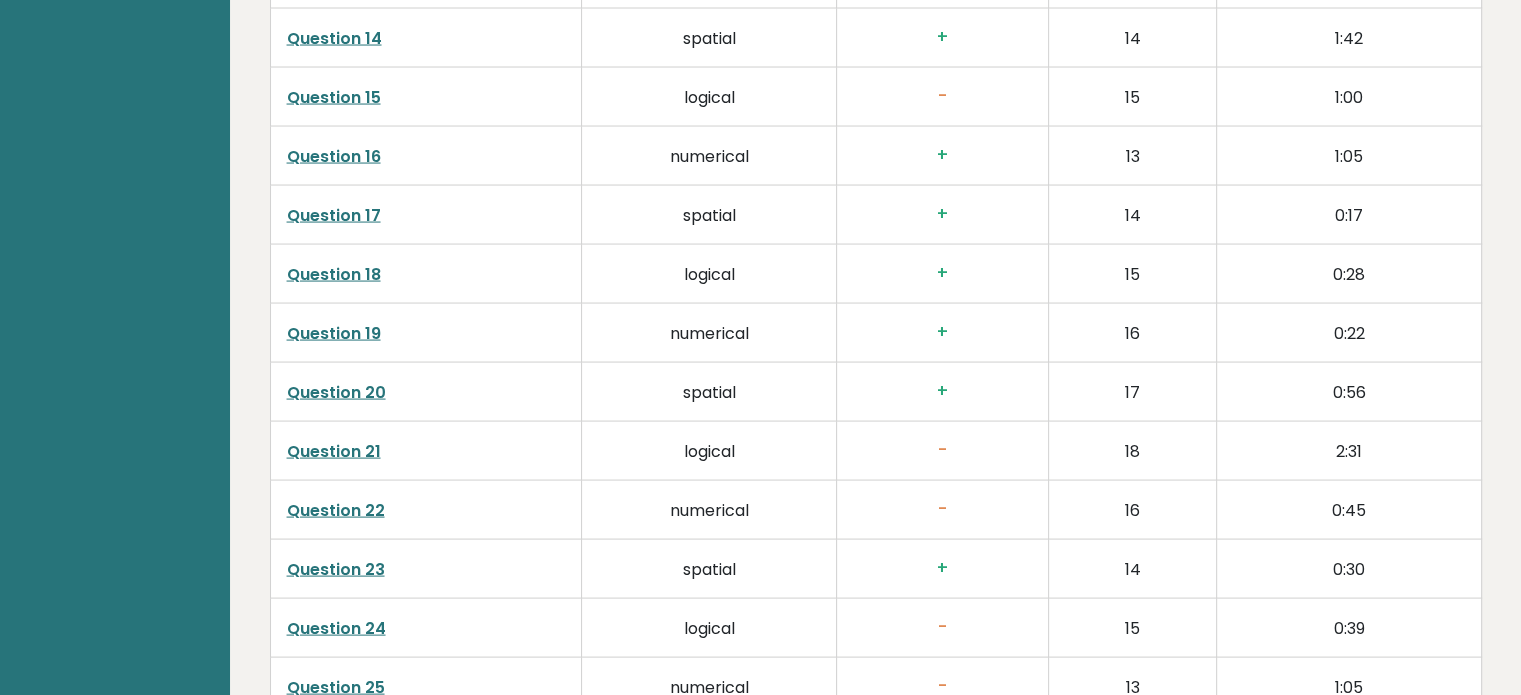 click on "Question
21" at bounding box center [334, 451] 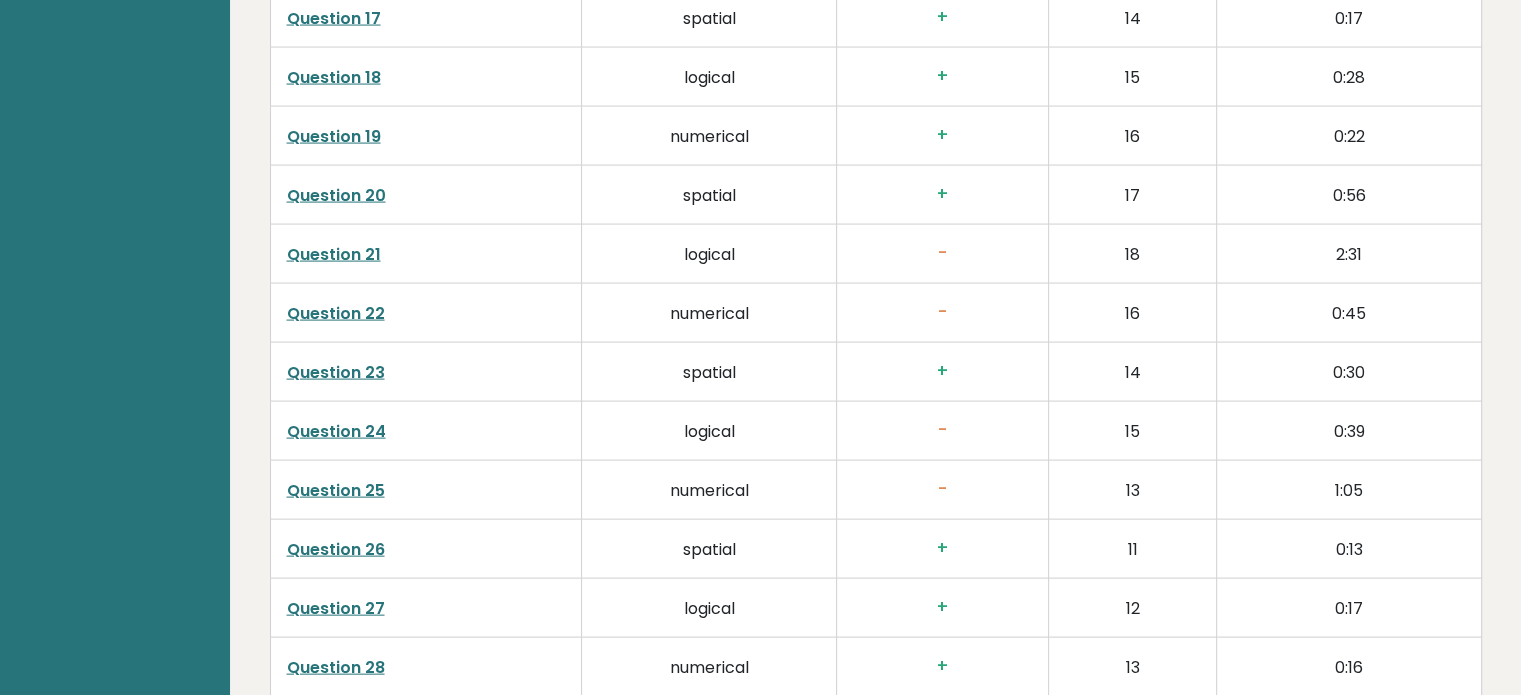 scroll, scrollTop: 4200, scrollLeft: 0, axis: vertical 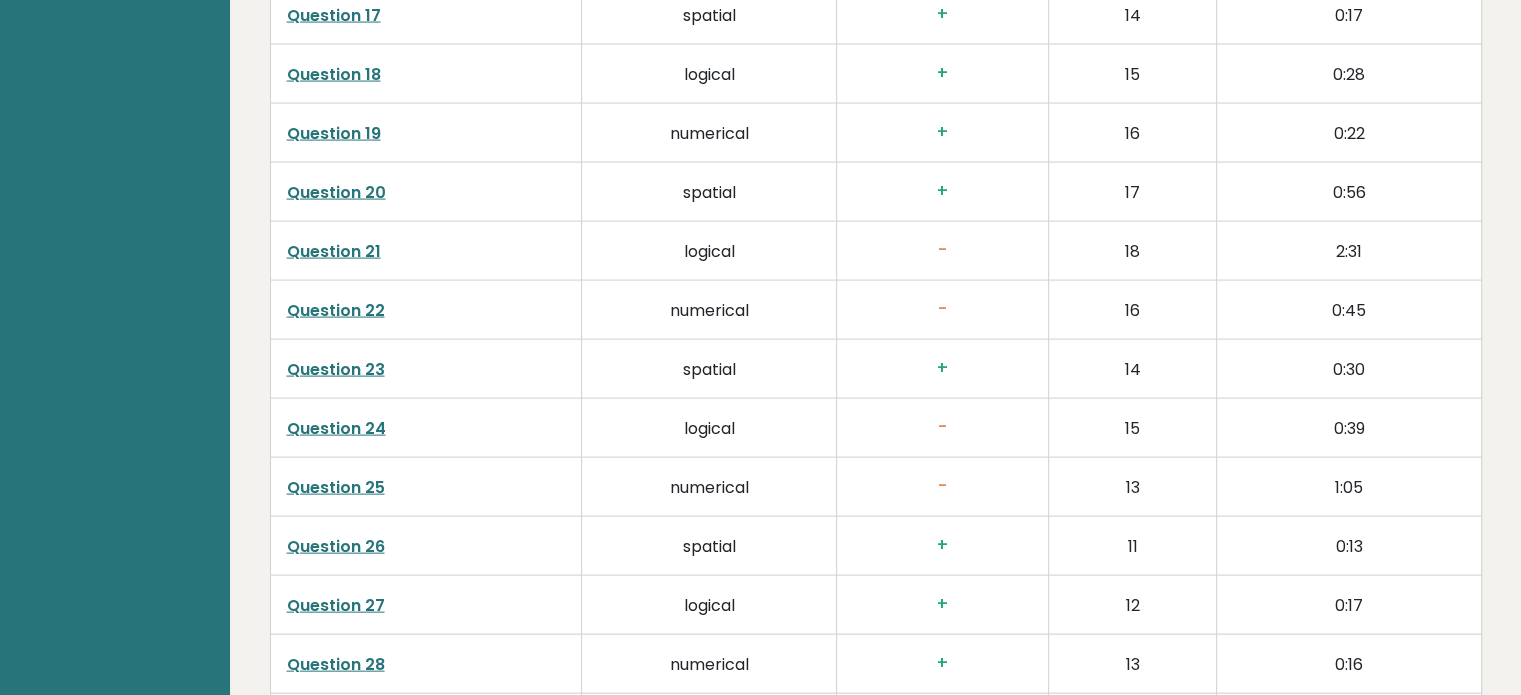 click on "Question
22" at bounding box center [336, 310] 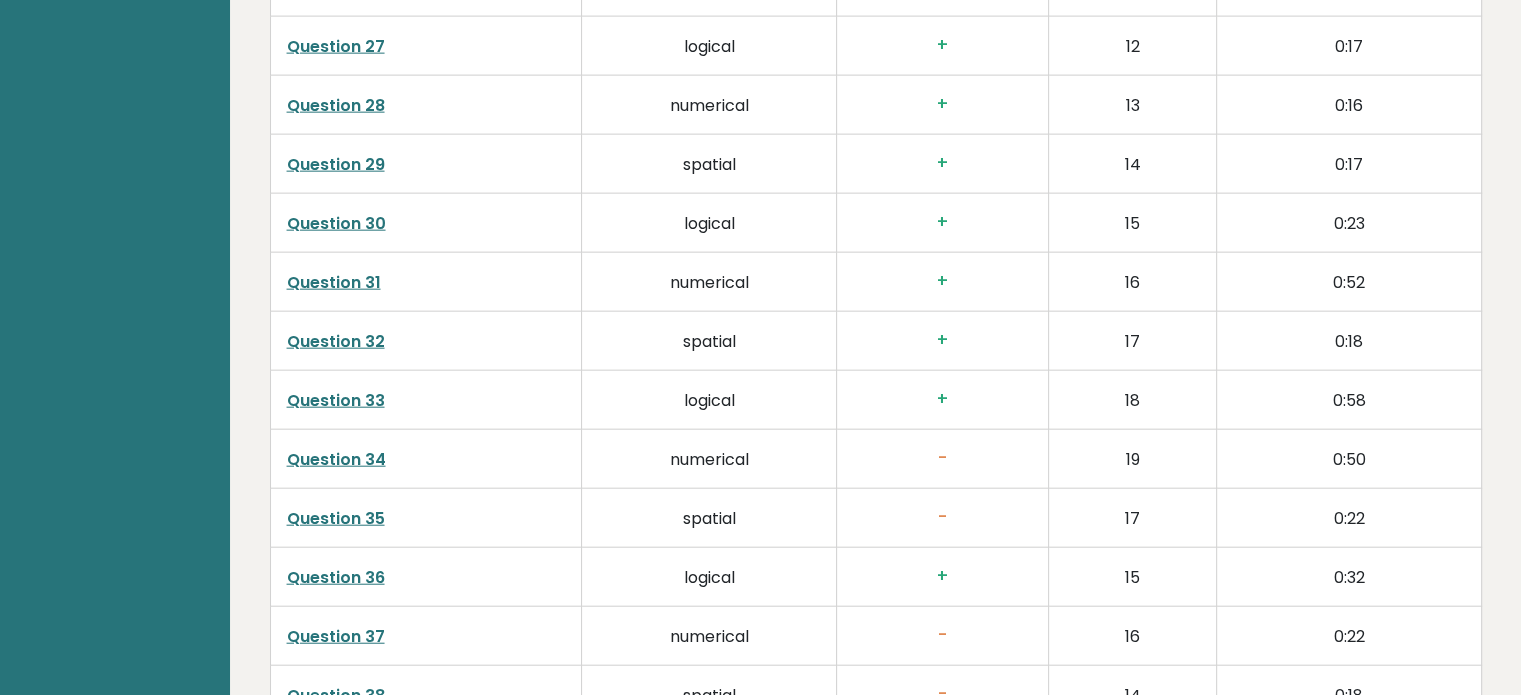 scroll, scrollTop: 4800, scrollLeft: 0, axis: vertical 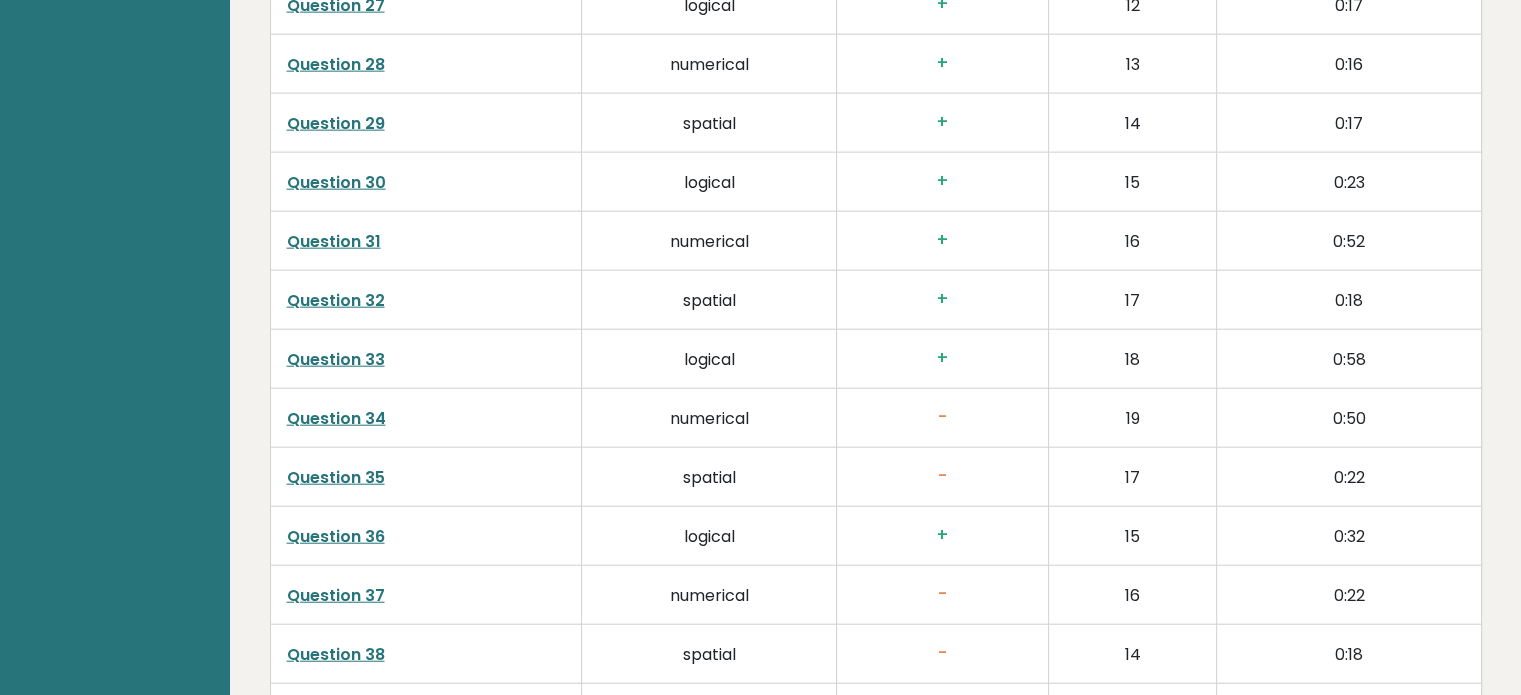 click on "Question
34" at bounding box center [336, 418] 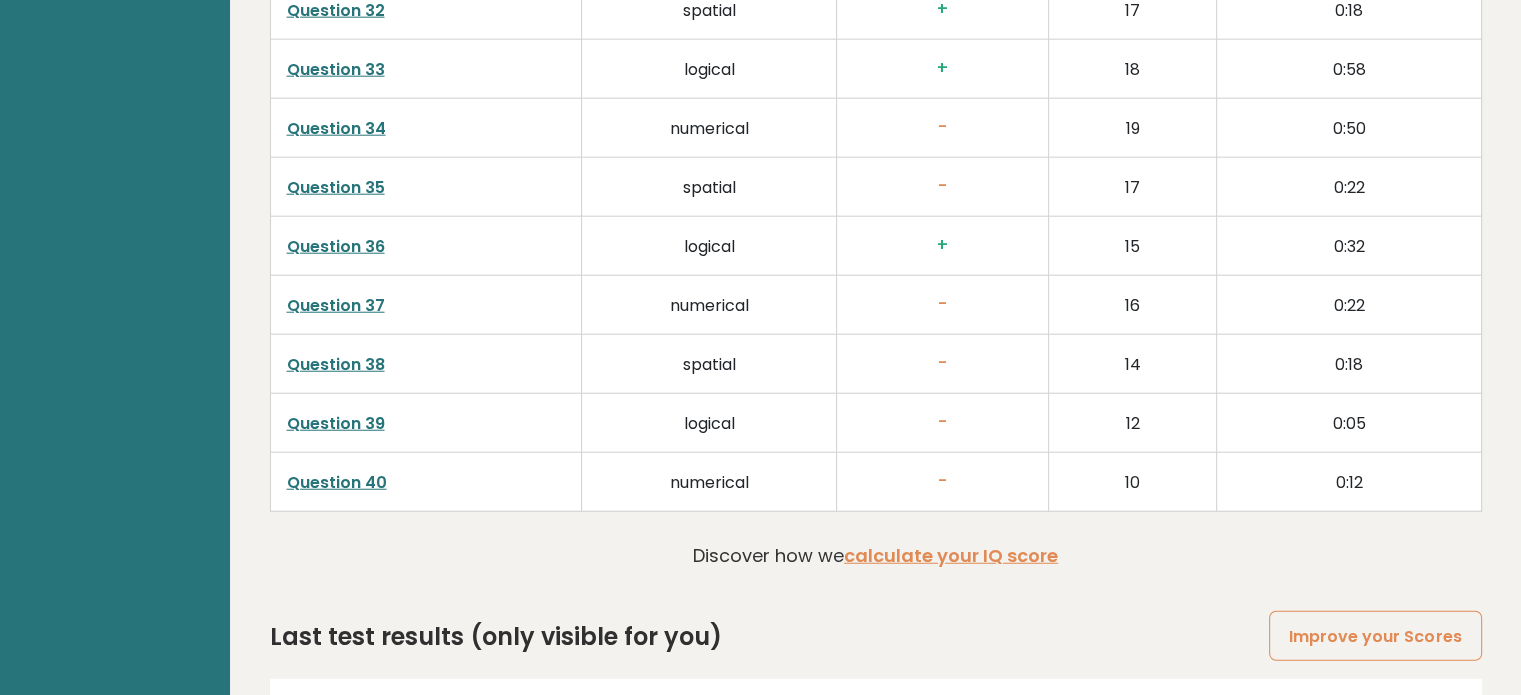 scroll, scrollTop: 5100, scrollLeft: 0, axis: vertical 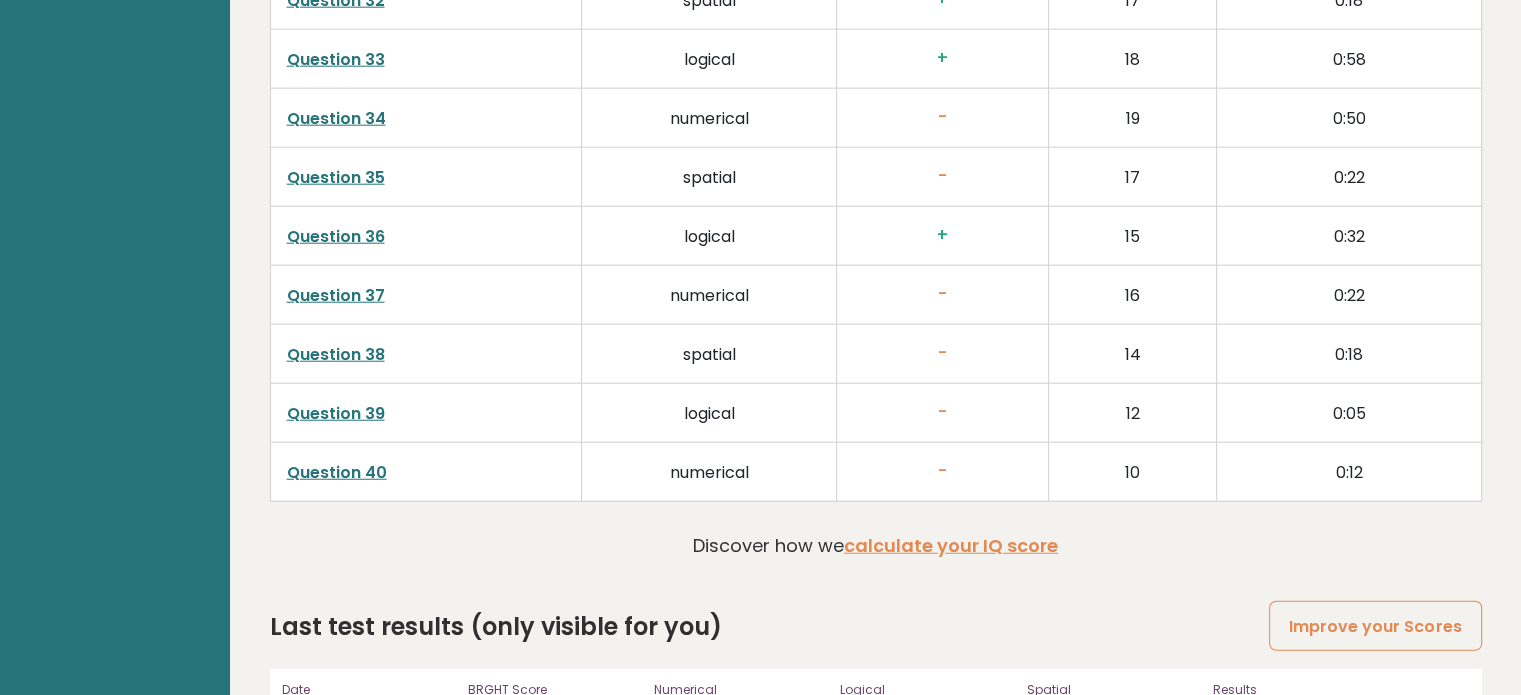 click on "Question
40" at bounding box center (337, 472) 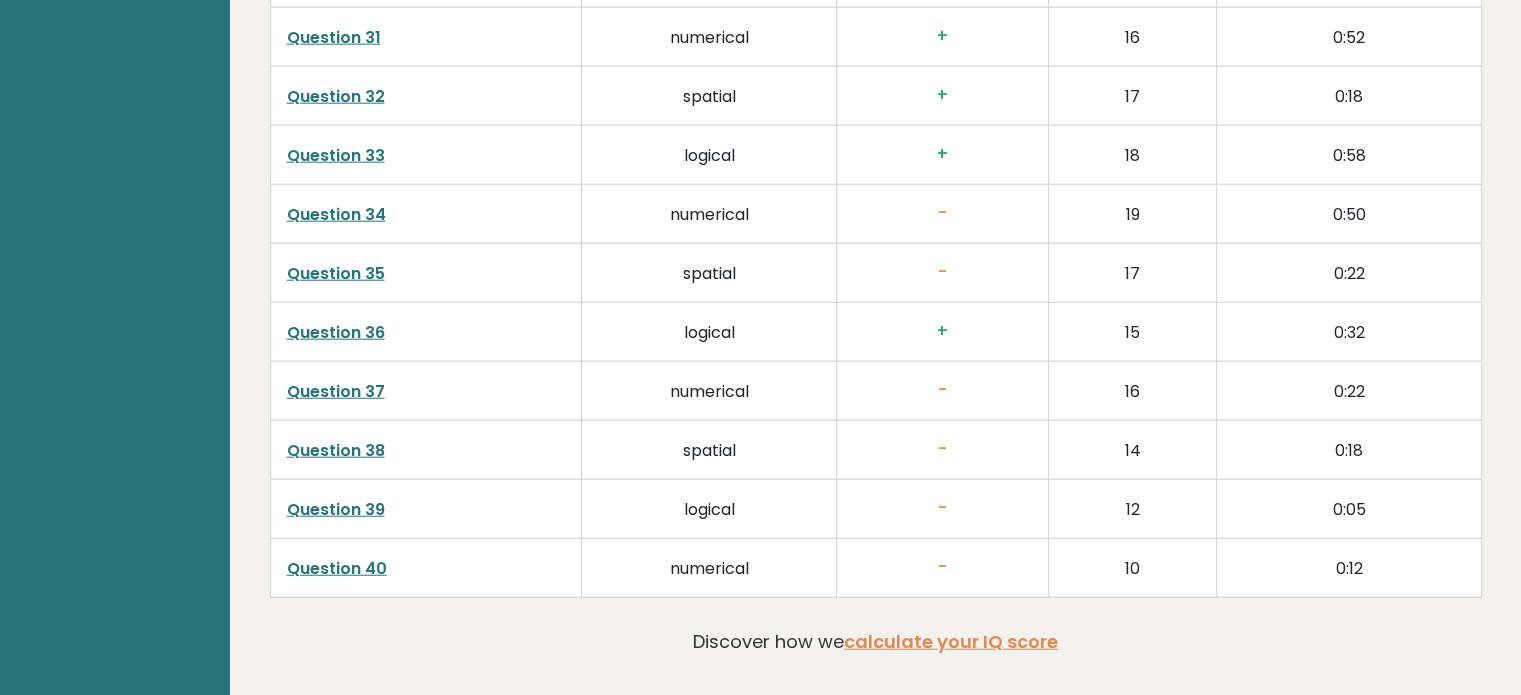 scroll, scrollTop: 5000, scrollLeft: 0, axis: vertical 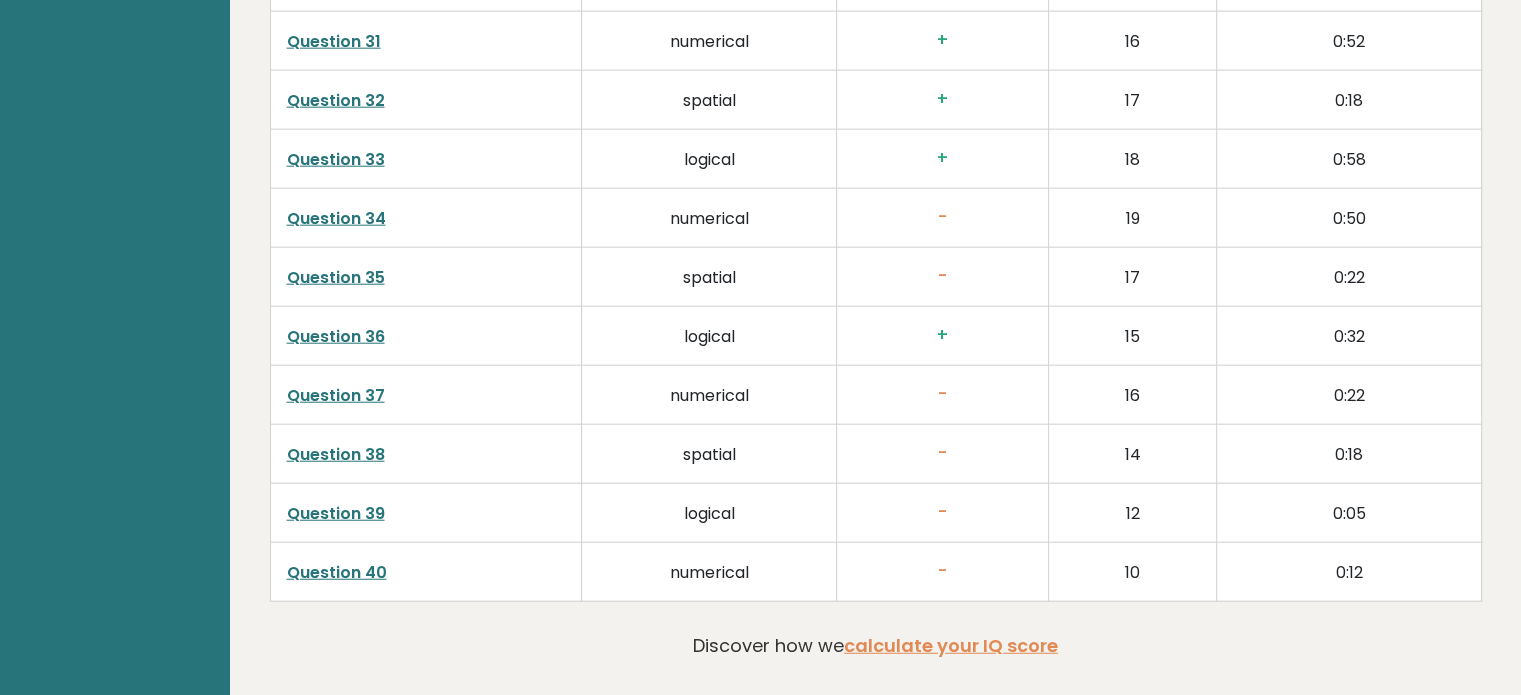 click on "Question
37" at bounding box center (336, 395) 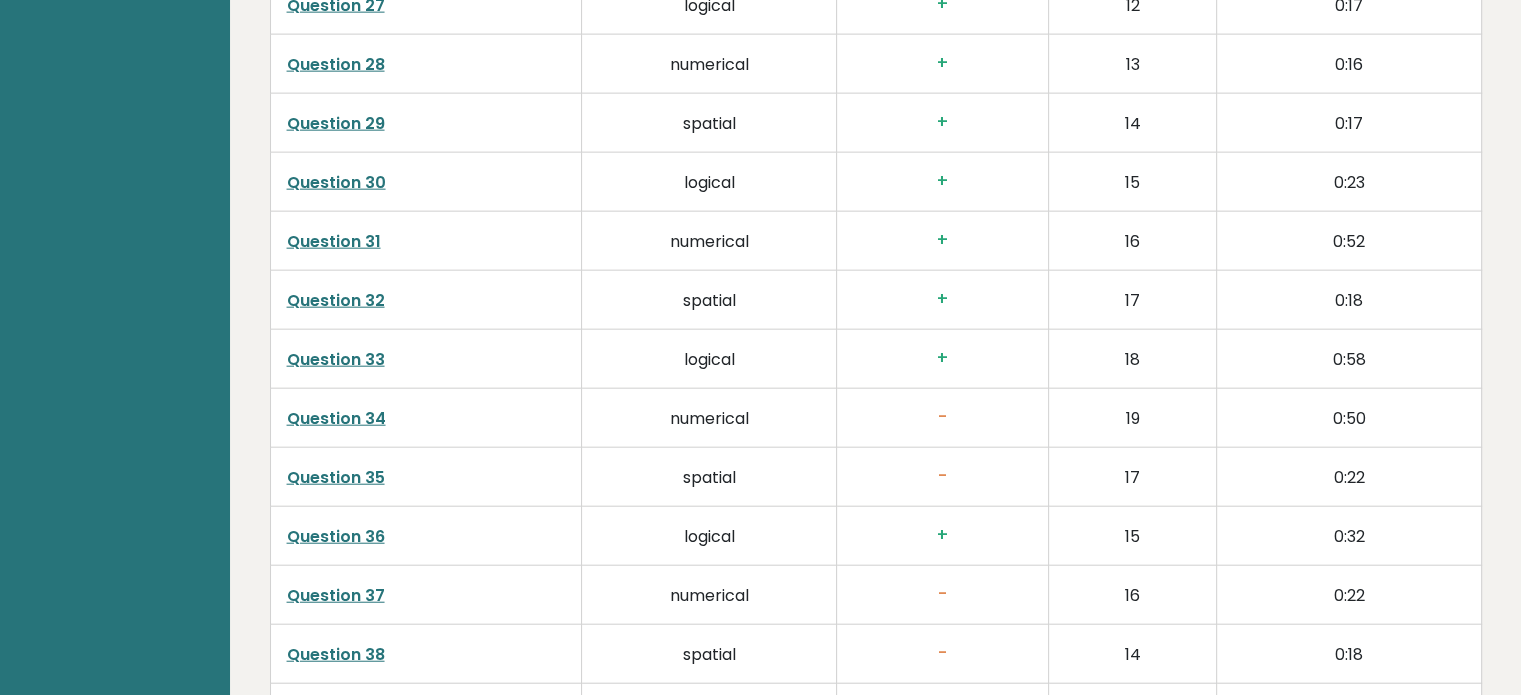 scroll, scrollTop: 4800, scrollLeft: 0, axis: vertical 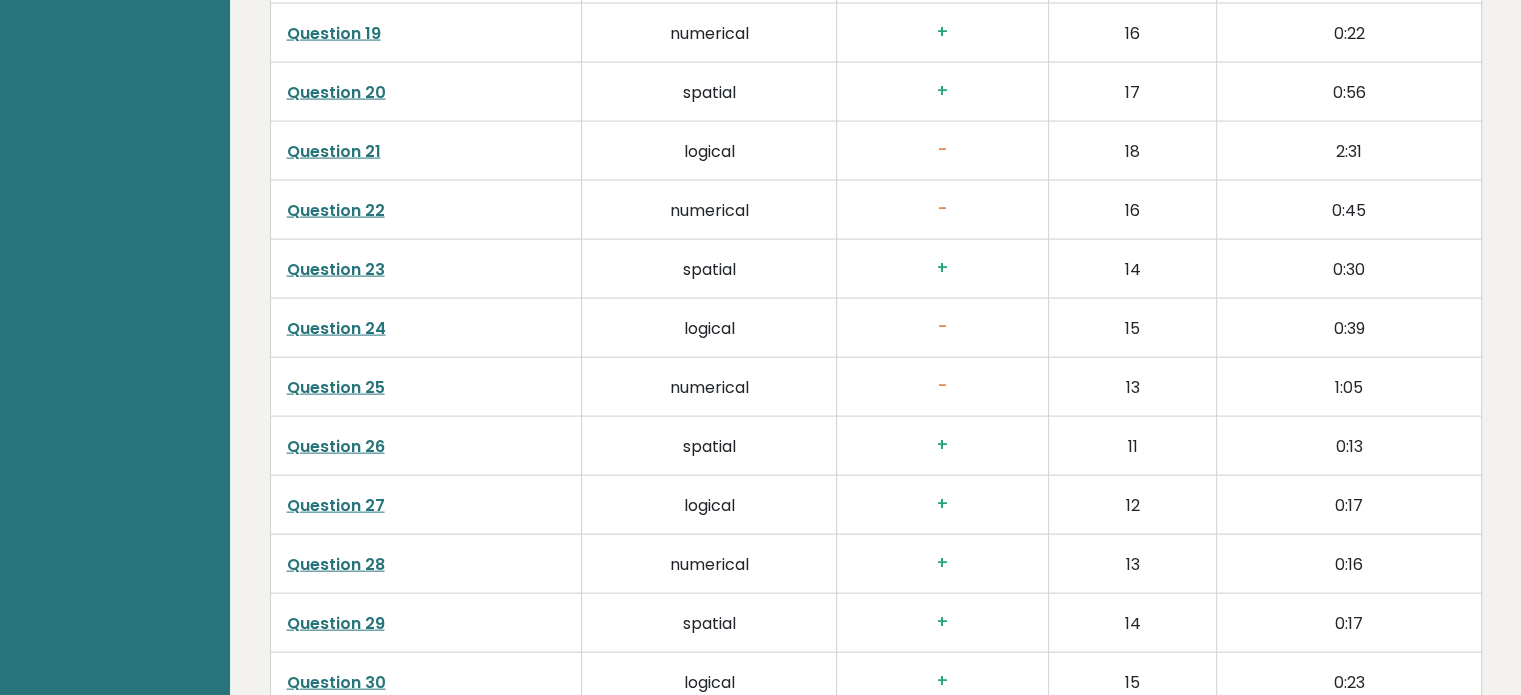 click on "Question
25" at bounding box center [336, 387] 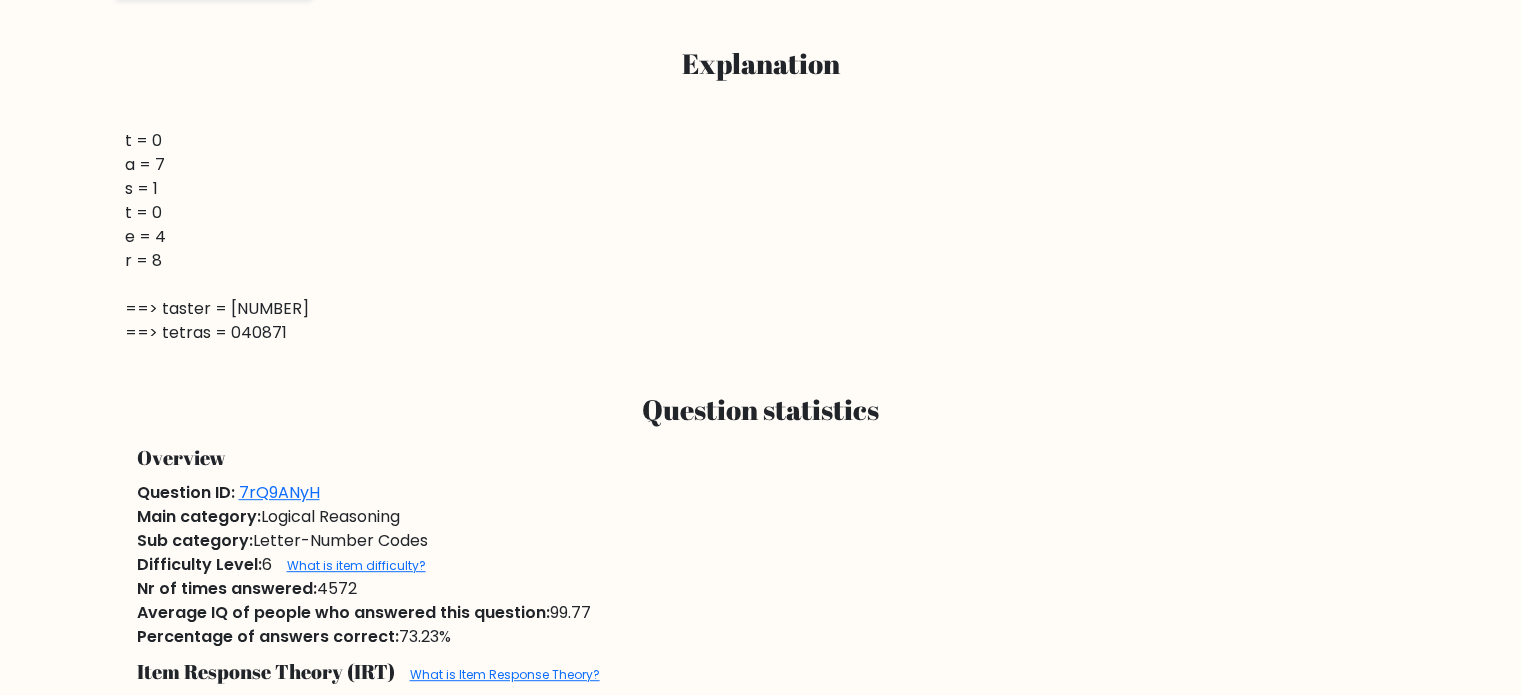 scroll, scrollTop: 700, scrollLeft: 0, axis: vertical 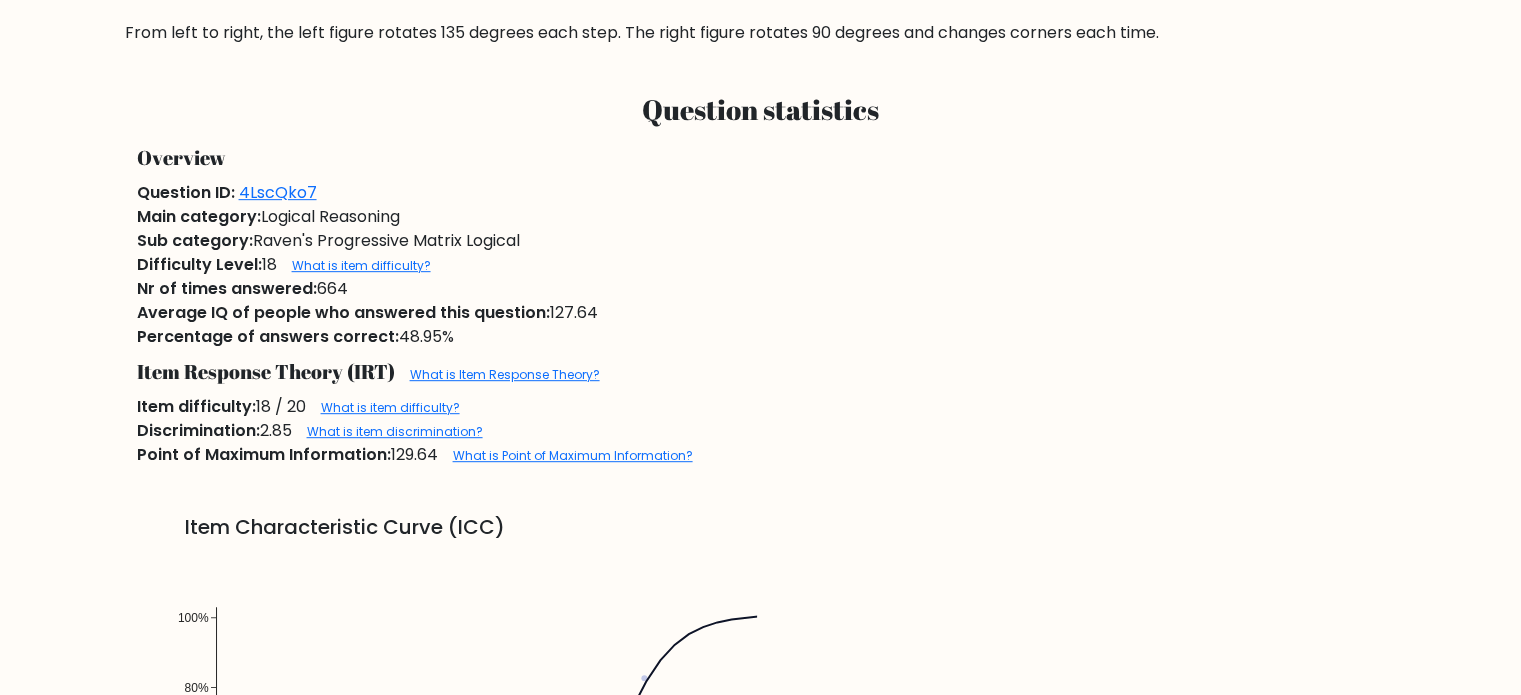 click on "Sub category:" at bounding box center (195, 240) 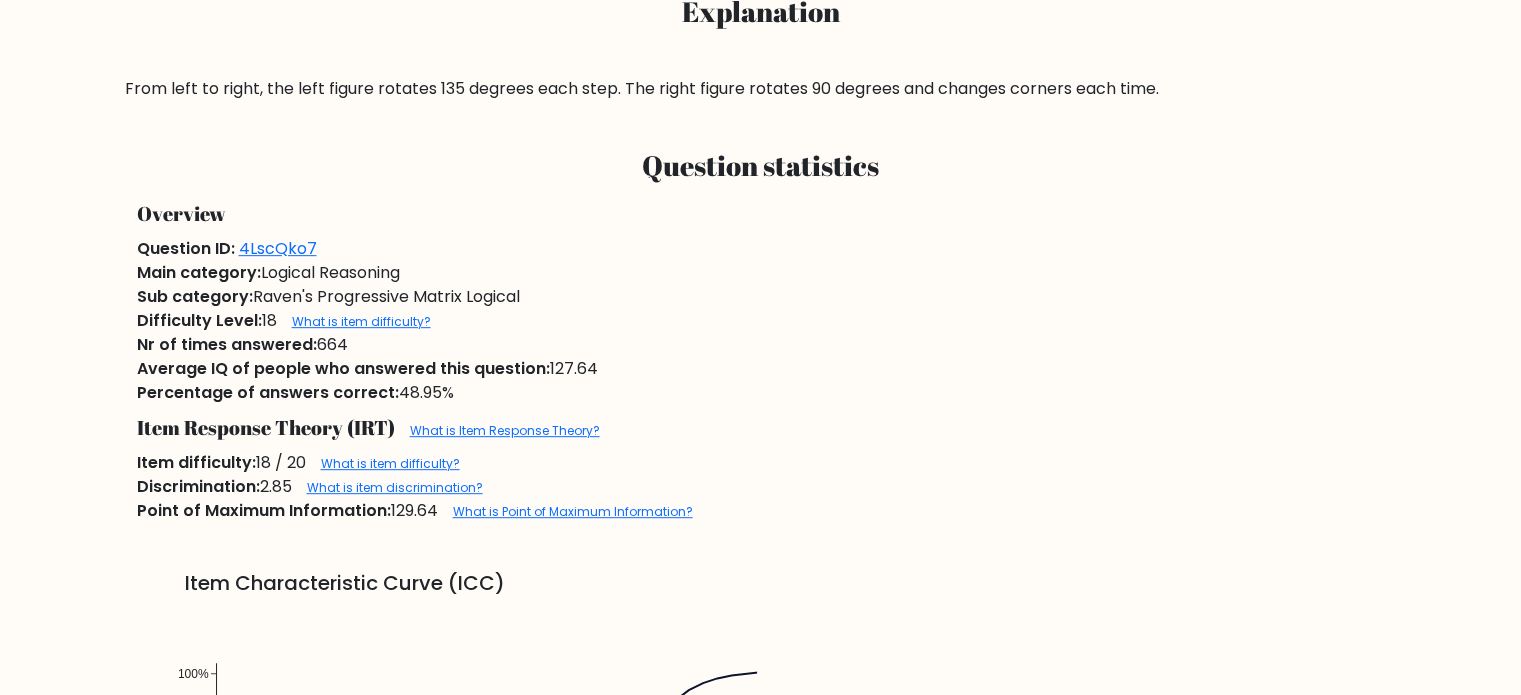scroll, scrollTop: 900, scrollLeft: 0, axis: vertical 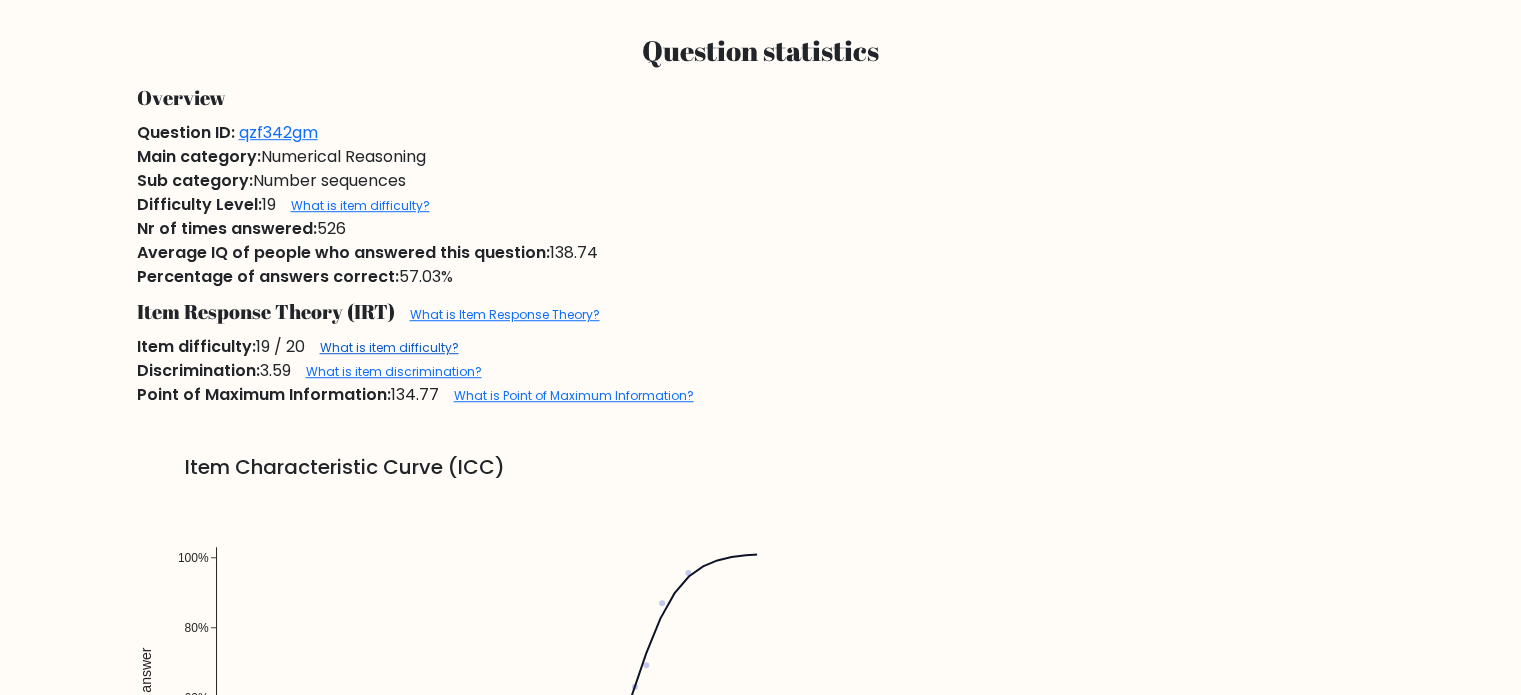 click on "What is item difficulty?" at bounding box center [389, 347] 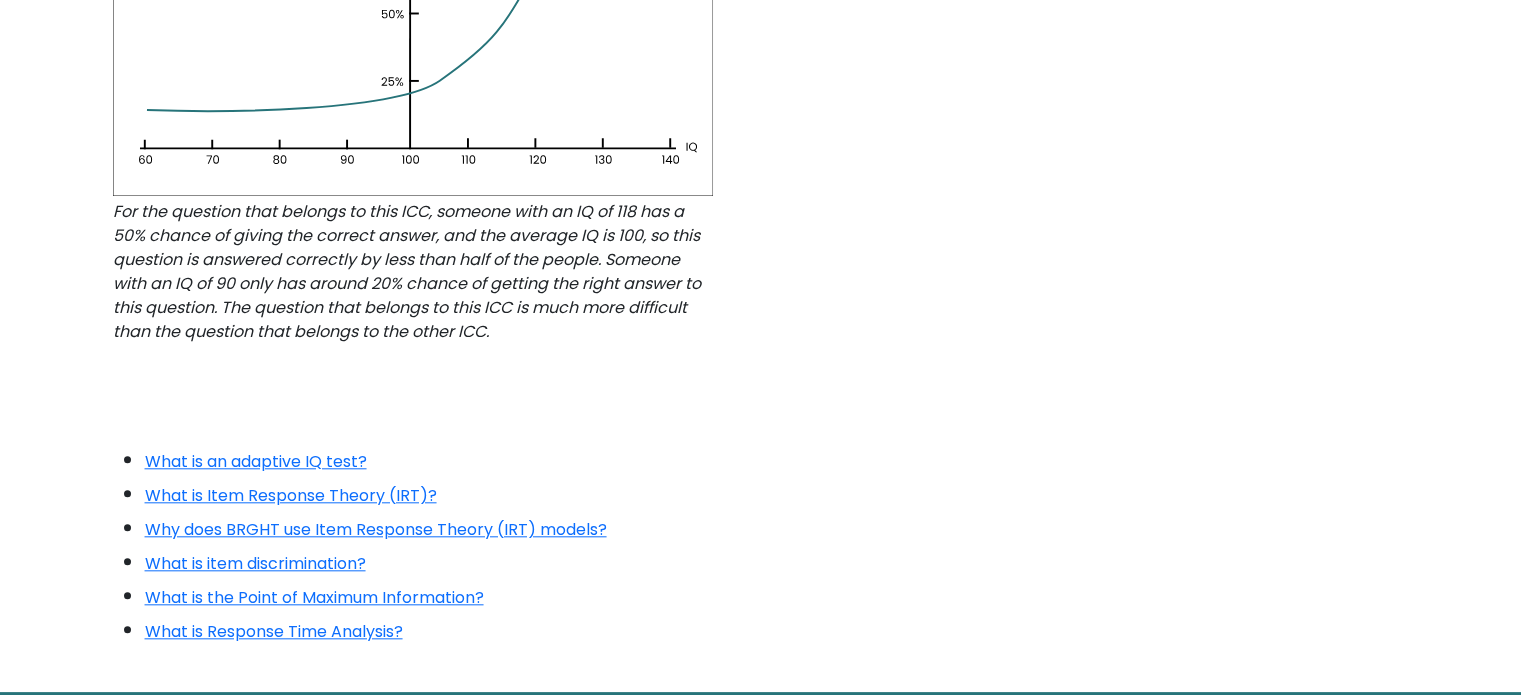 scroll, scrollTop: 1971, scrollLeft: 0, axis: vertical 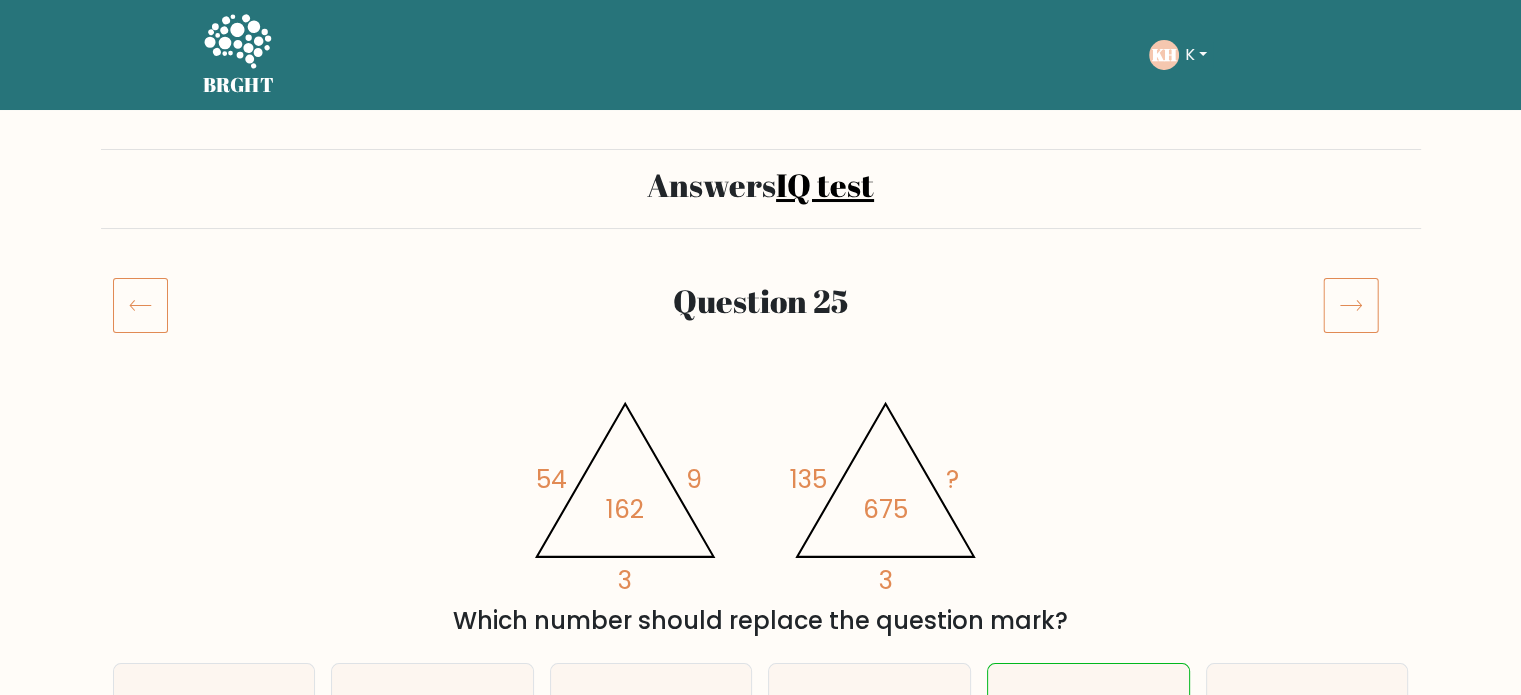 click 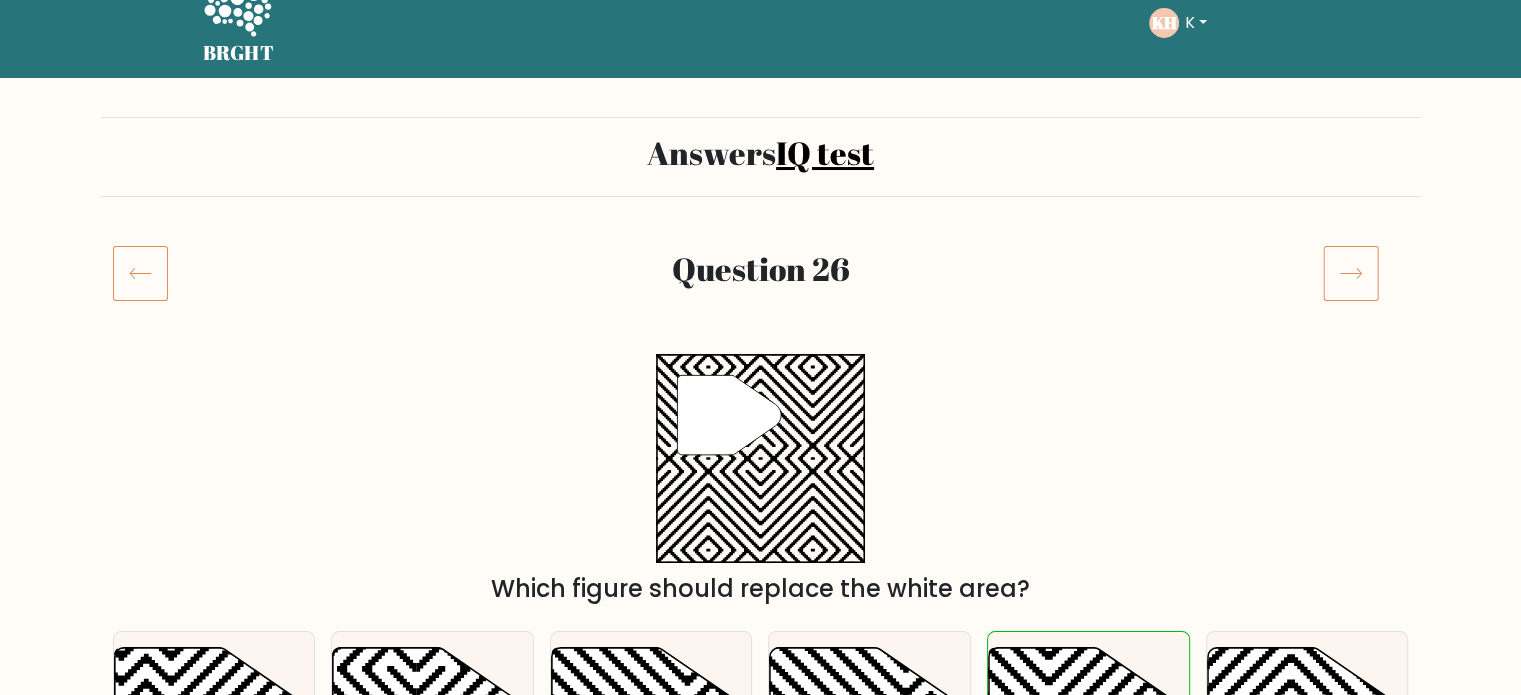 scroll, scrollTop: 5, scrollLeft: 0, axis: vertical 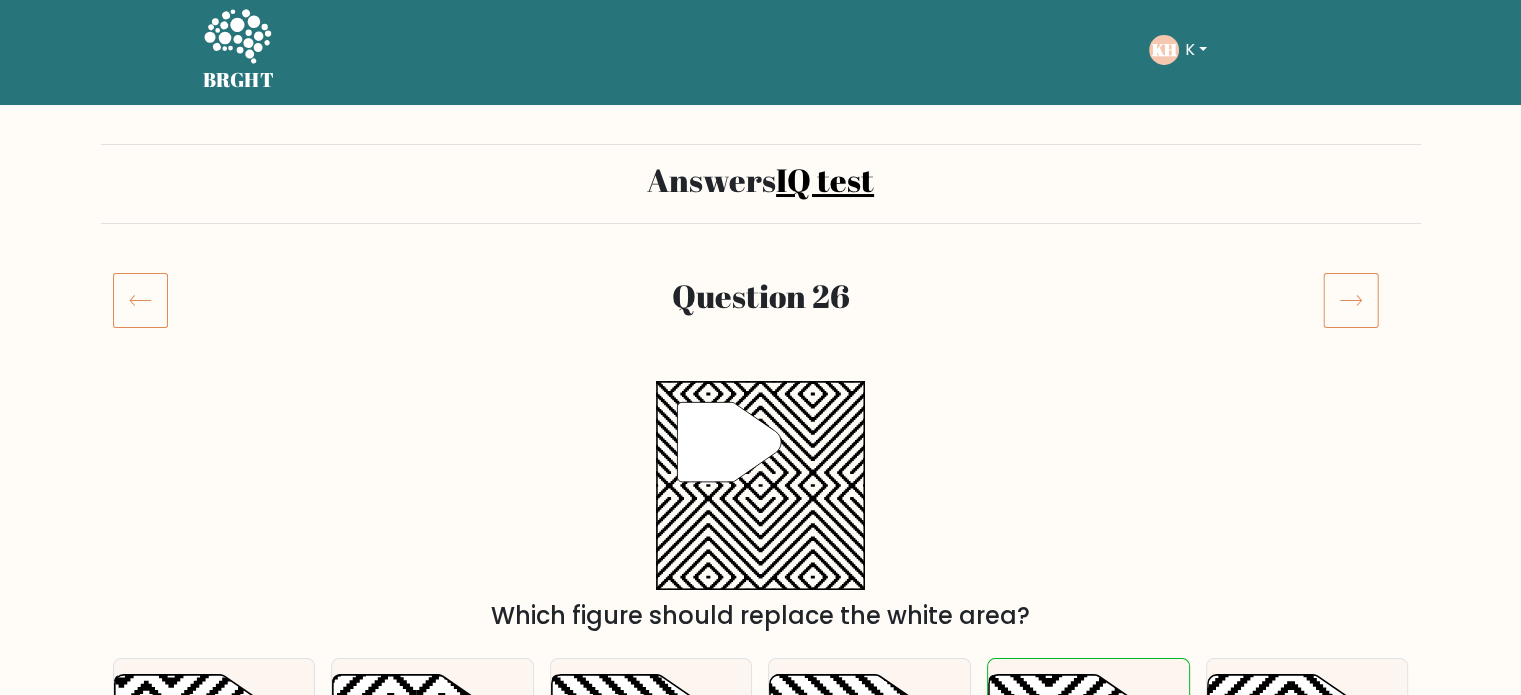 click 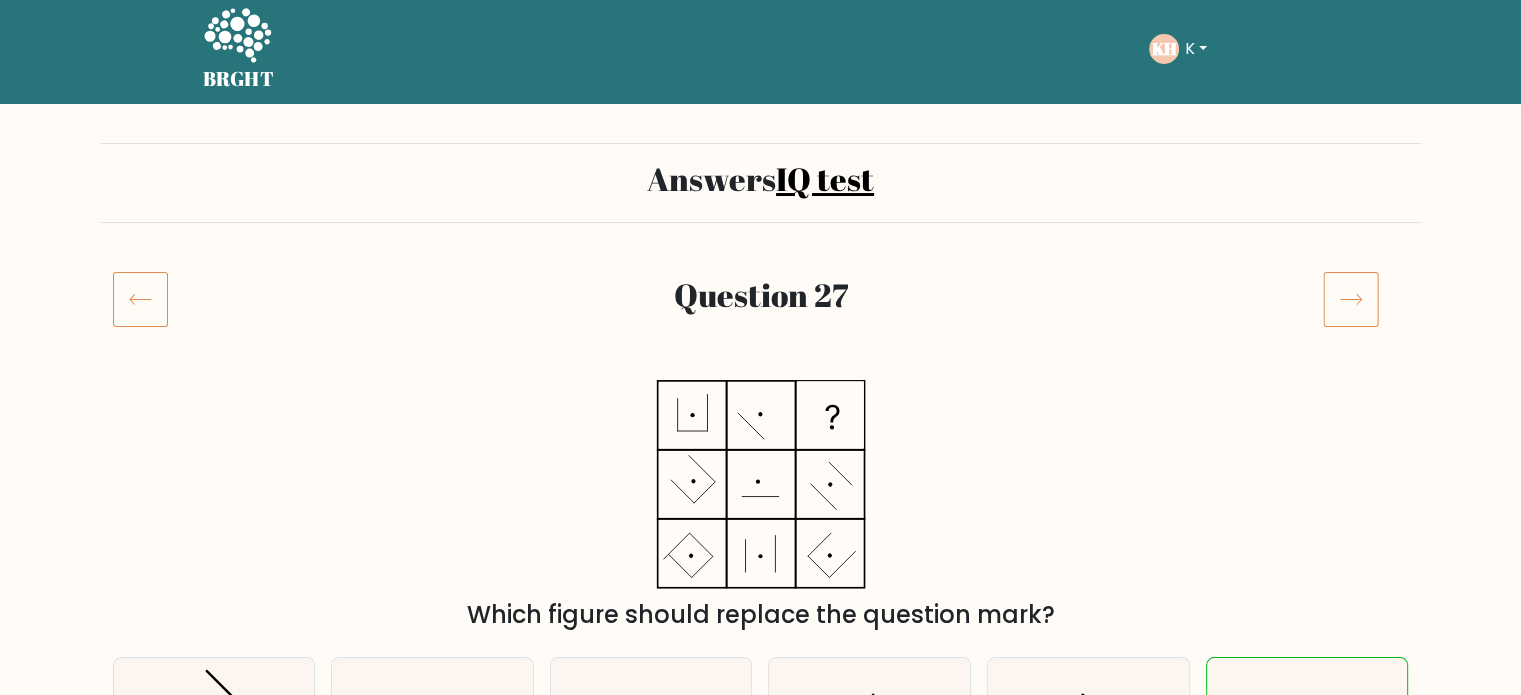 scroll, scrollTop: 0, scrollLeft: 0, axis: both 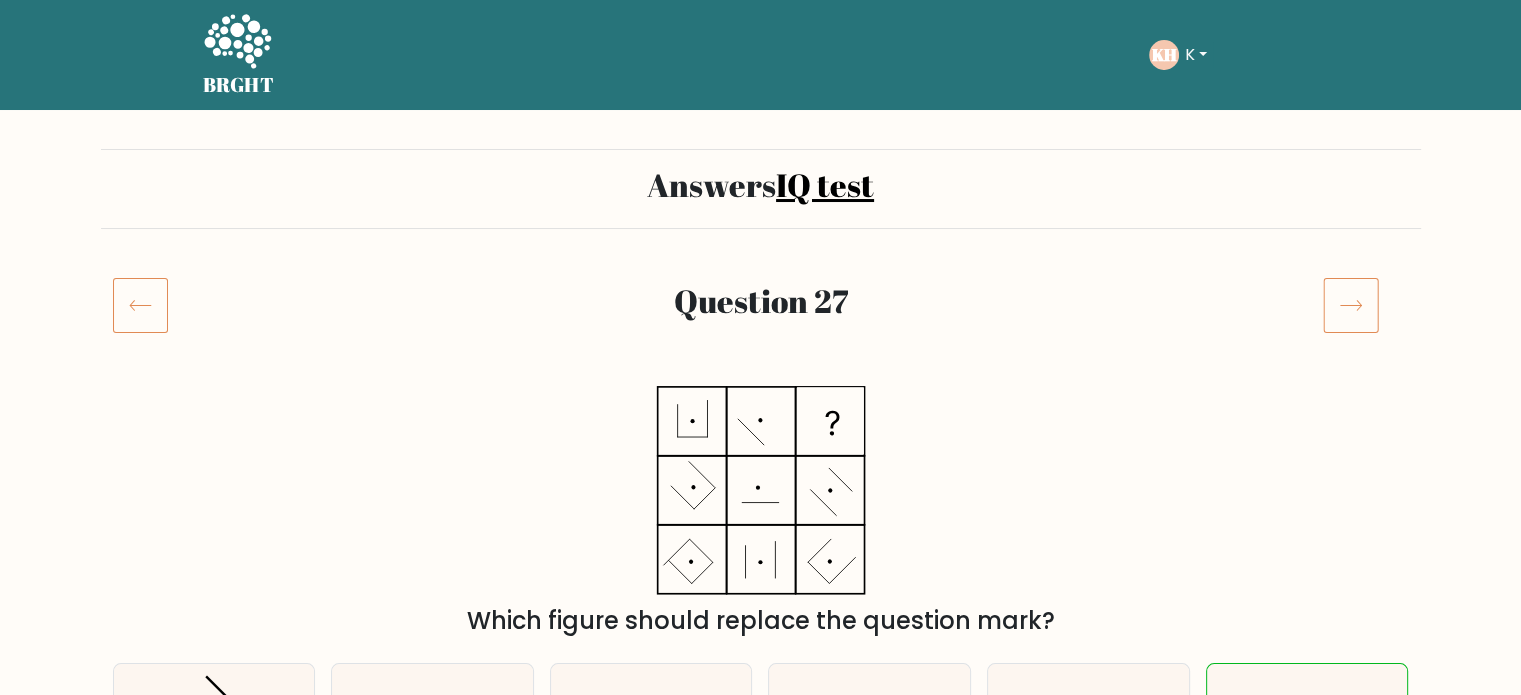click 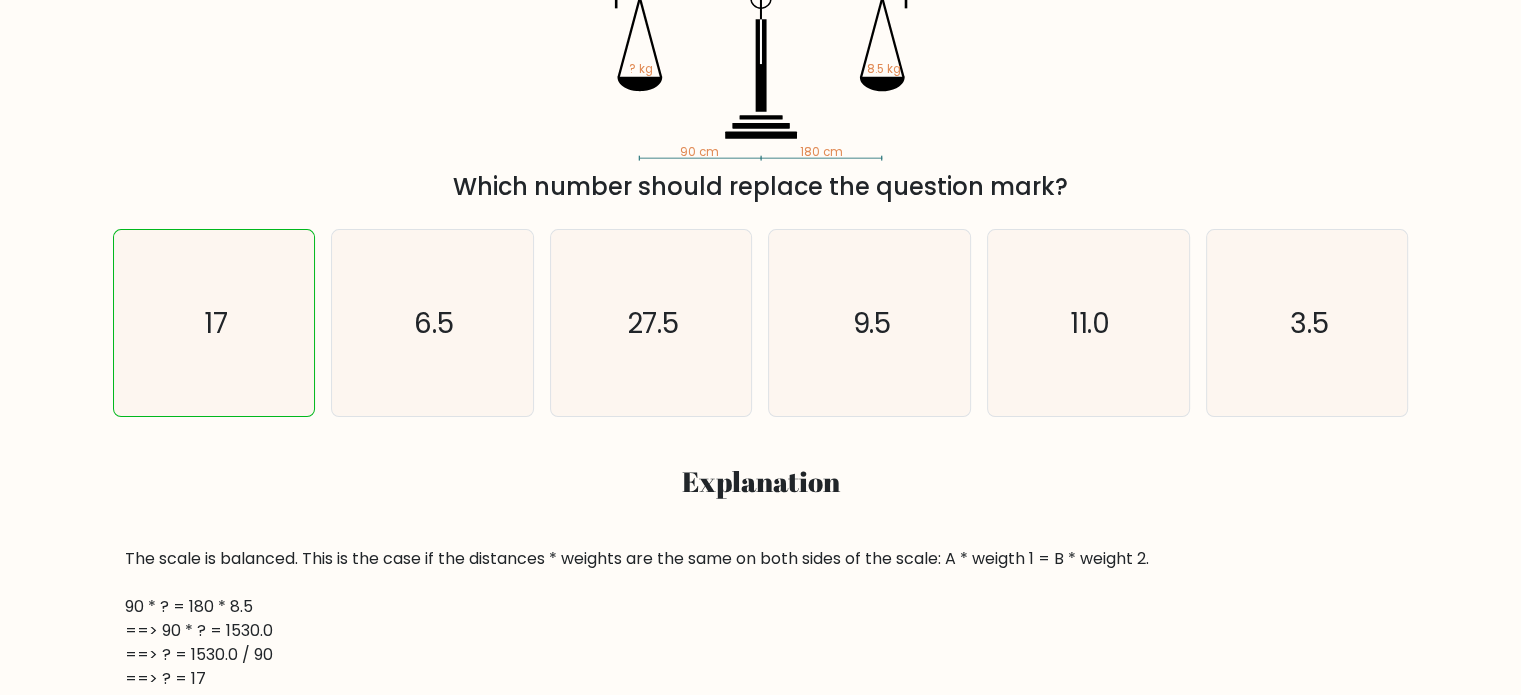scroll, scrollTop: 200, scrollLeft: 0, axis: vertical 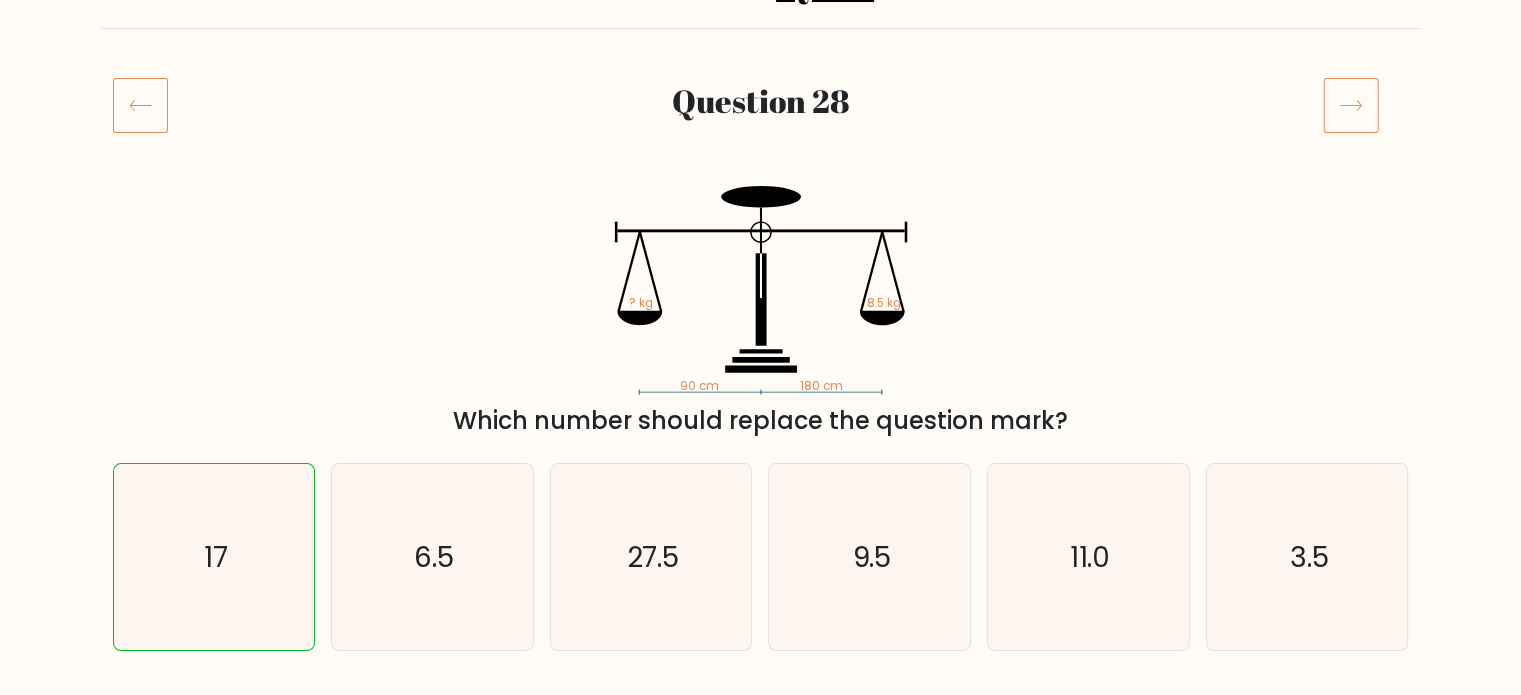 click 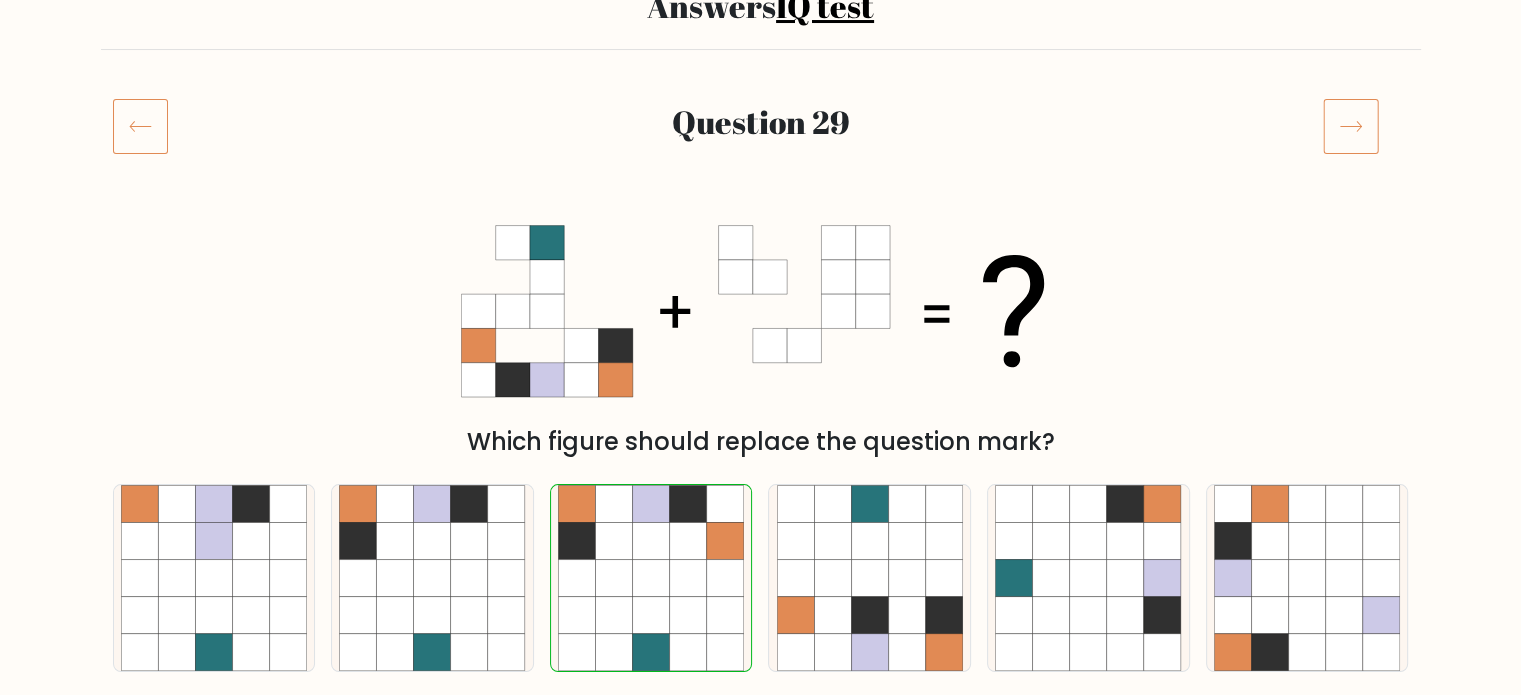 scroll, scrollTop: 200, scrollLeft: 0, axis: vertical 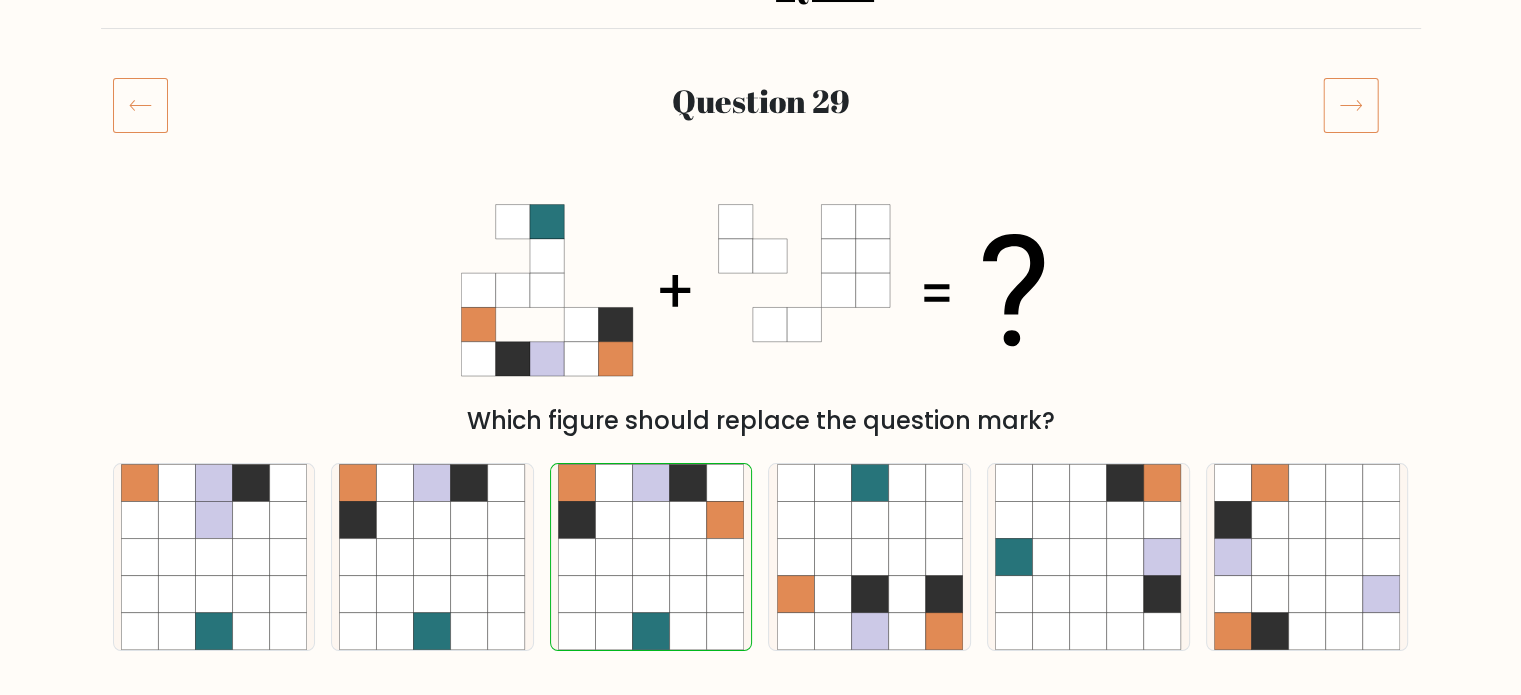 click 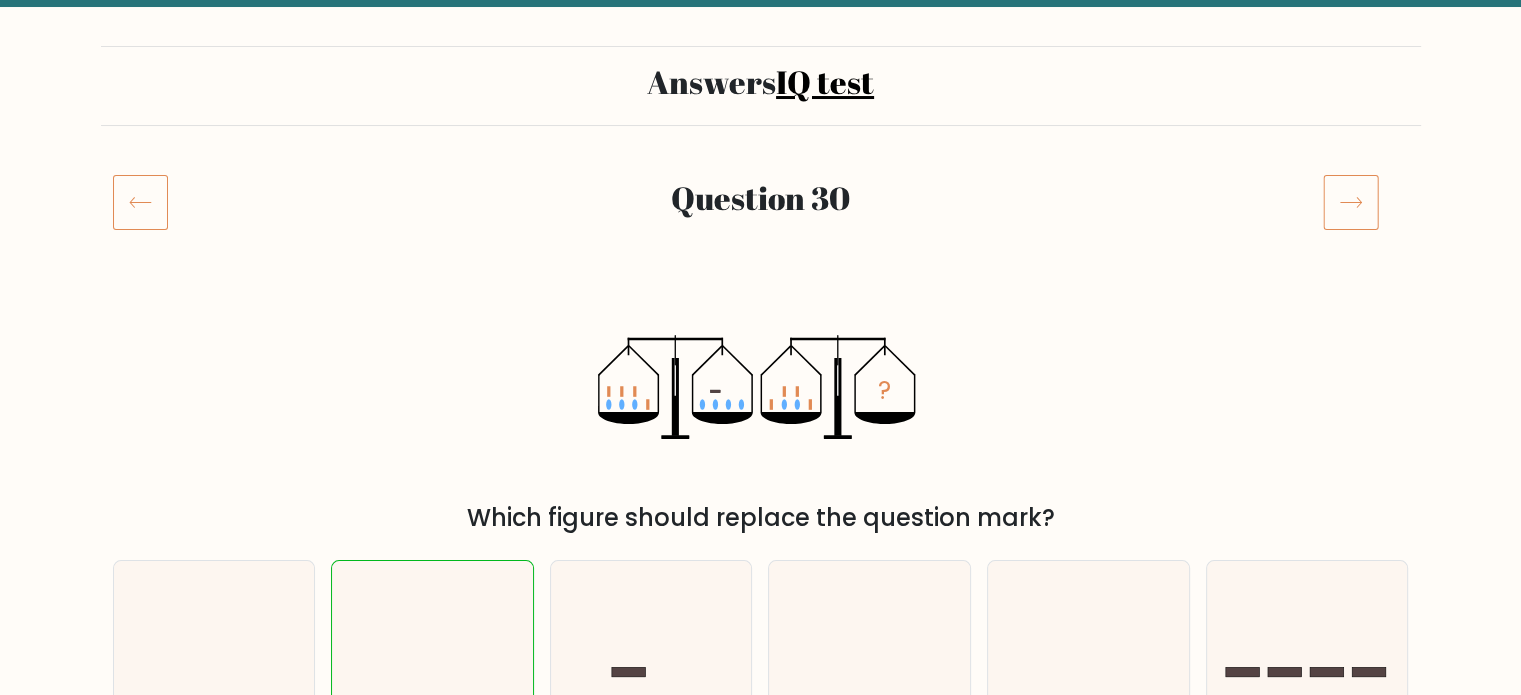 scroll, scrollTop: 100, scrollLeft: 0, axis: vertical 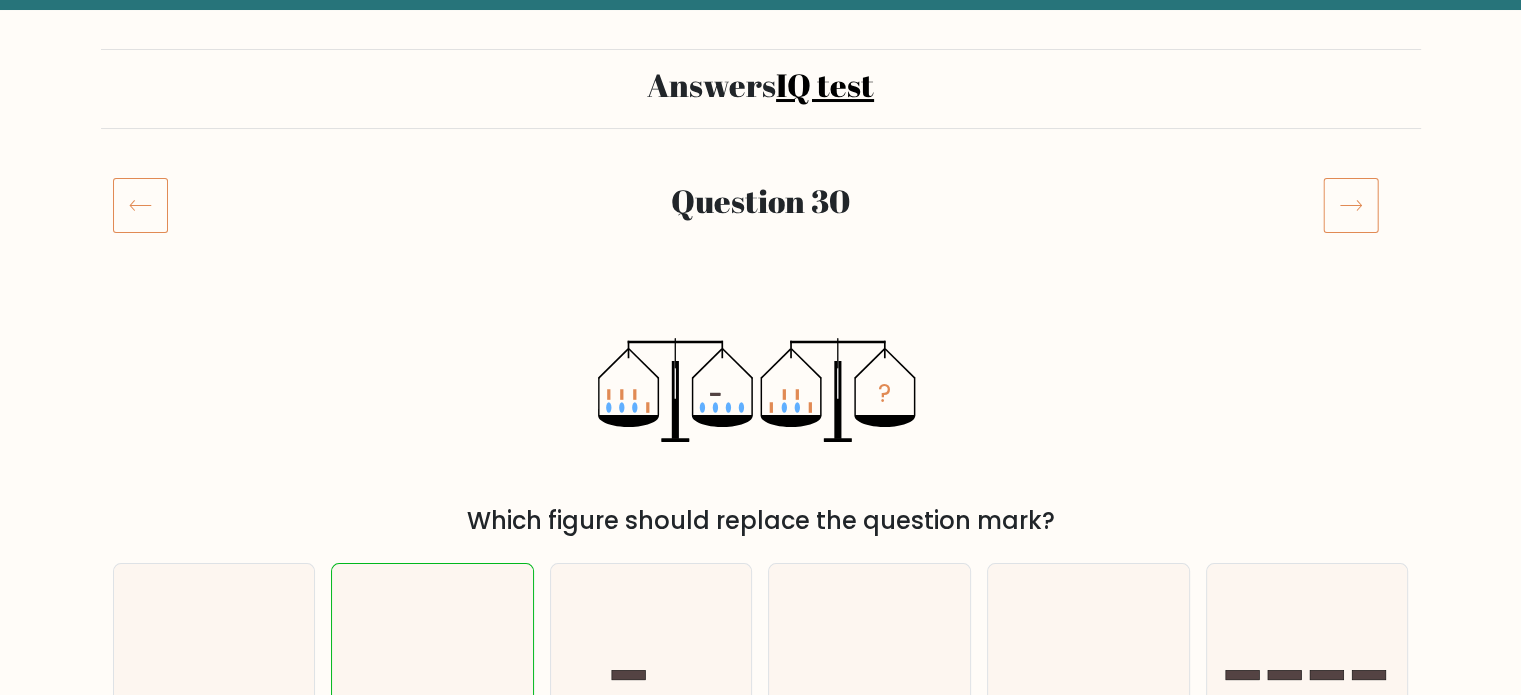click 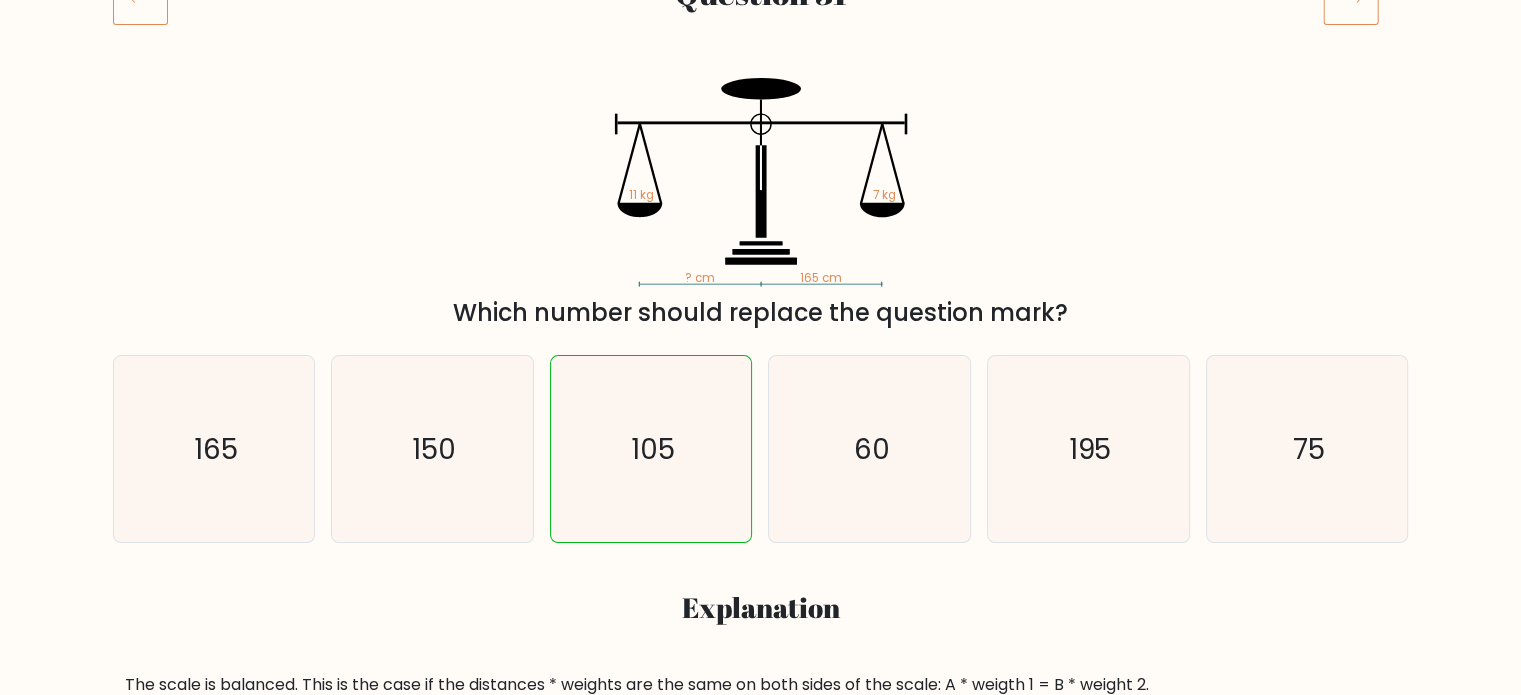 scroll, scrollTop: 300, scrollLeft: 0, axis: vertical 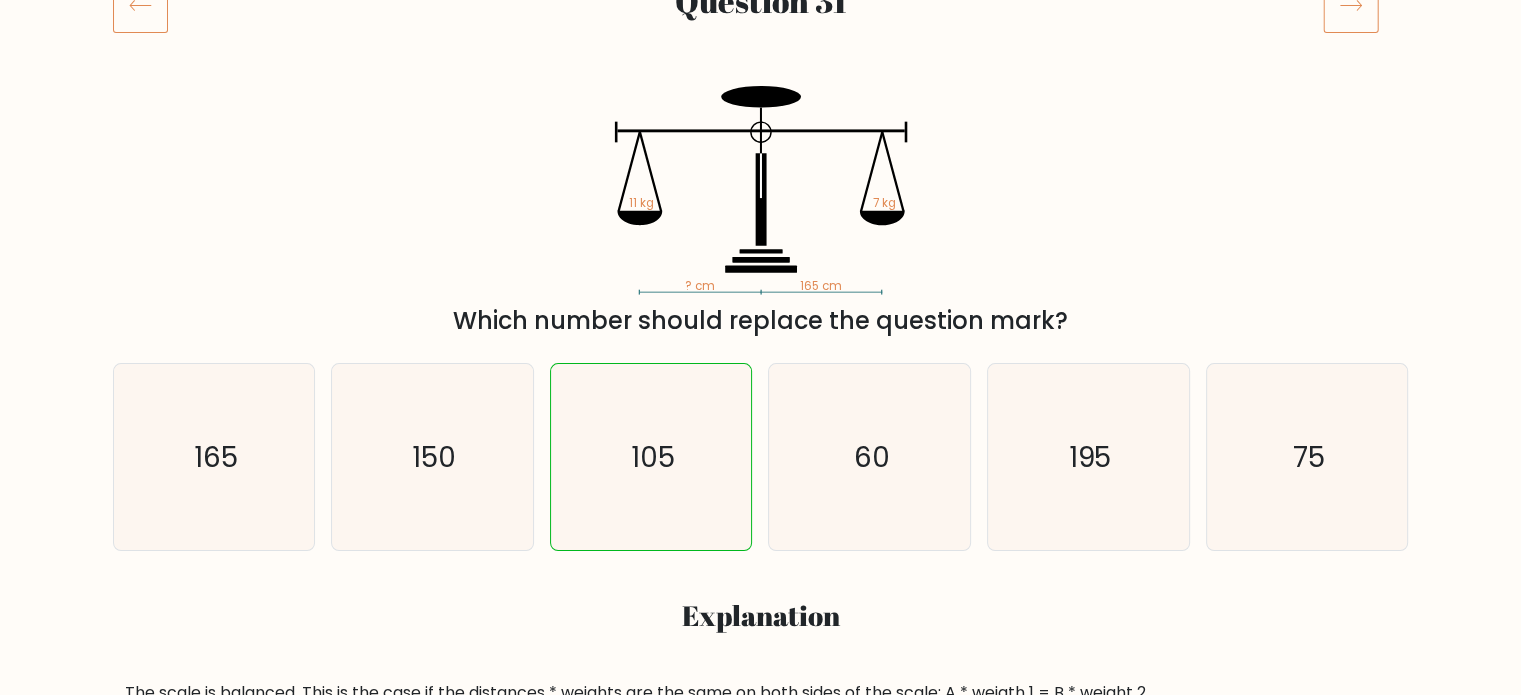 click 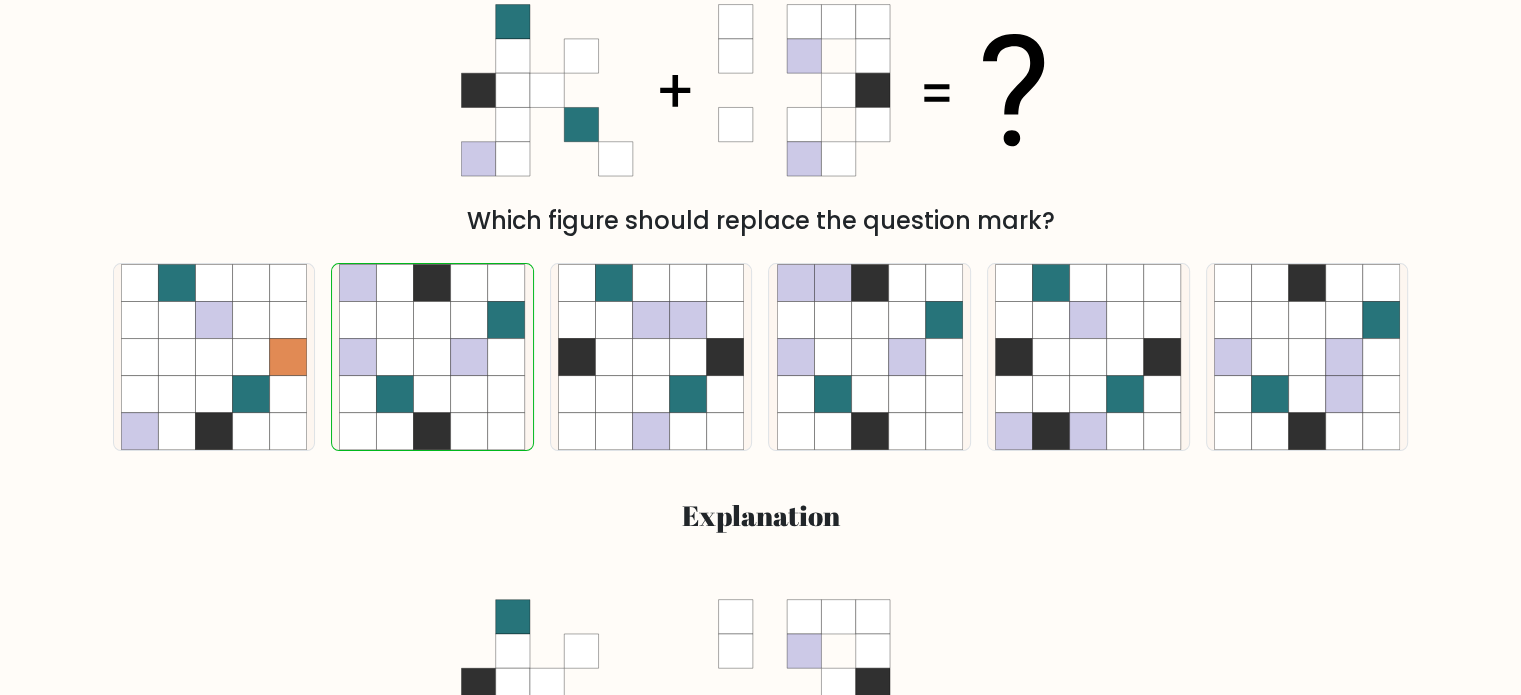 scroll, scrollTop: 0, scrollLeft: 0, axis: both 